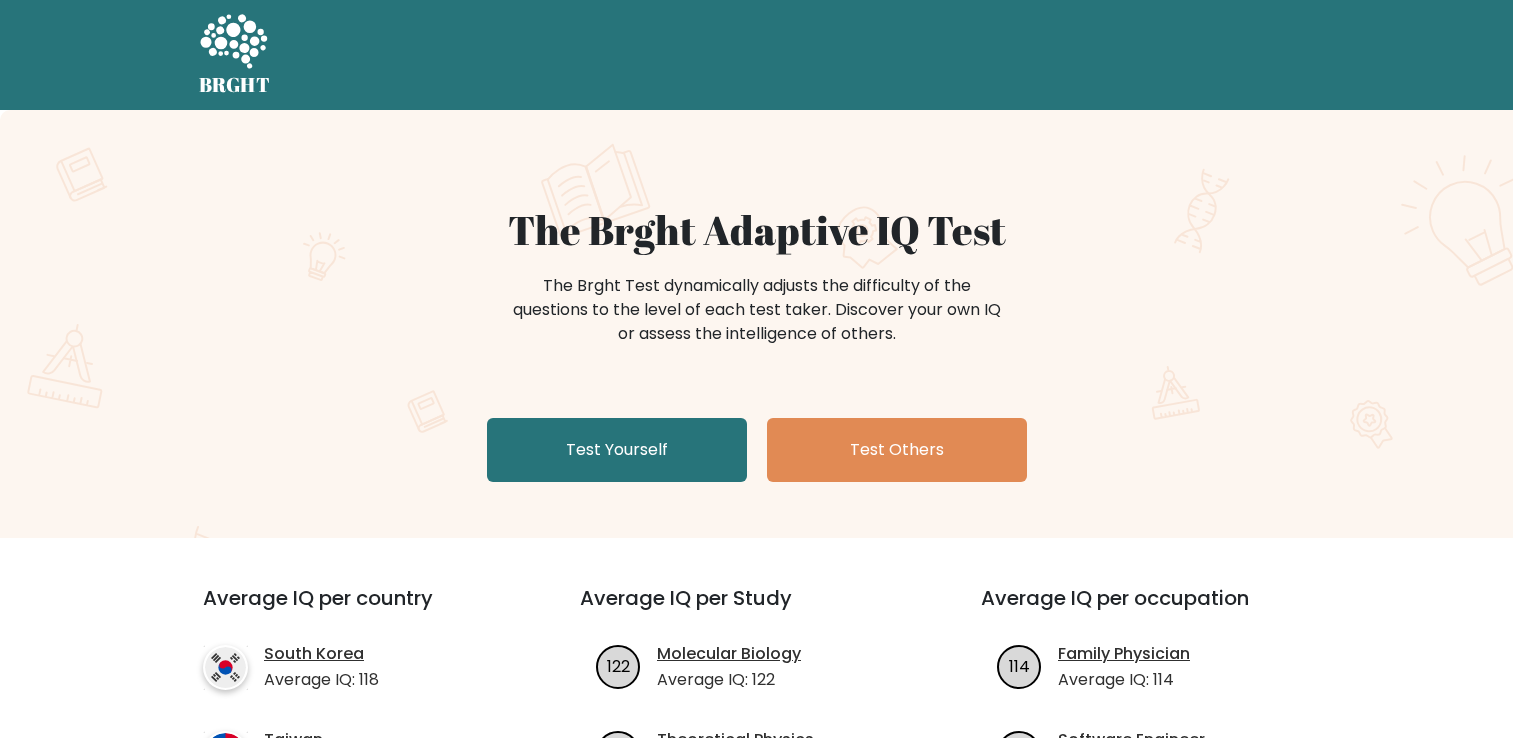 scroll, scrollTop: 0, scrollLeft: 0, axis: both 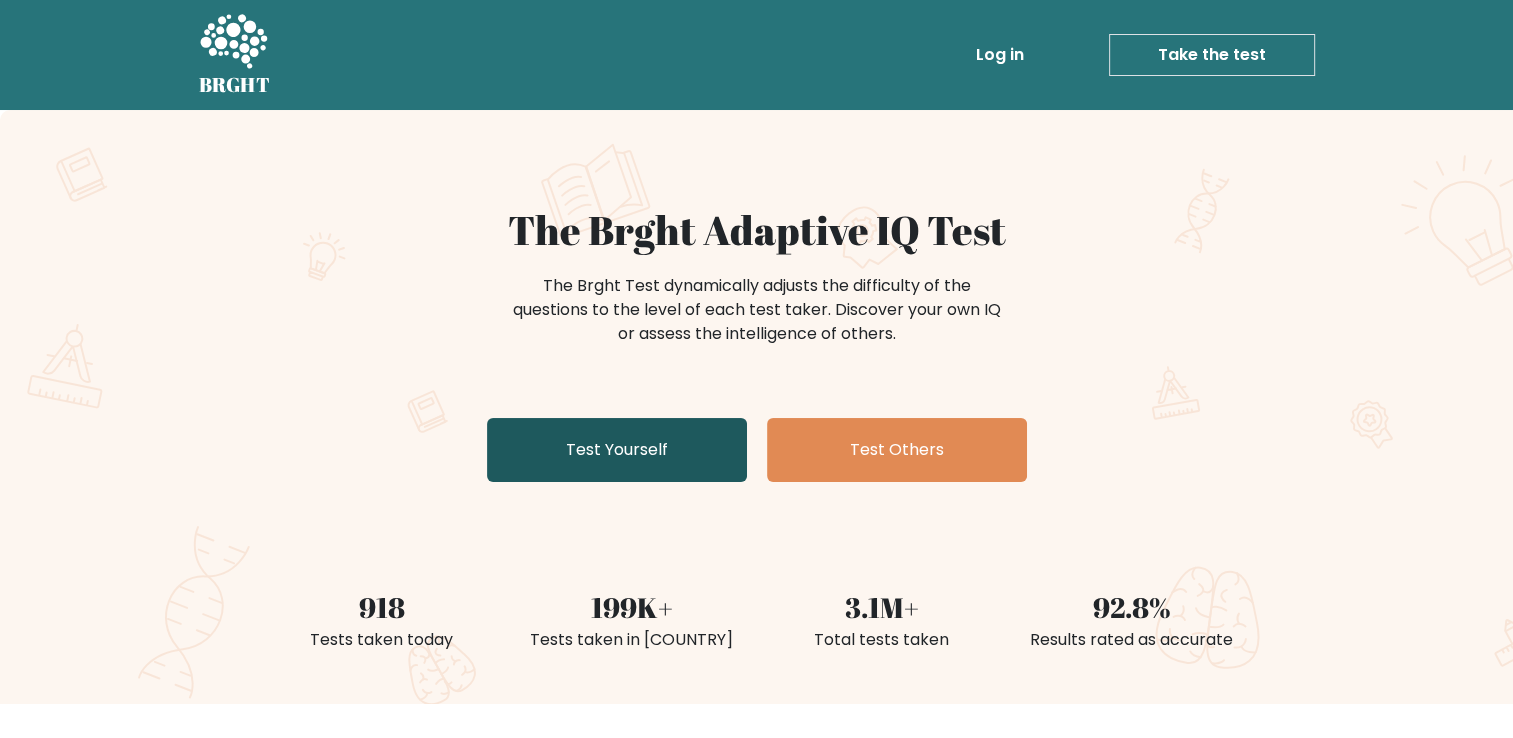 click on "Test Yourself" at bounding box center [617, 450] 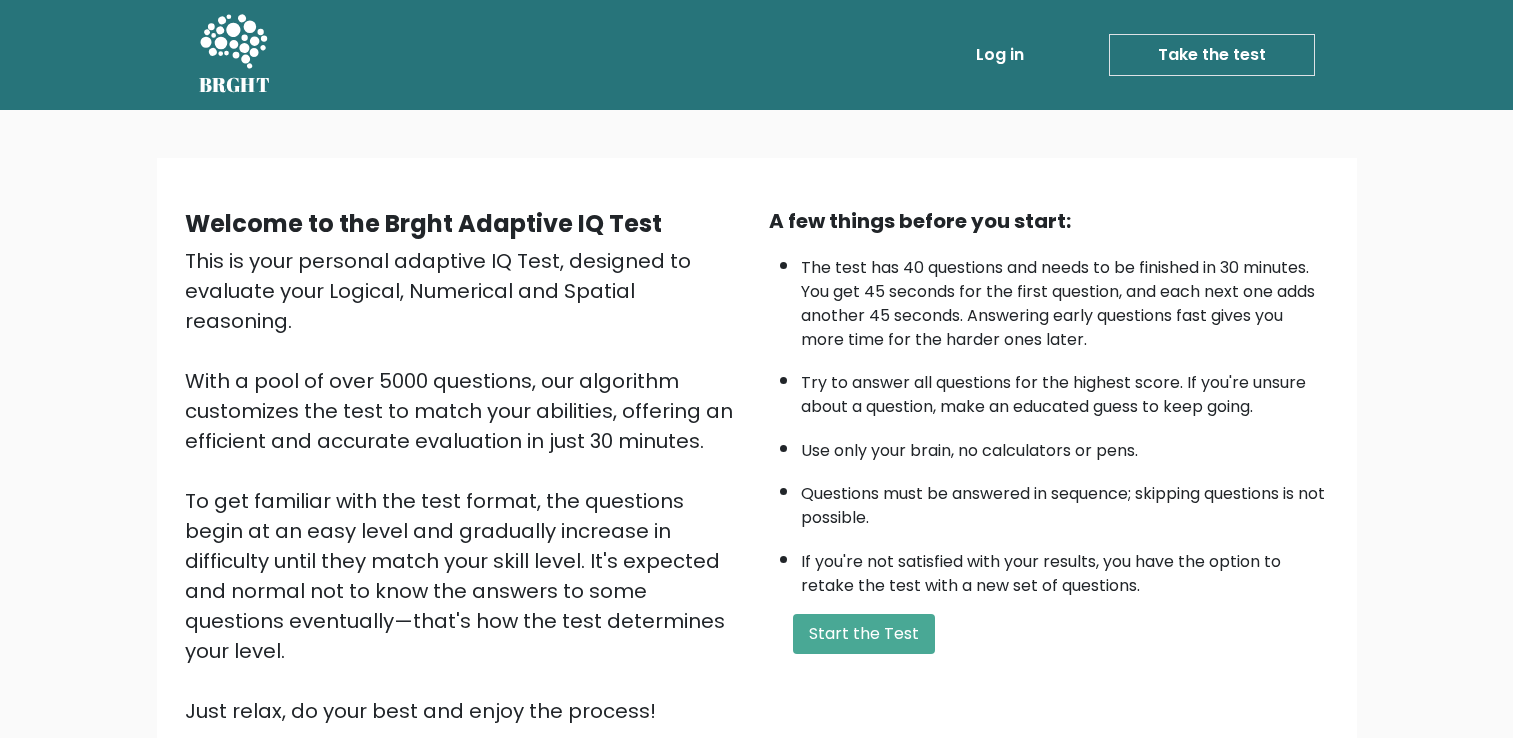 scroll, scrollTop: 0, scrollLeft: 0, axis: both 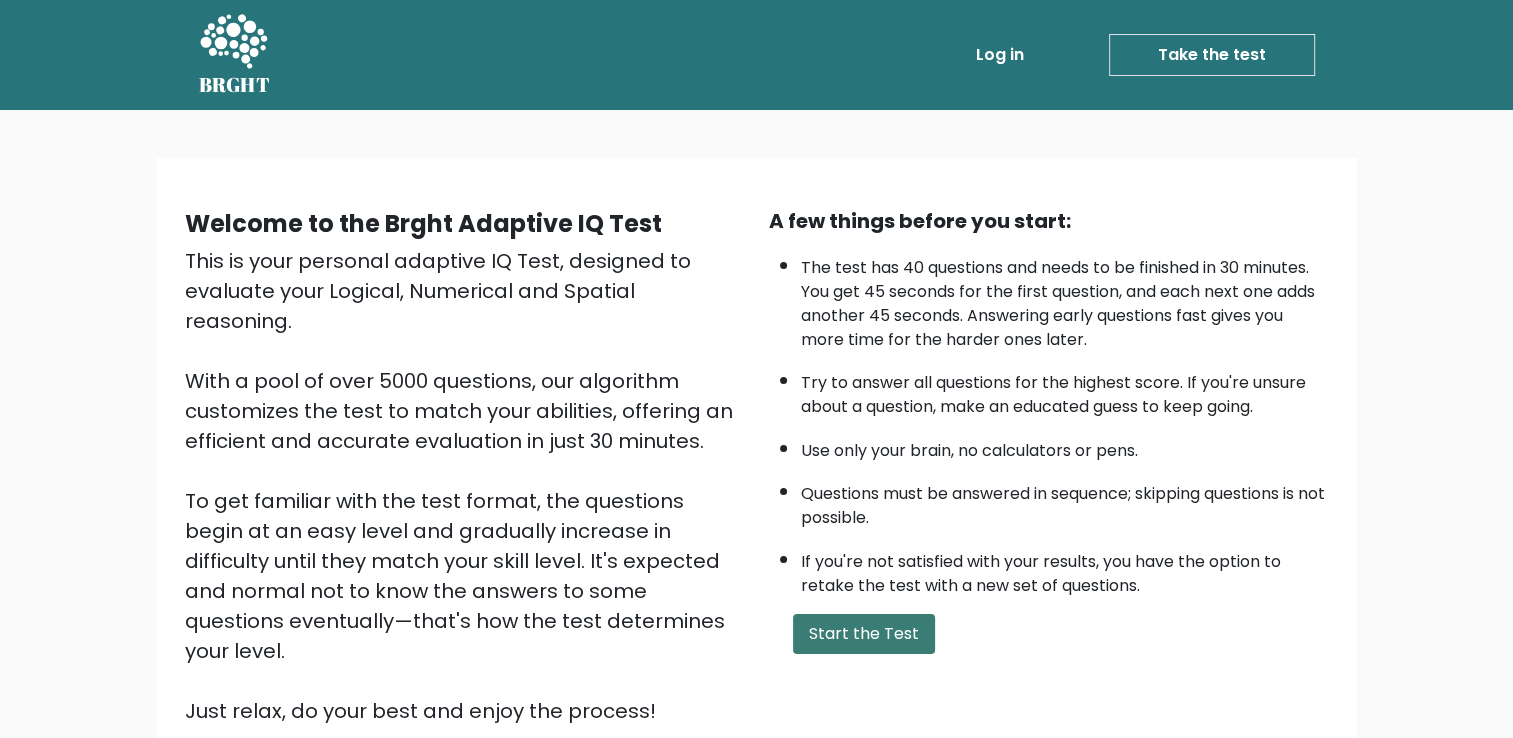 click on "Start the Test" at bounding box center [864, 634] 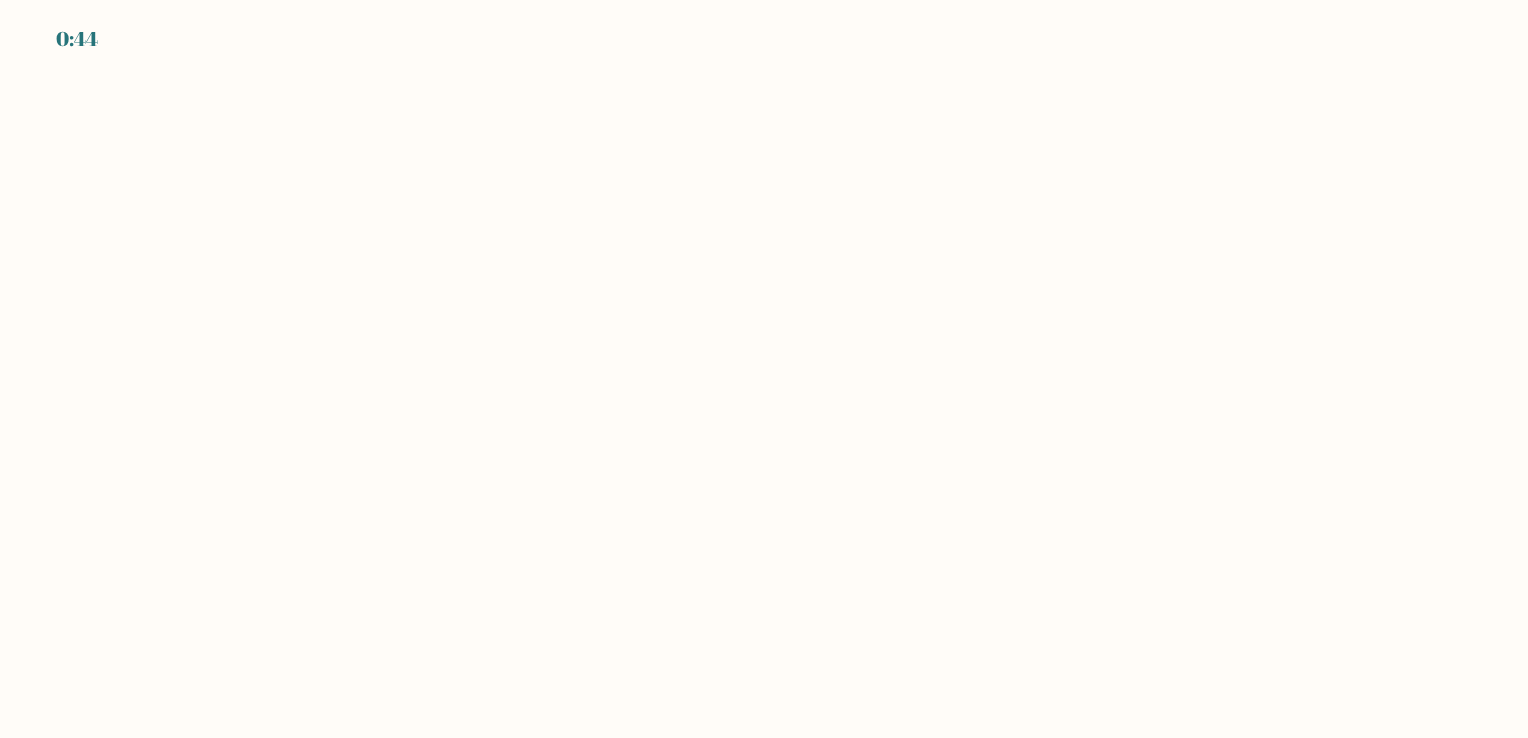 scroll, scrollTop: 0, scrollLeft: 0, axis: both 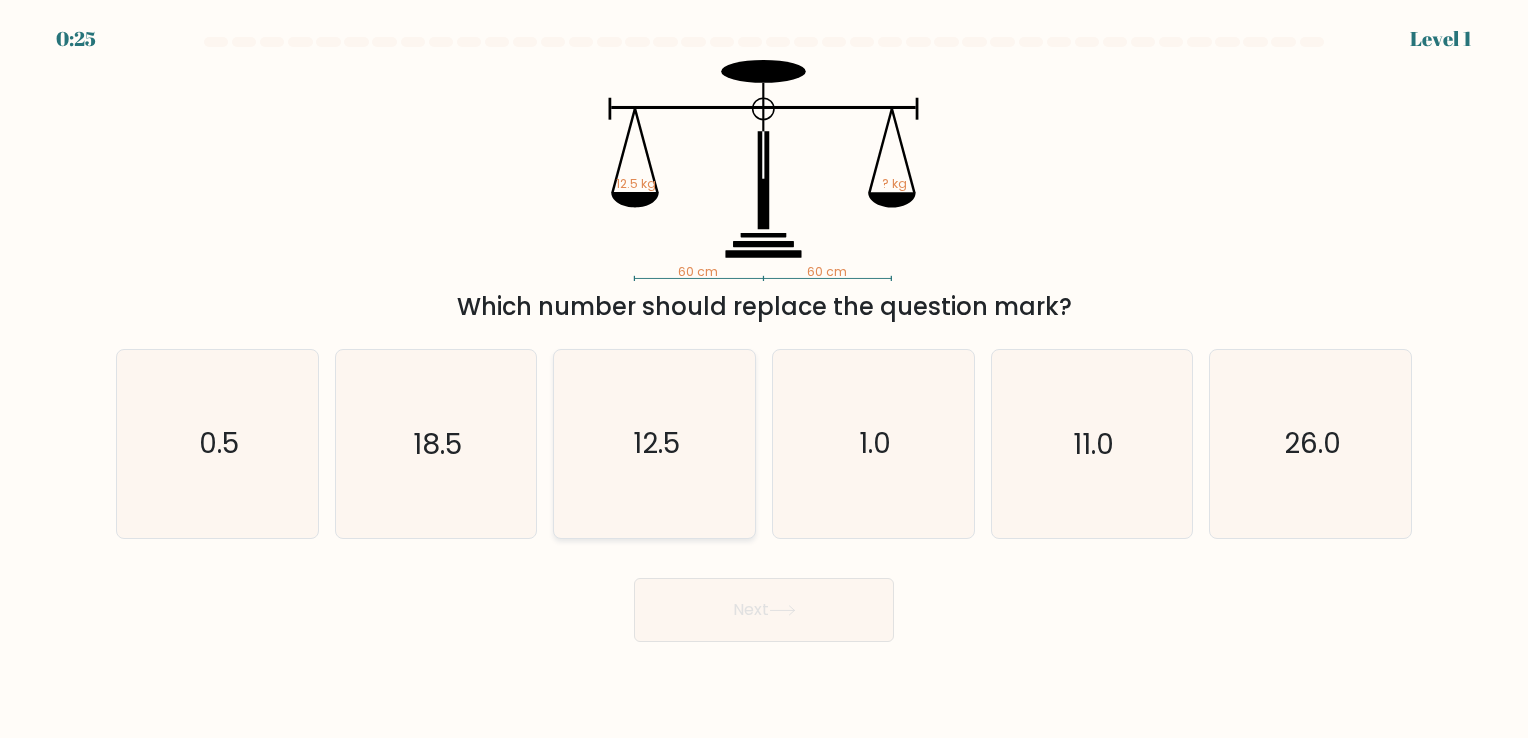 click on "12.5" 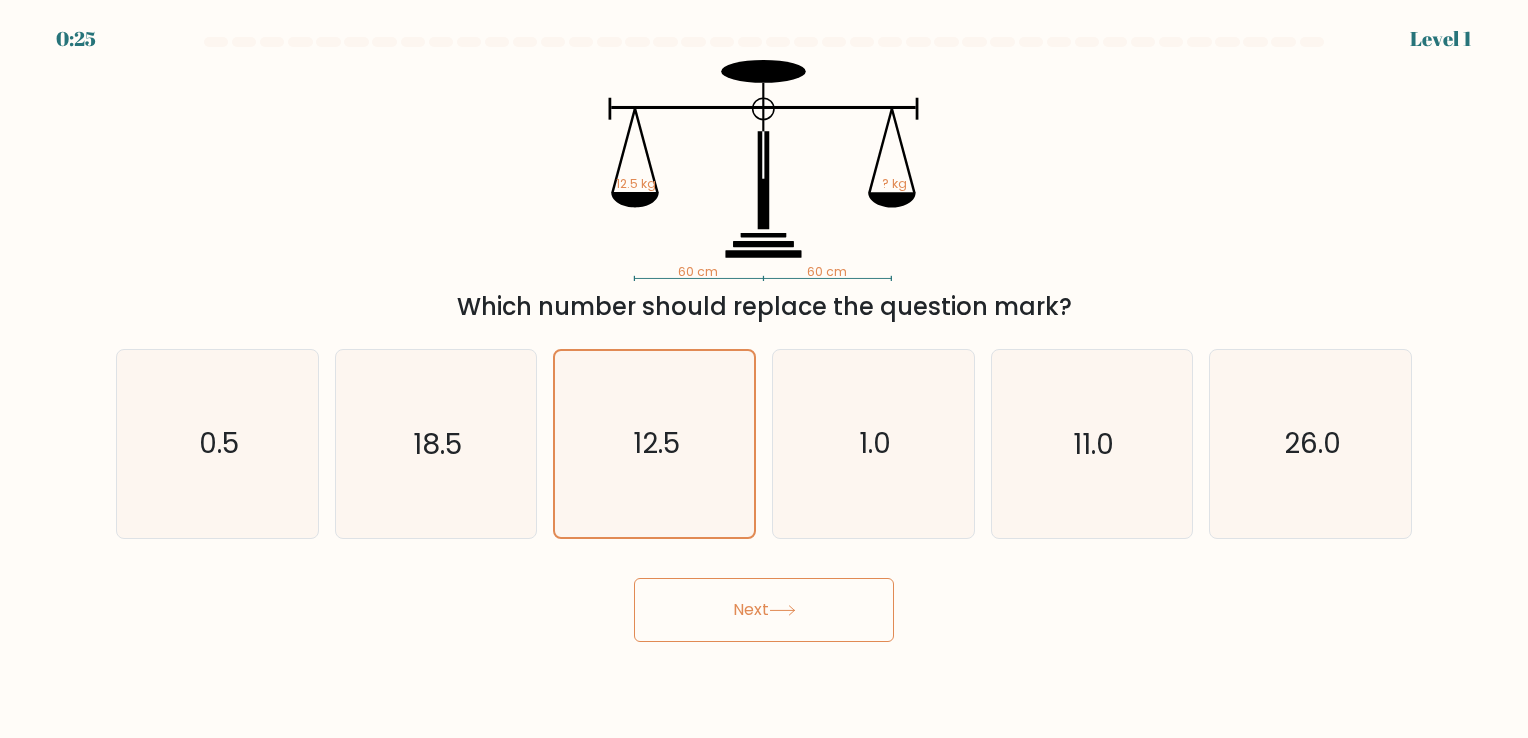 click 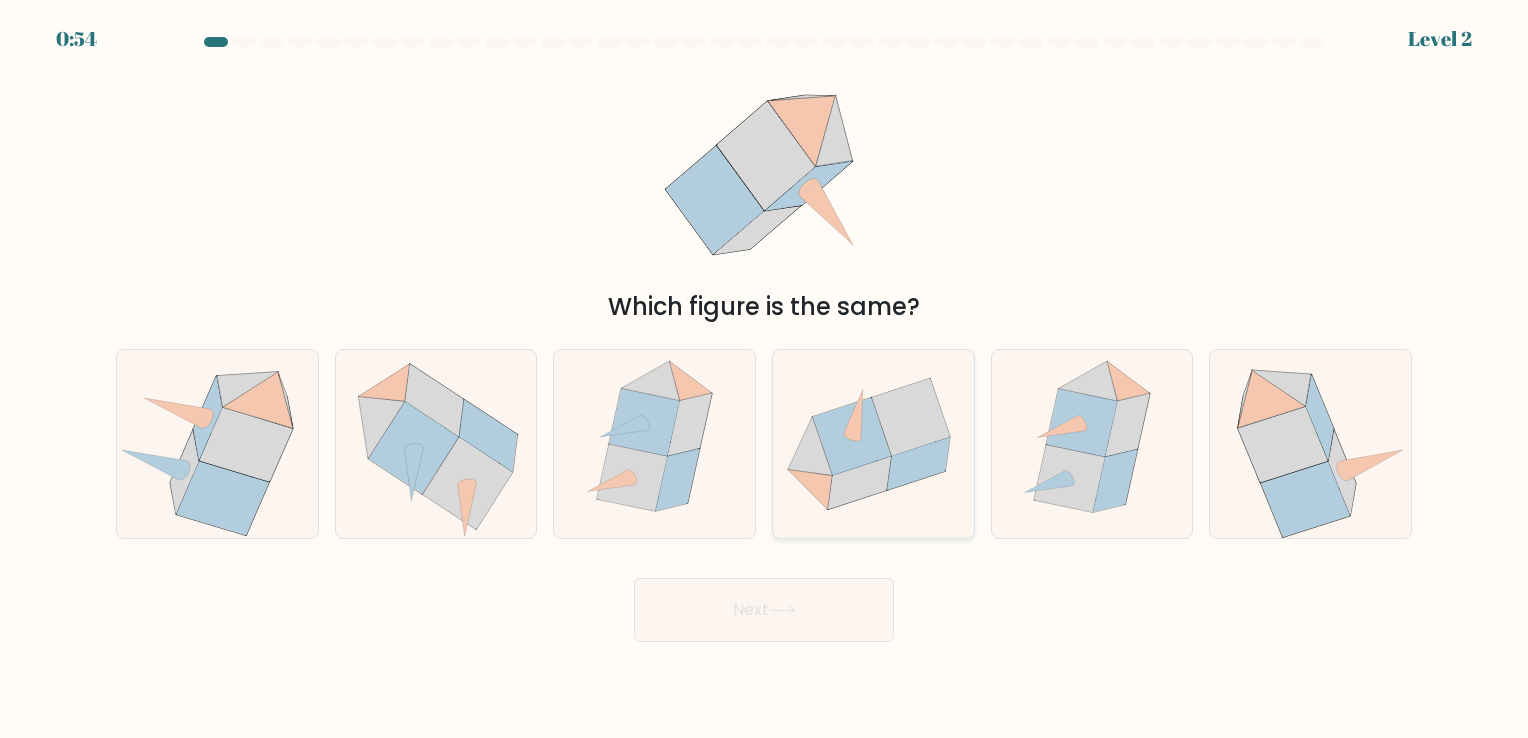 click 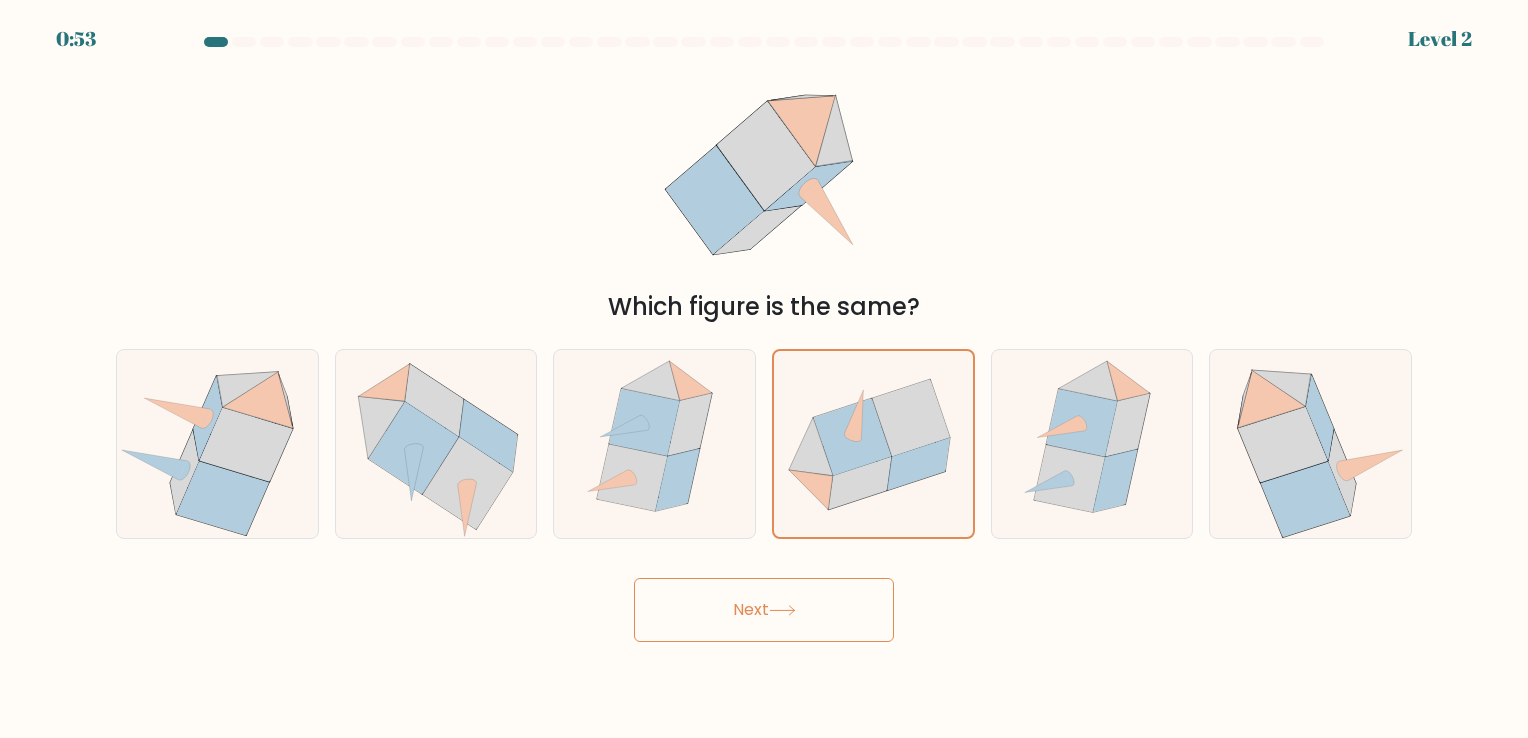 click on "Next" at bounding box center [764, 610] 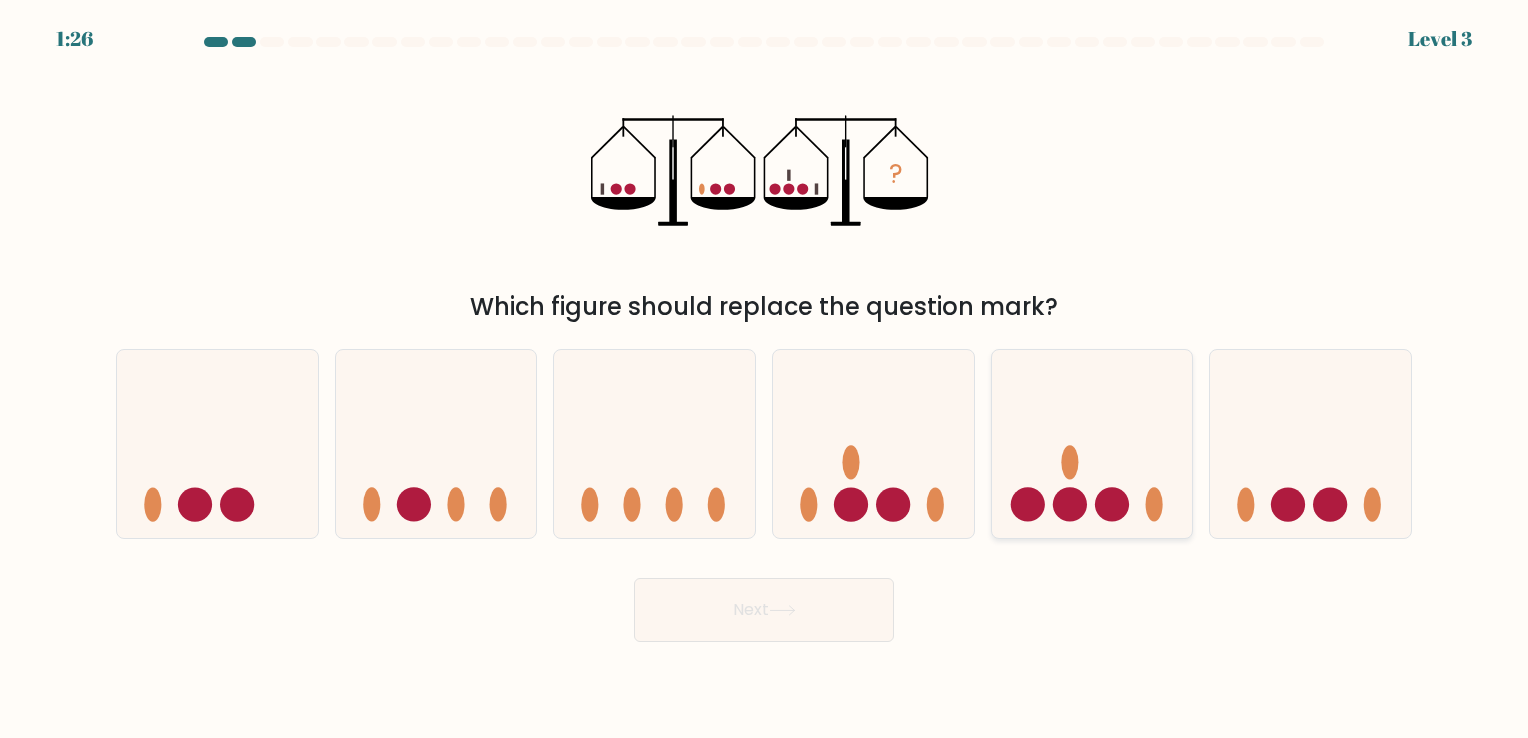 click 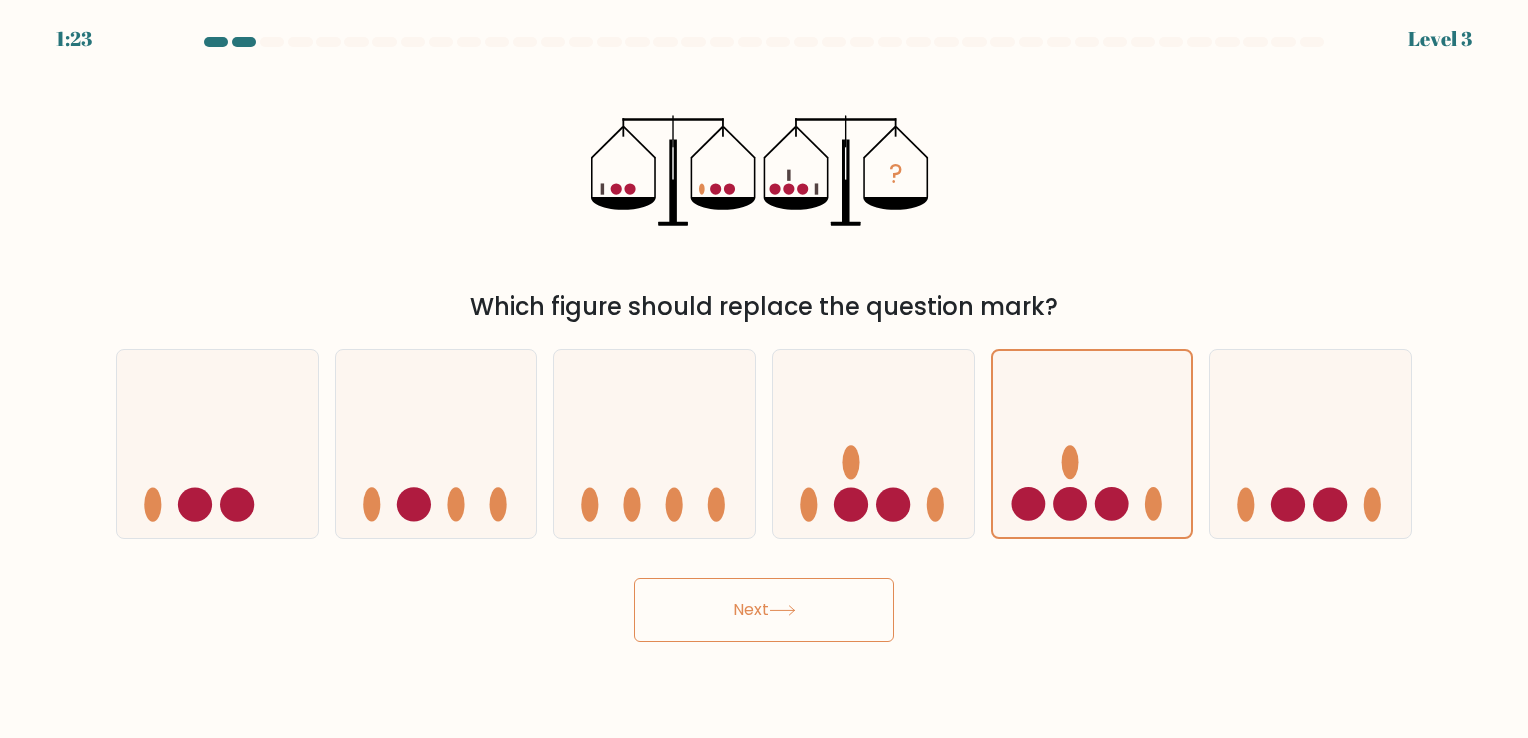 click on "Next" at bounding box center [764, 610] 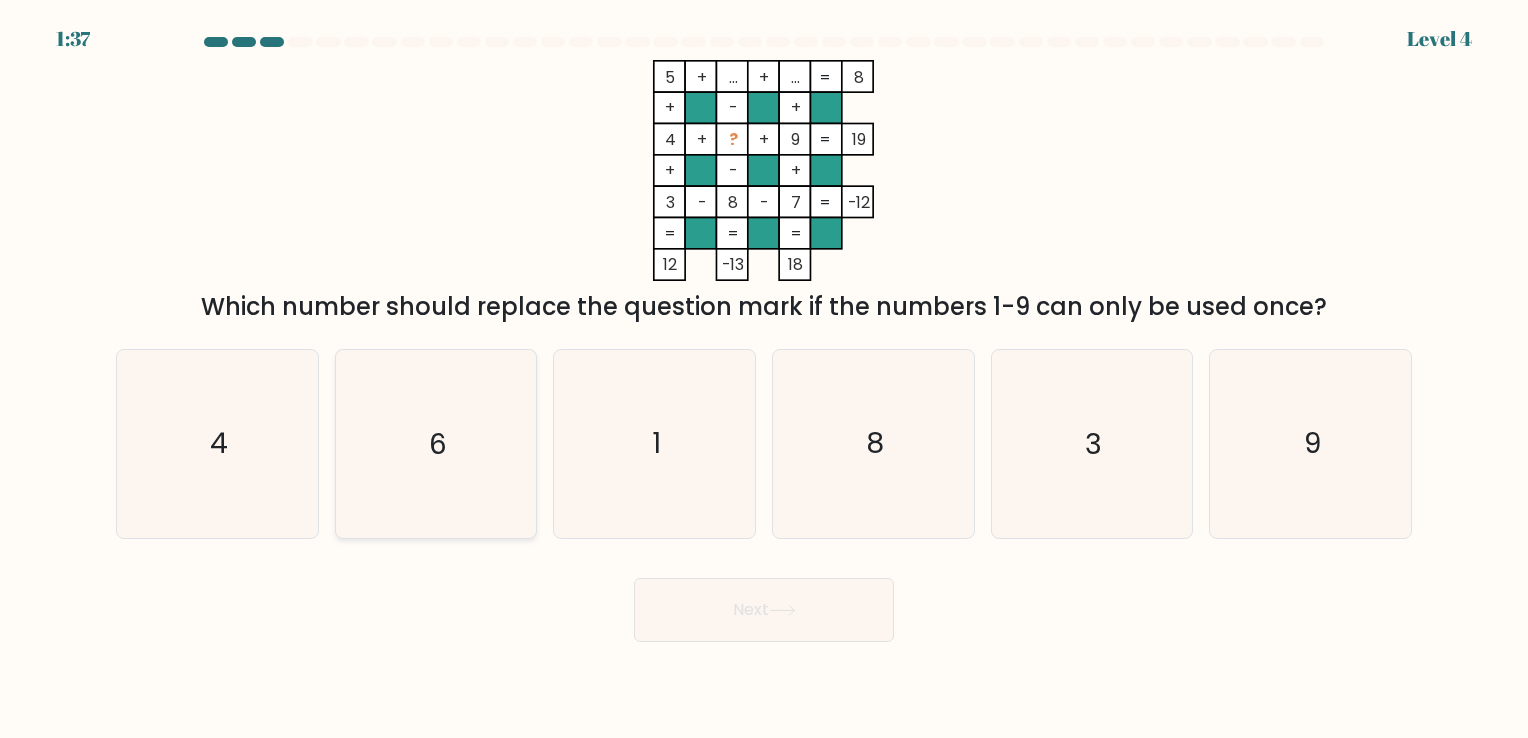 click on "6" 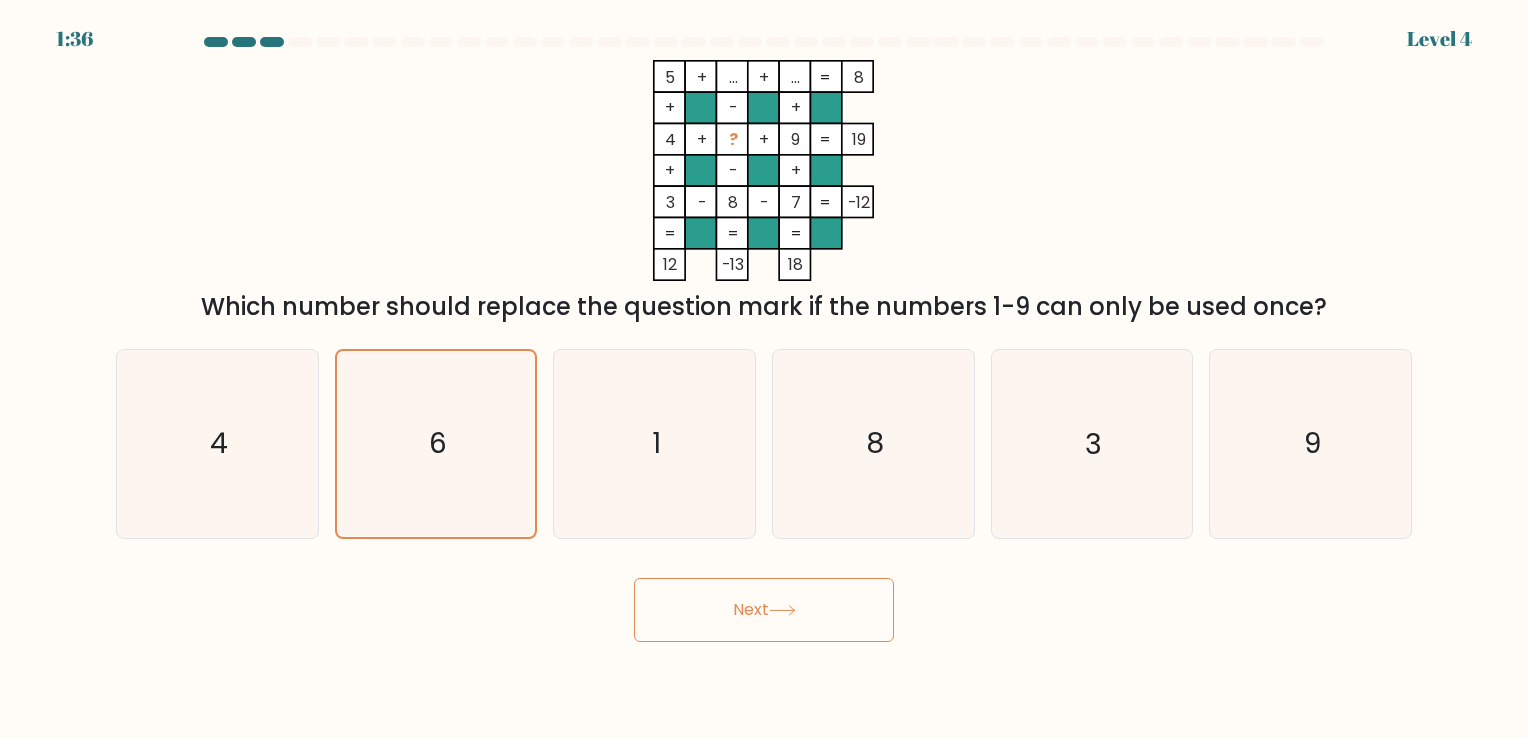 click on "Next" at bounding box center (764, 610) 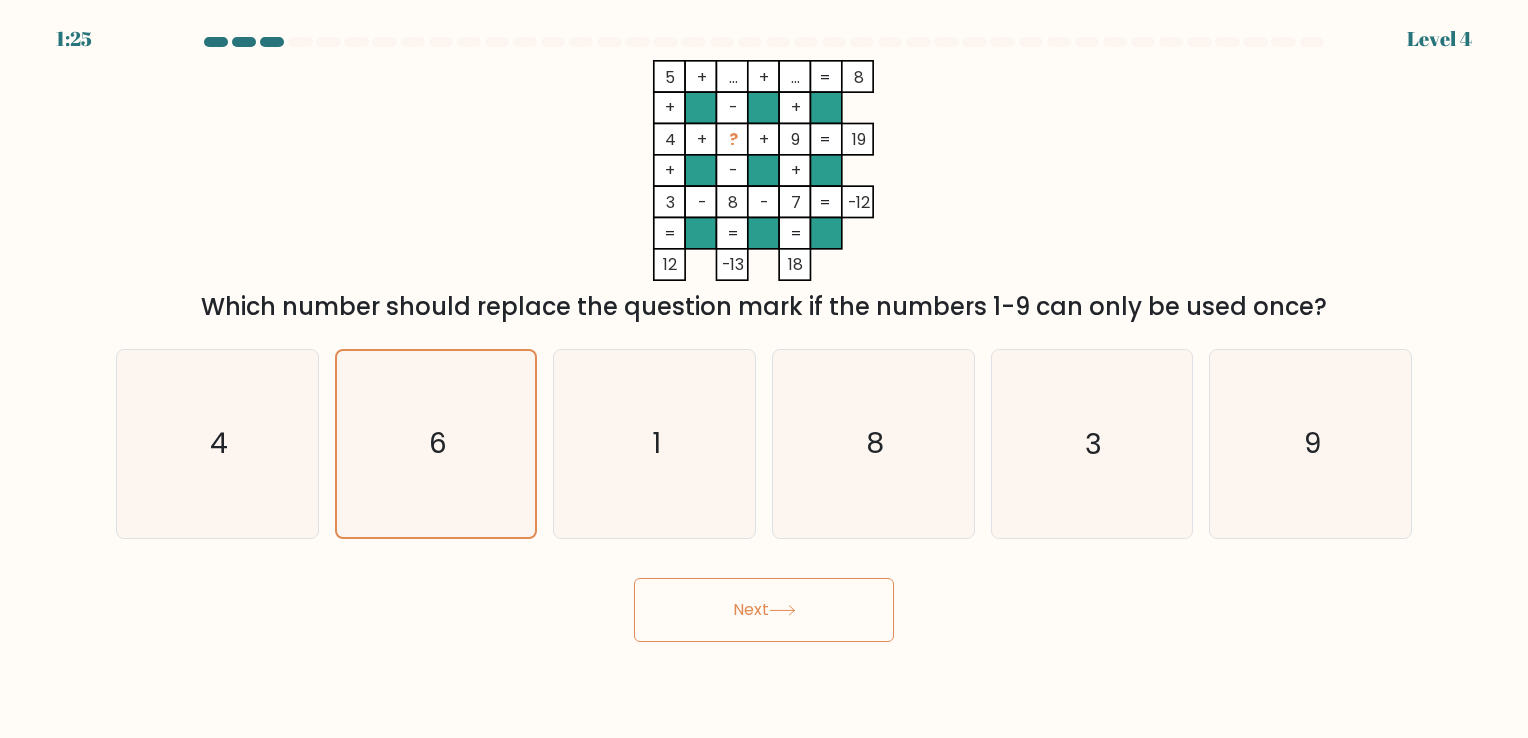 click on "Next" at bounding box center (764, 610) 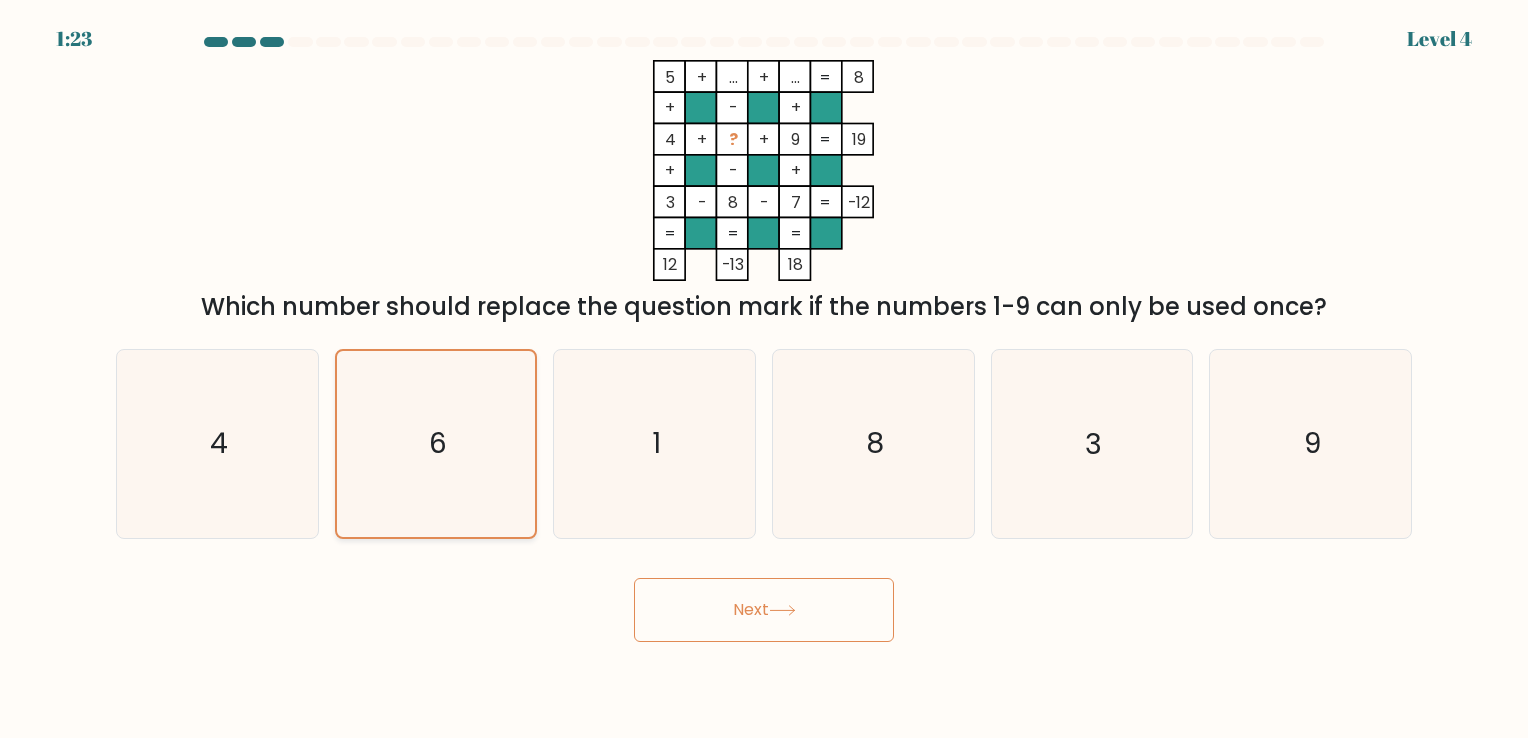 click on "6" 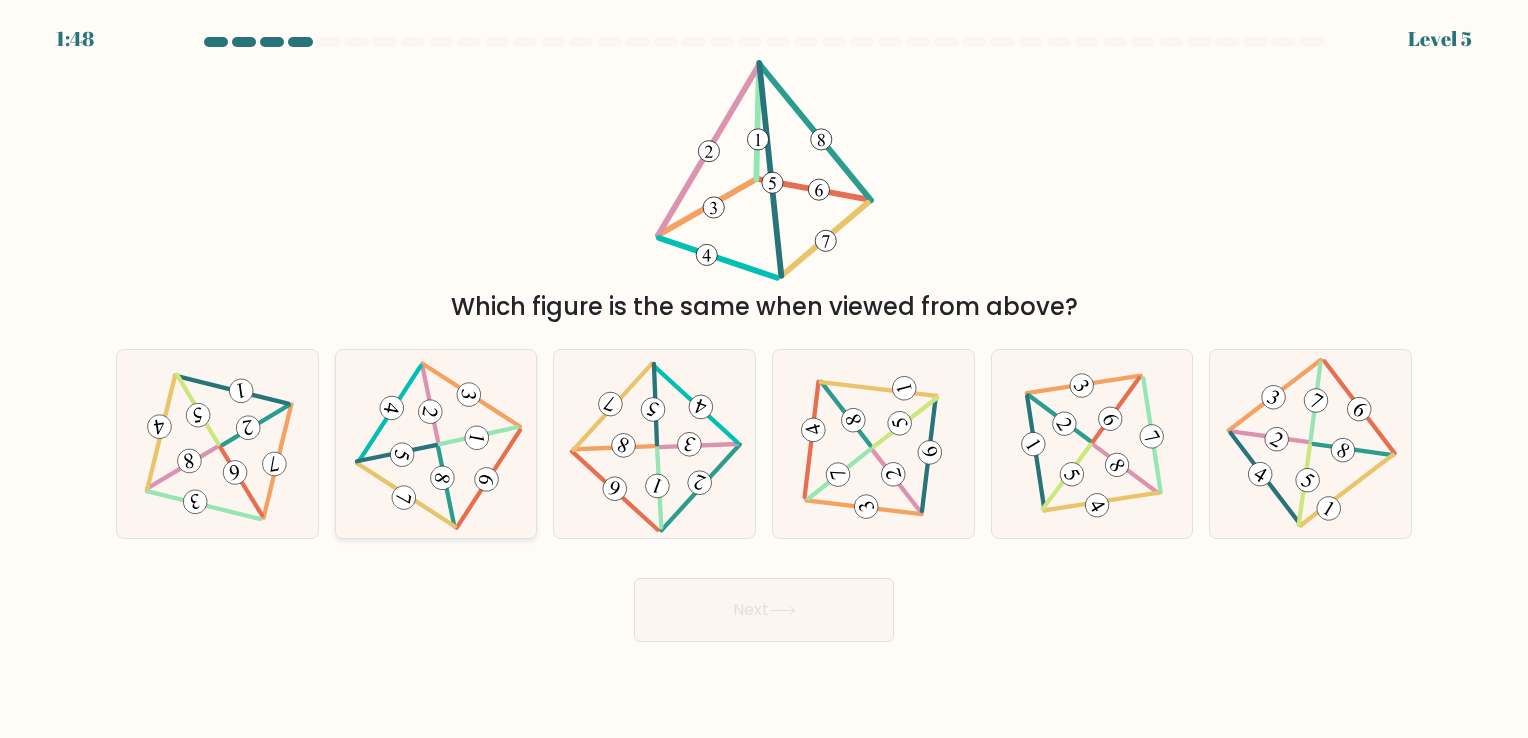 click 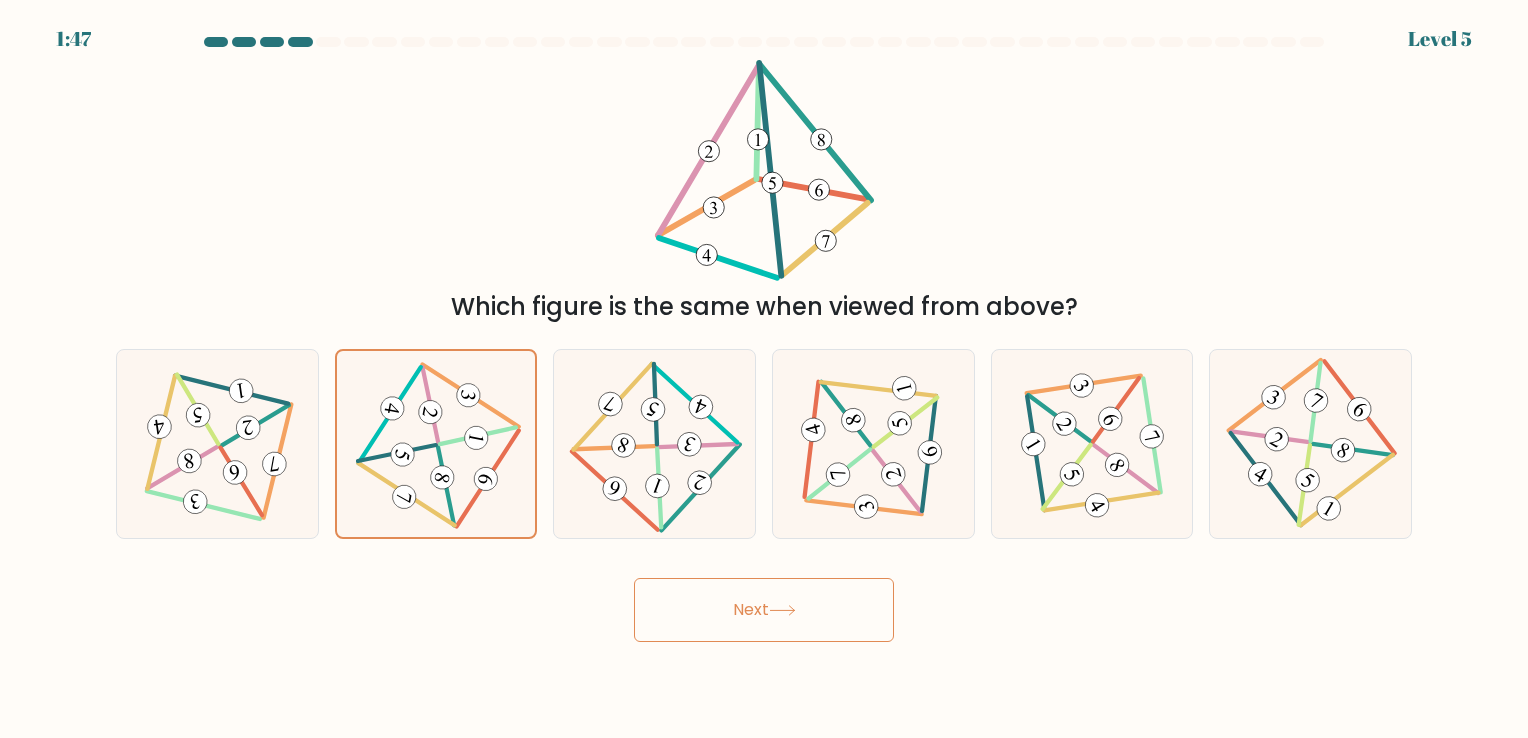 click on "Next" at bounding box center [764, 610] 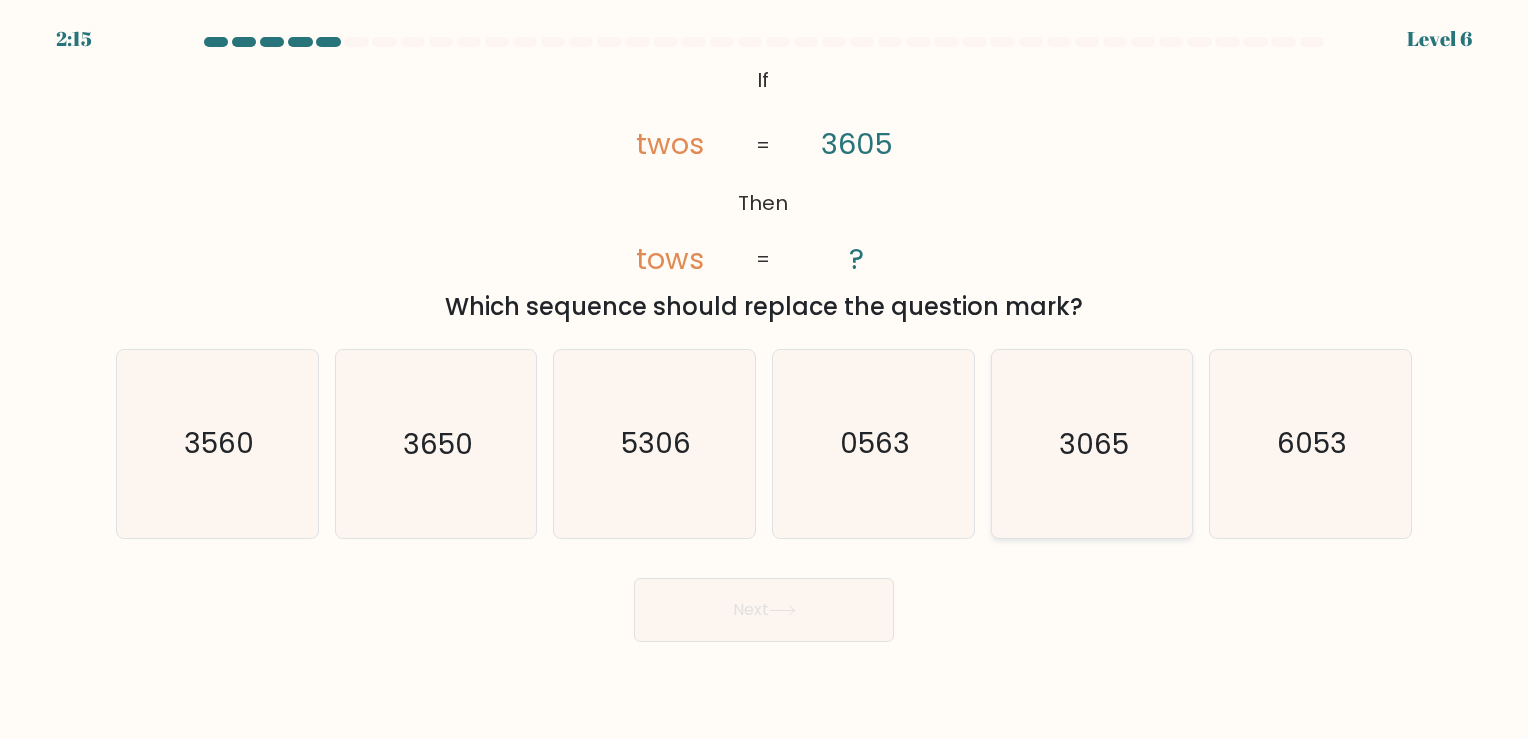 click on "3065" 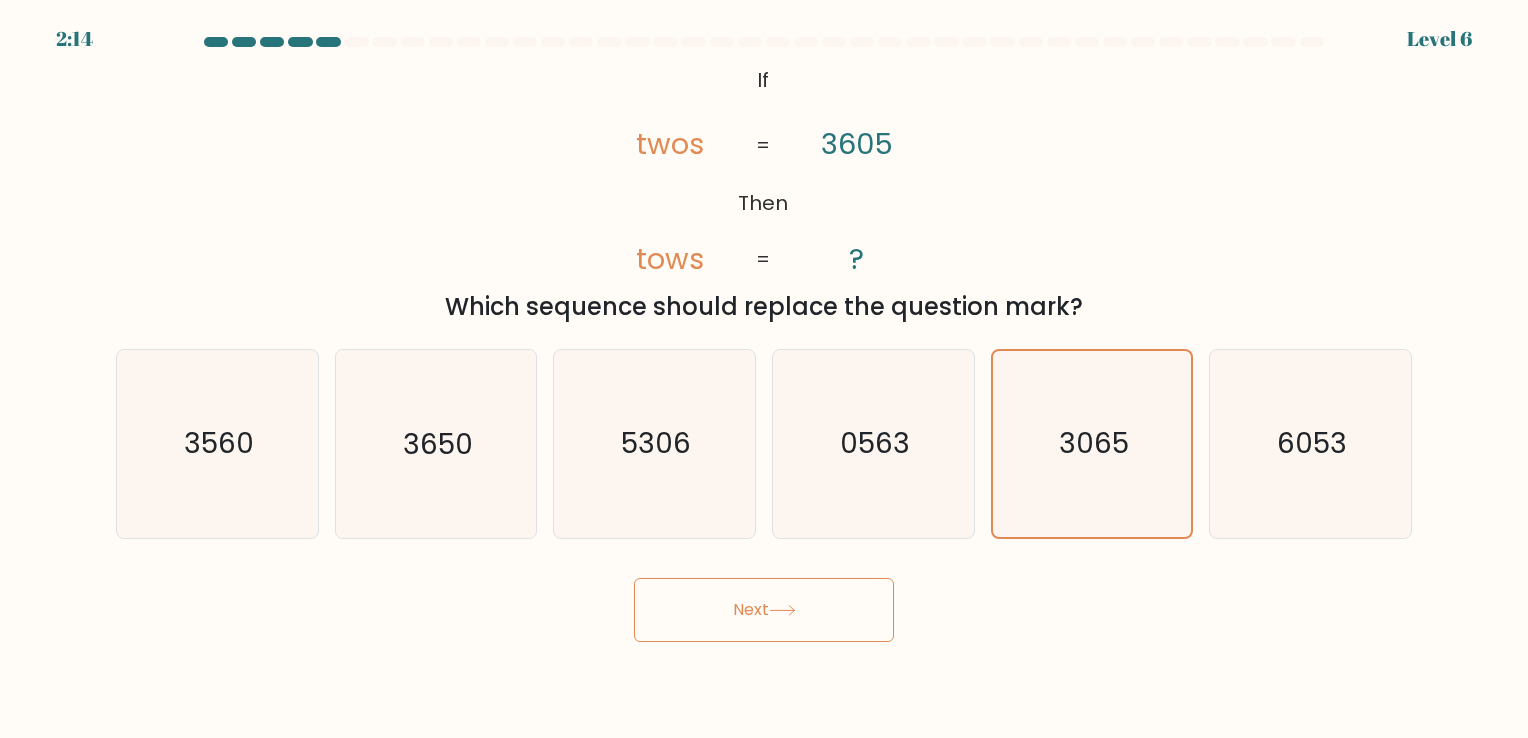 click on "Next" at bounding box center [764, 610] 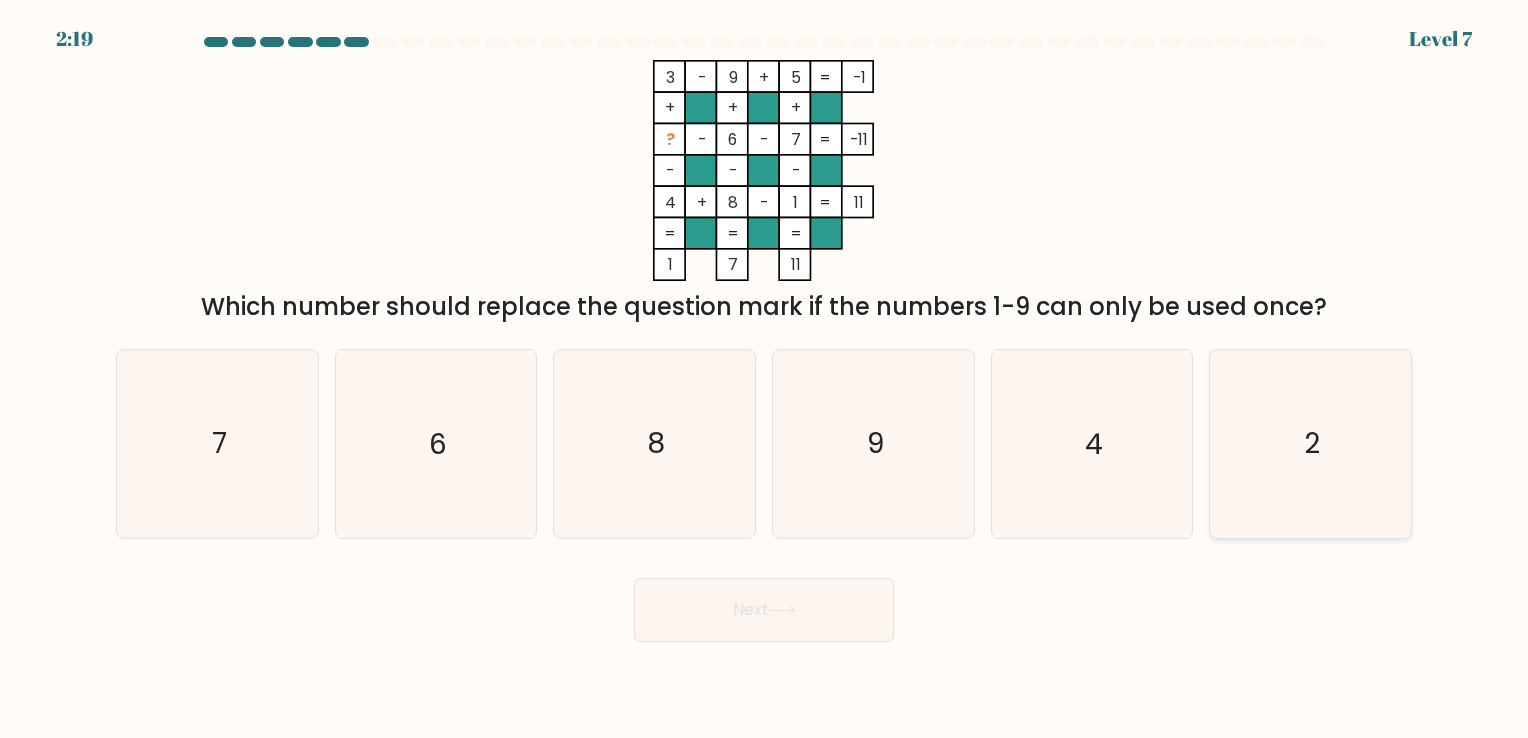 click on "2" 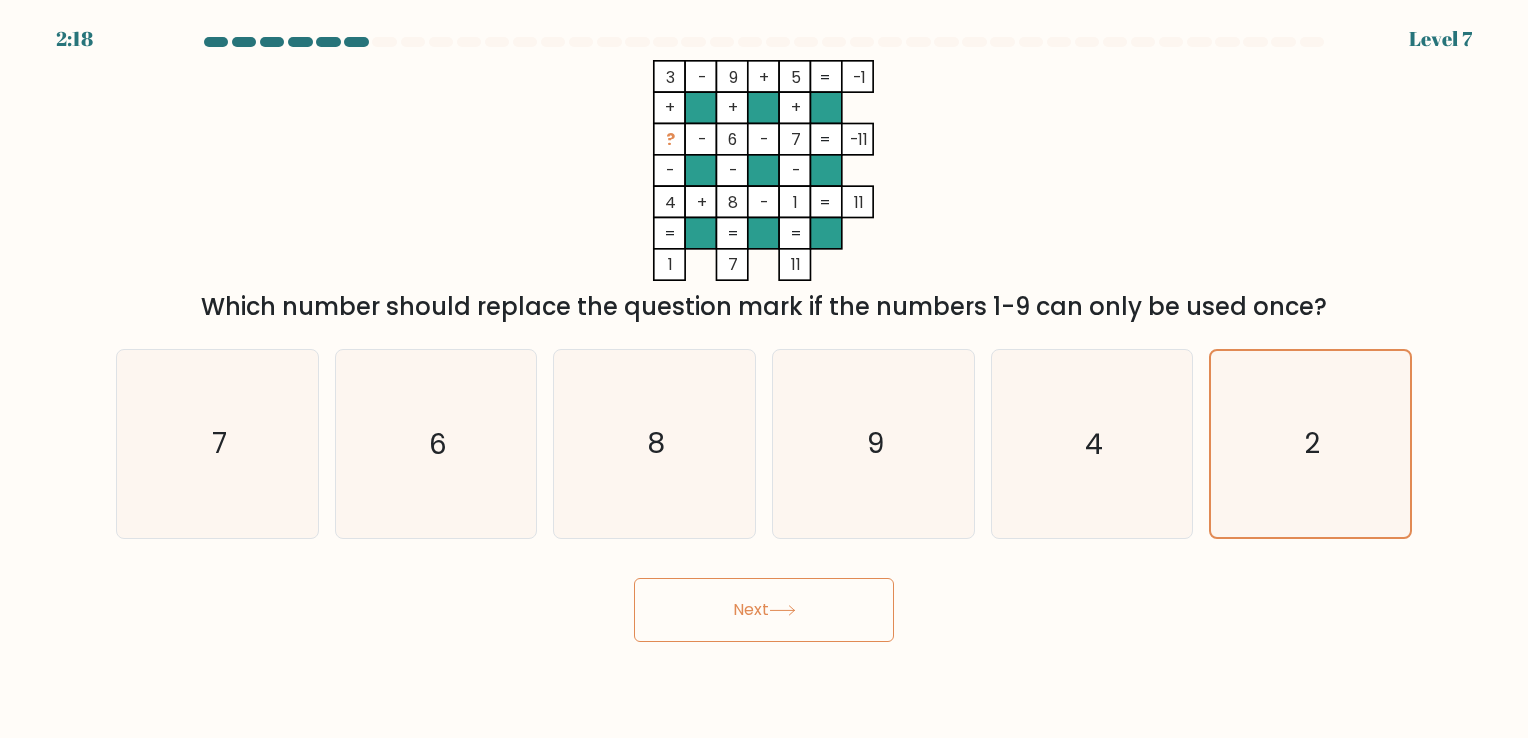 click on "Next" at bounding box center (764, 610) 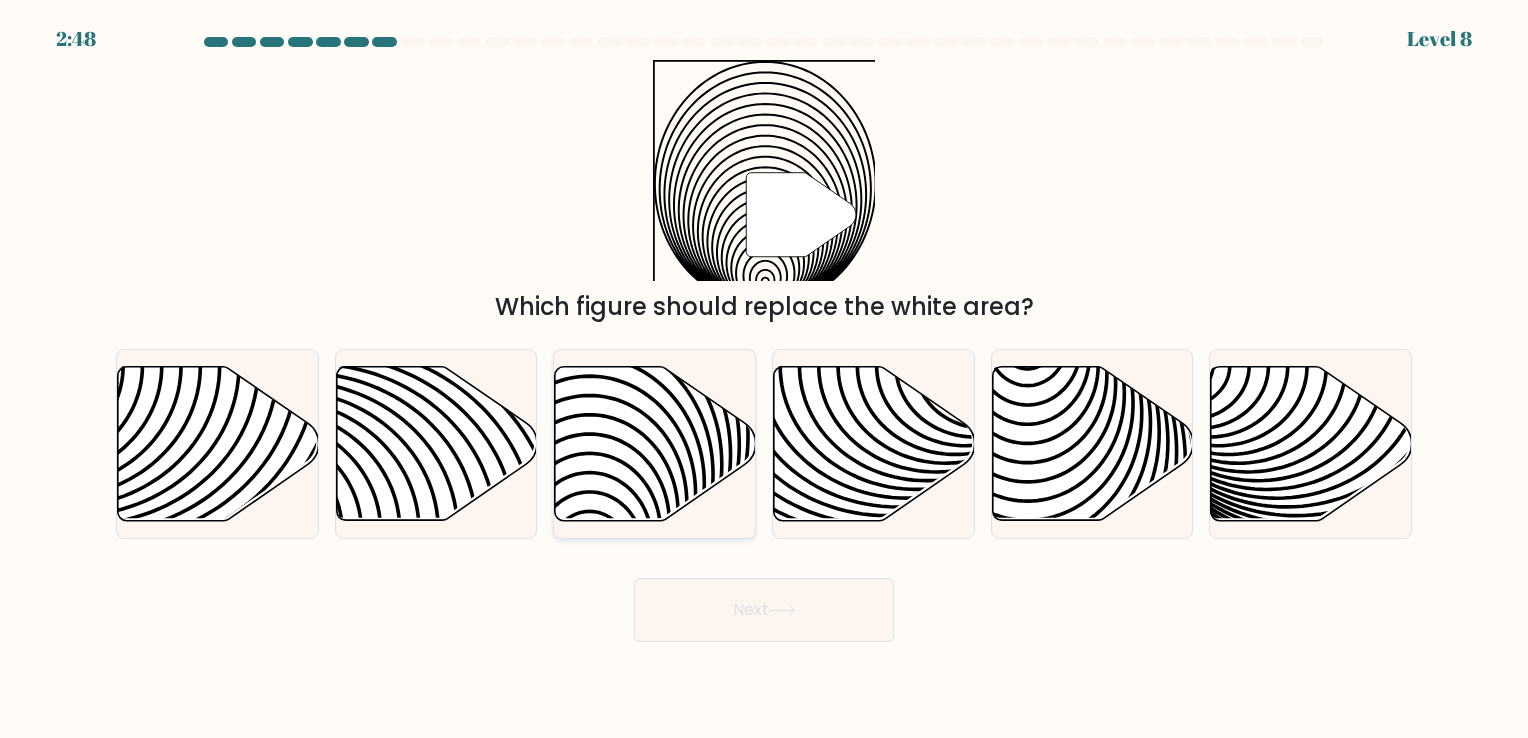 click 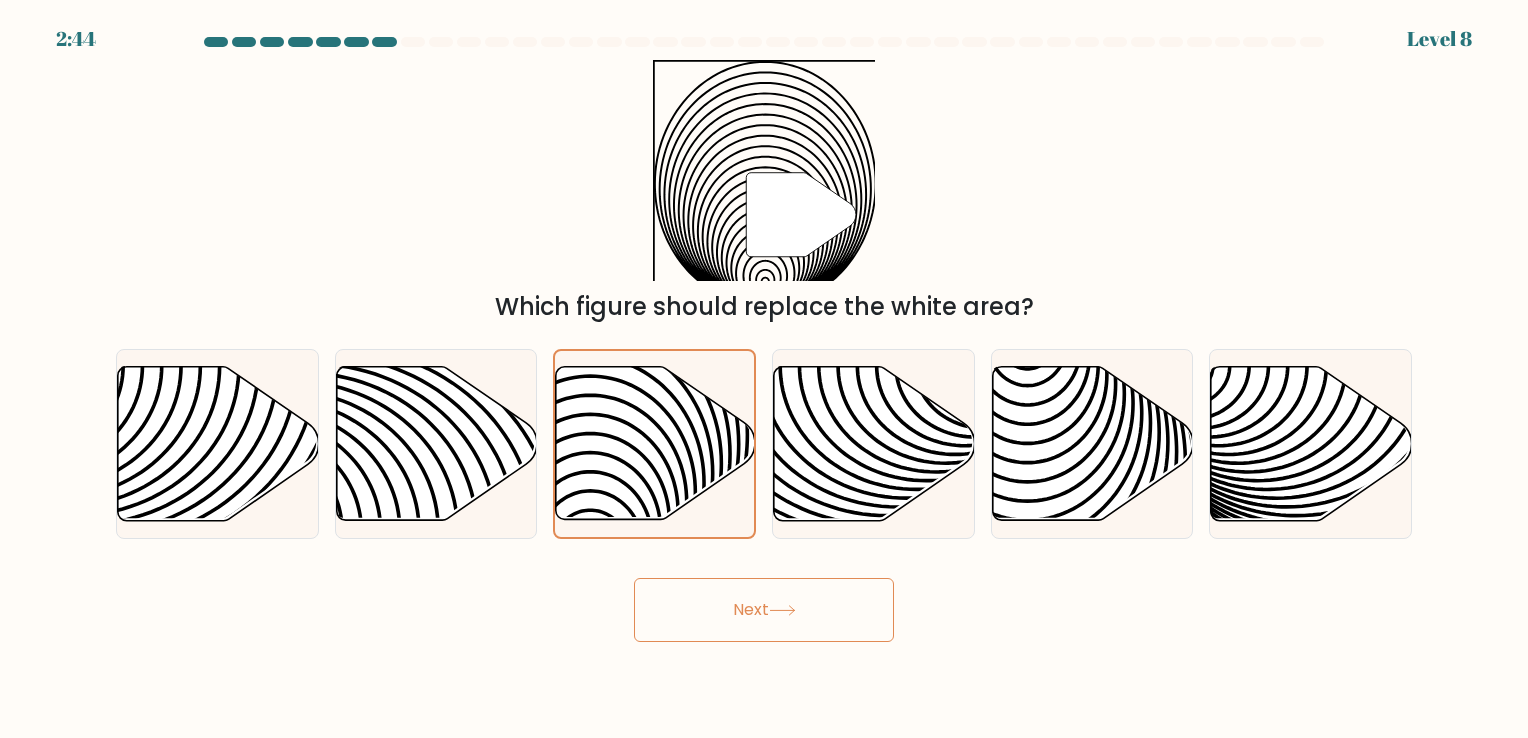 click on "Next" at bounding box center [764, 610] 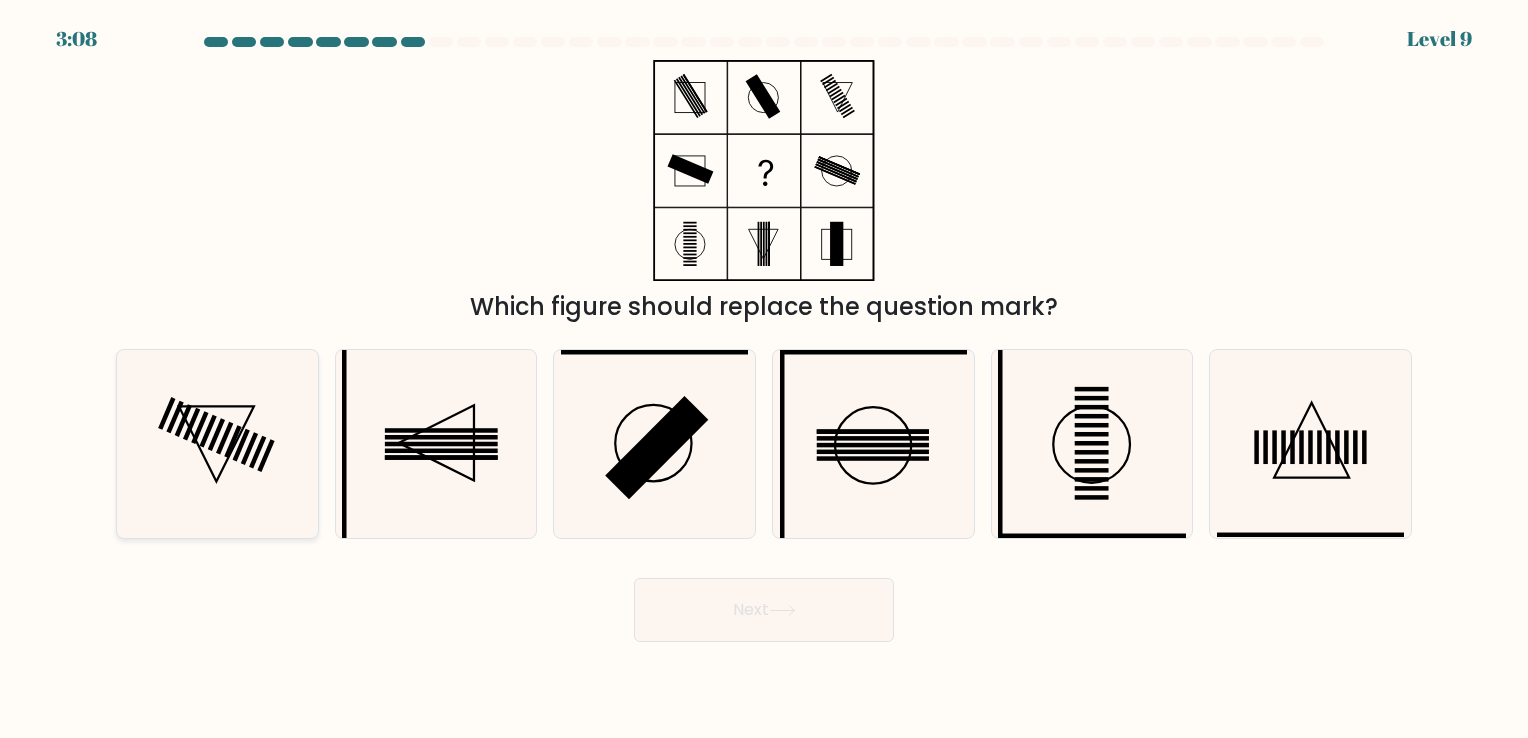 click 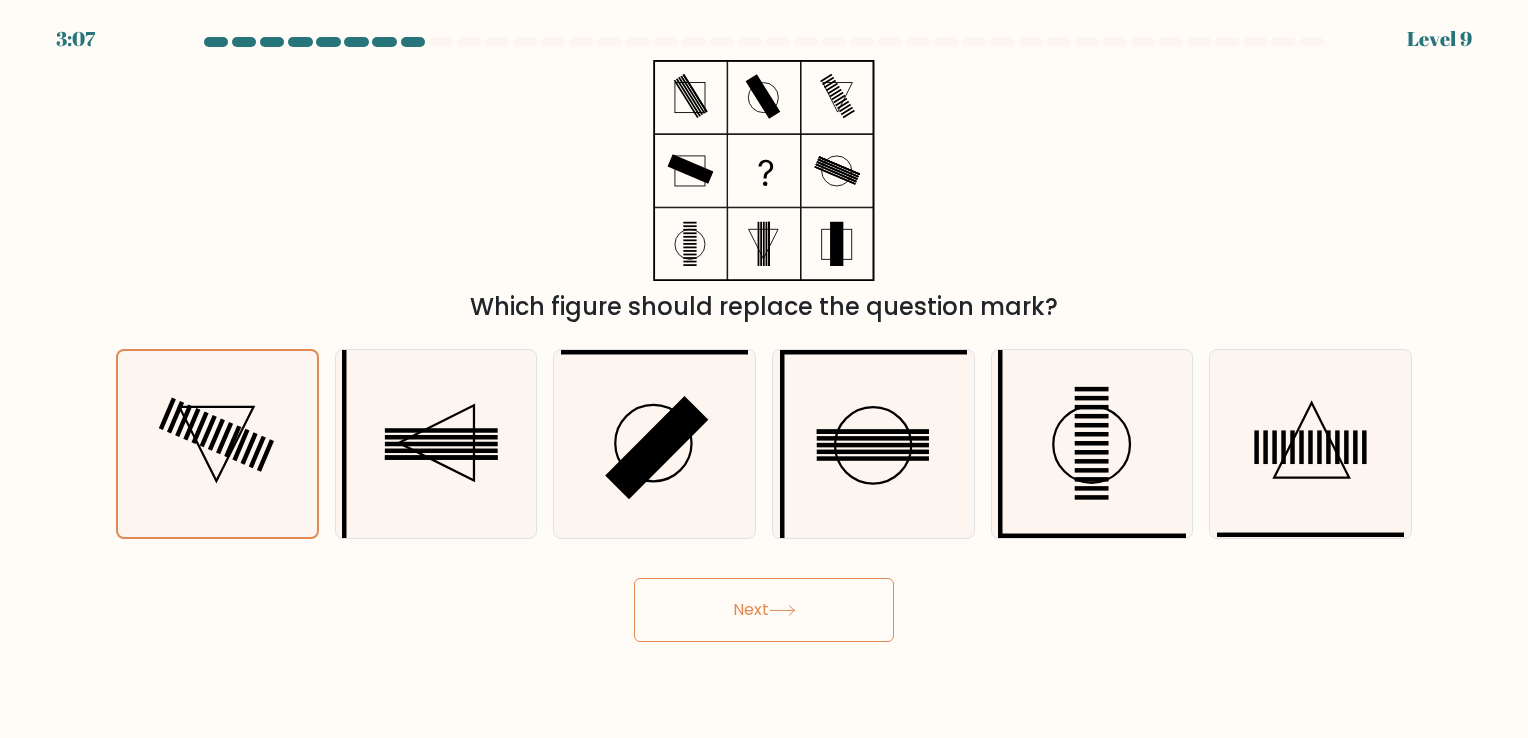 click on "Next" at bounding box center (764, 610) 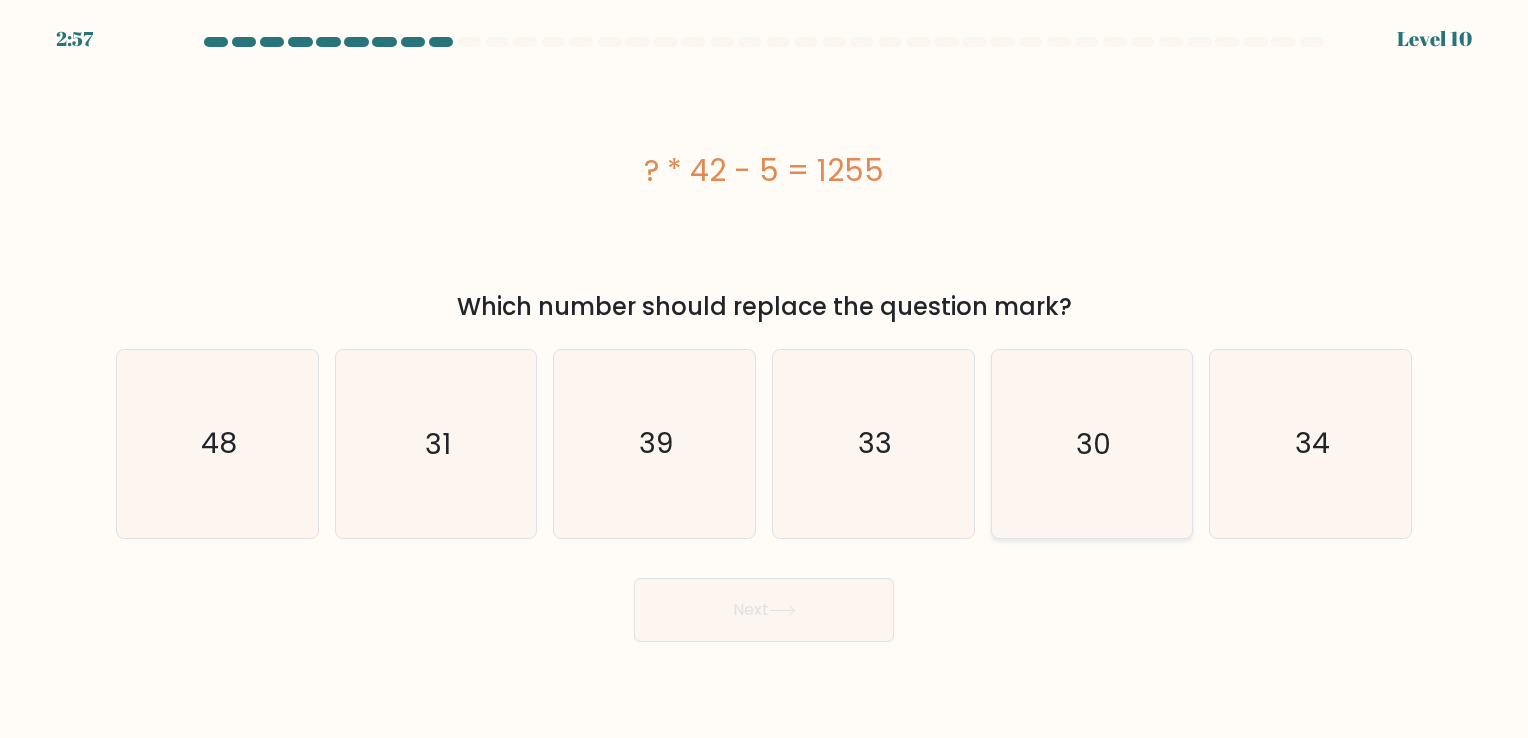 click on "30" 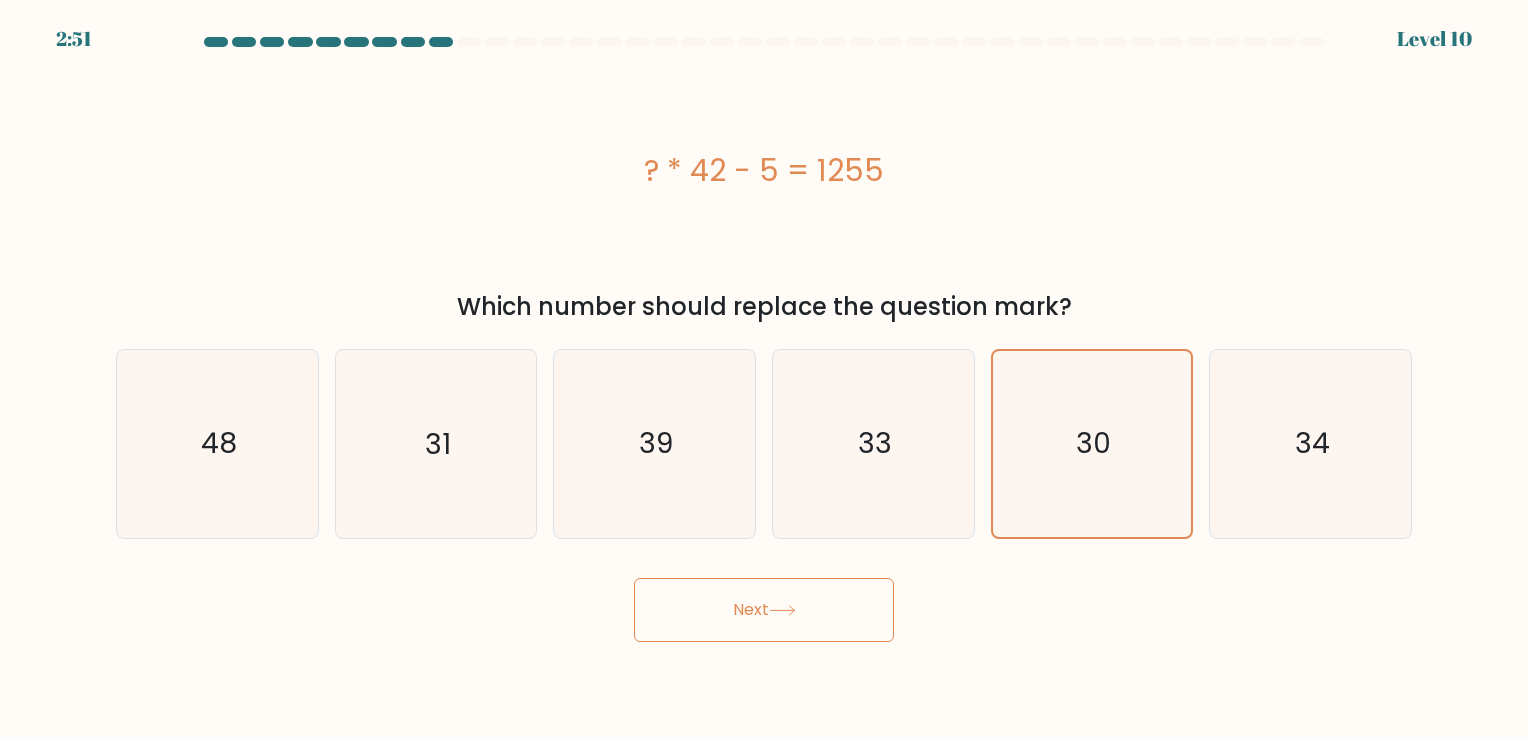 click on "Next" at bounding box center [764, 610] 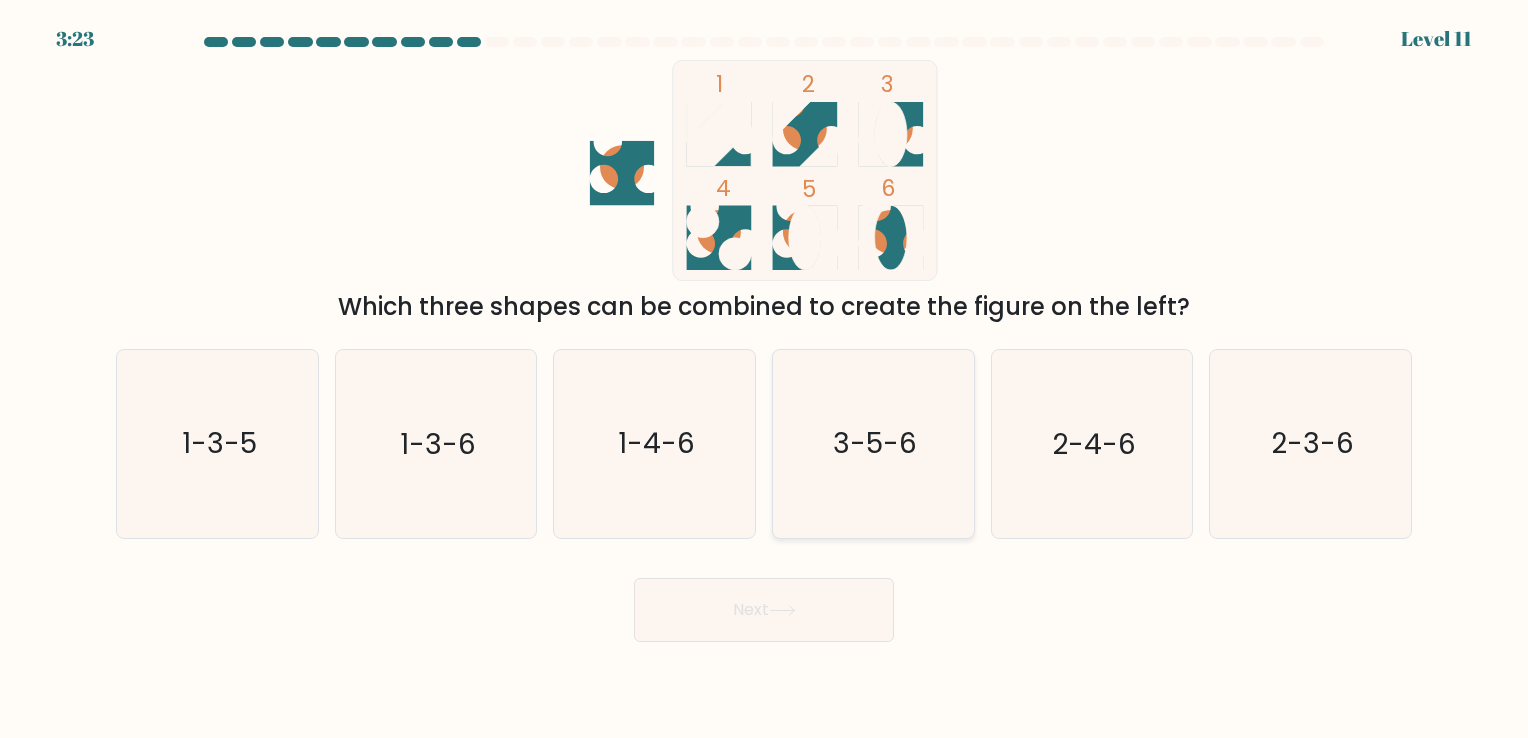 click on "3-5-6" 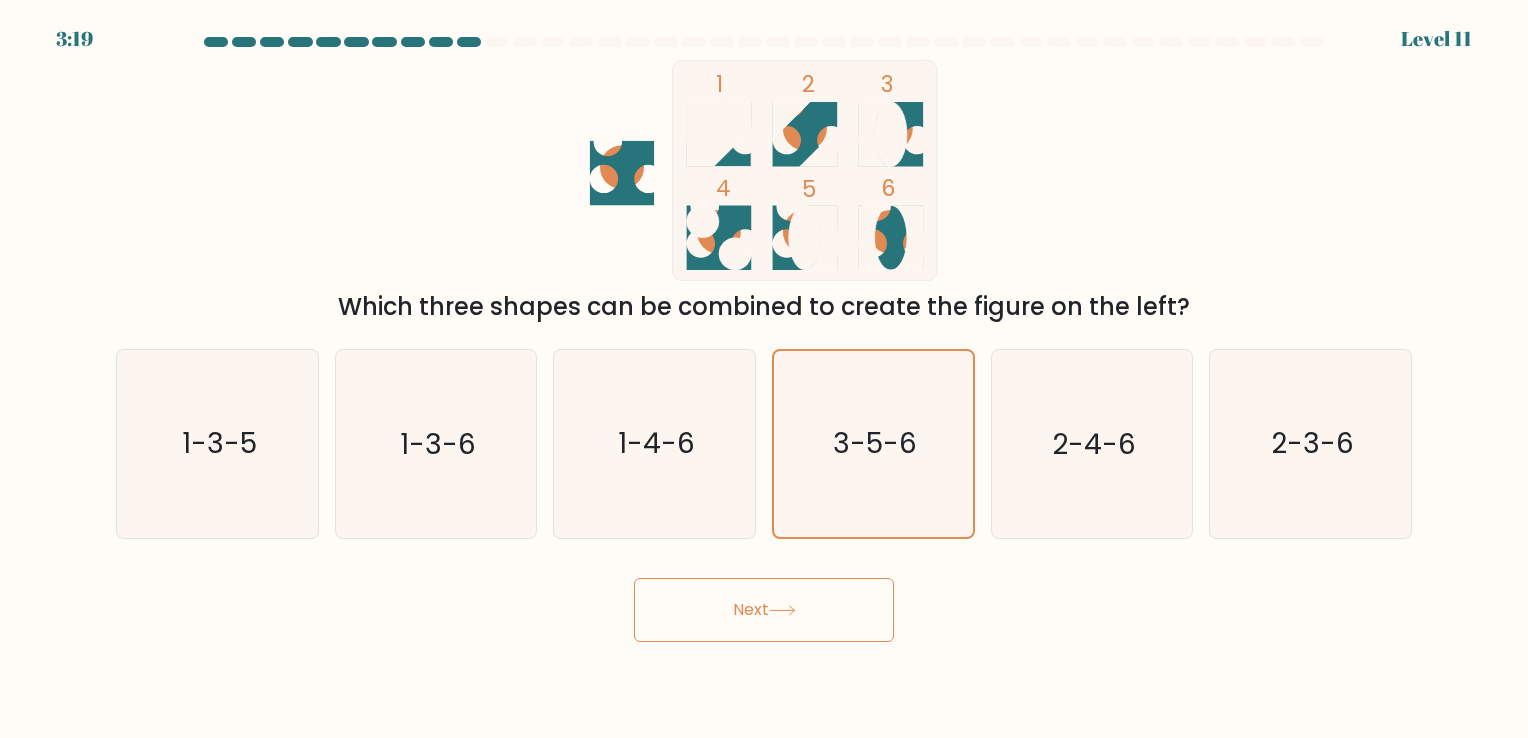 click 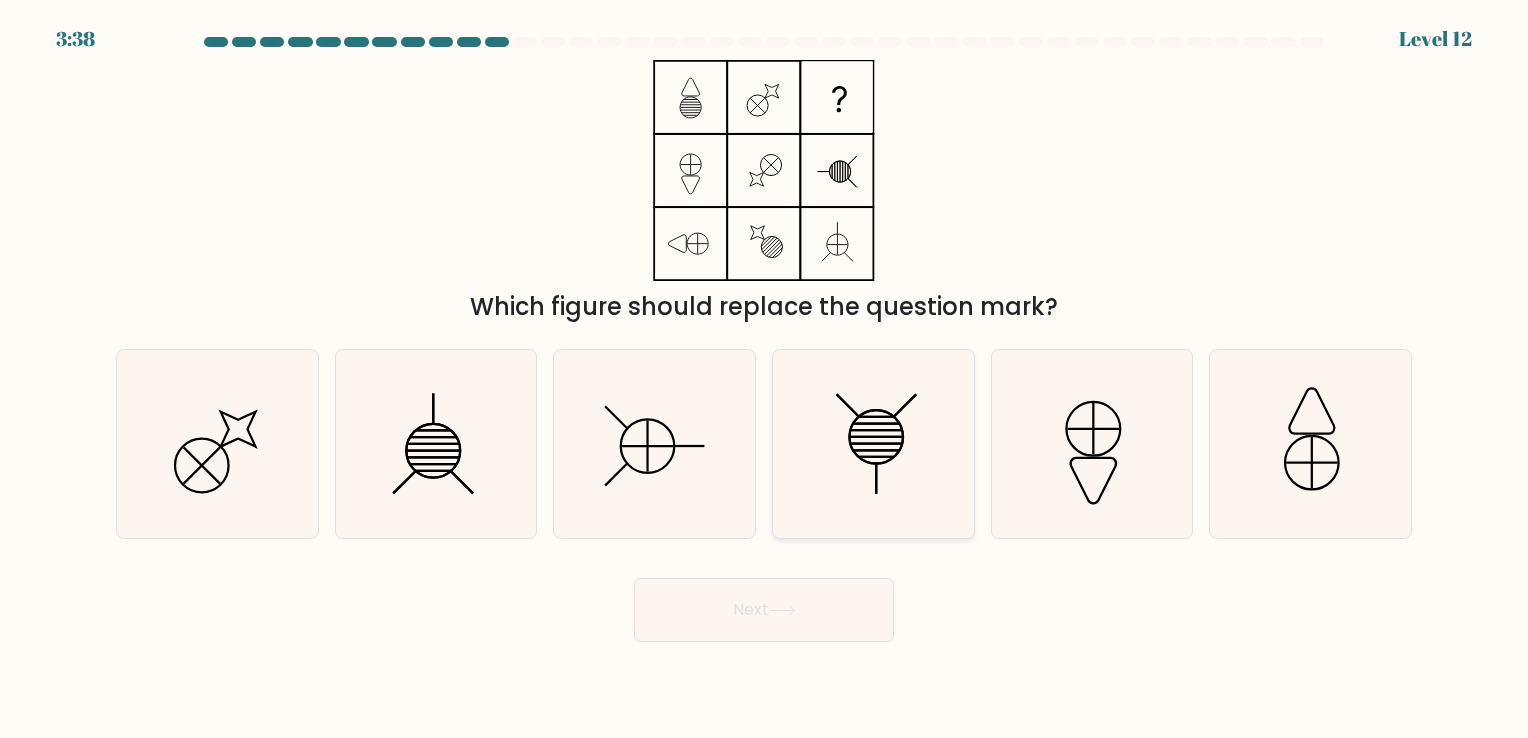 click 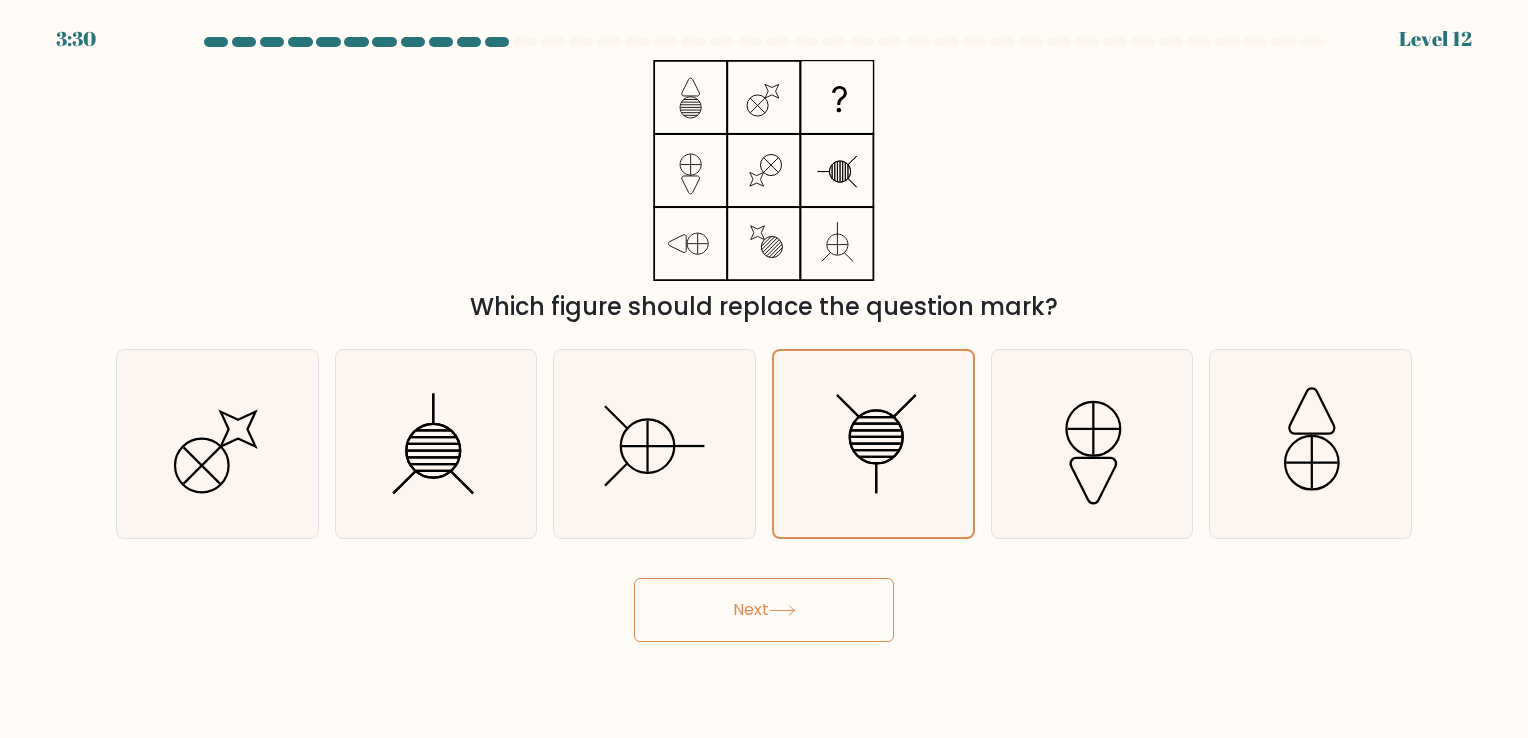 click on "Next" at bounding box center (764, 610) 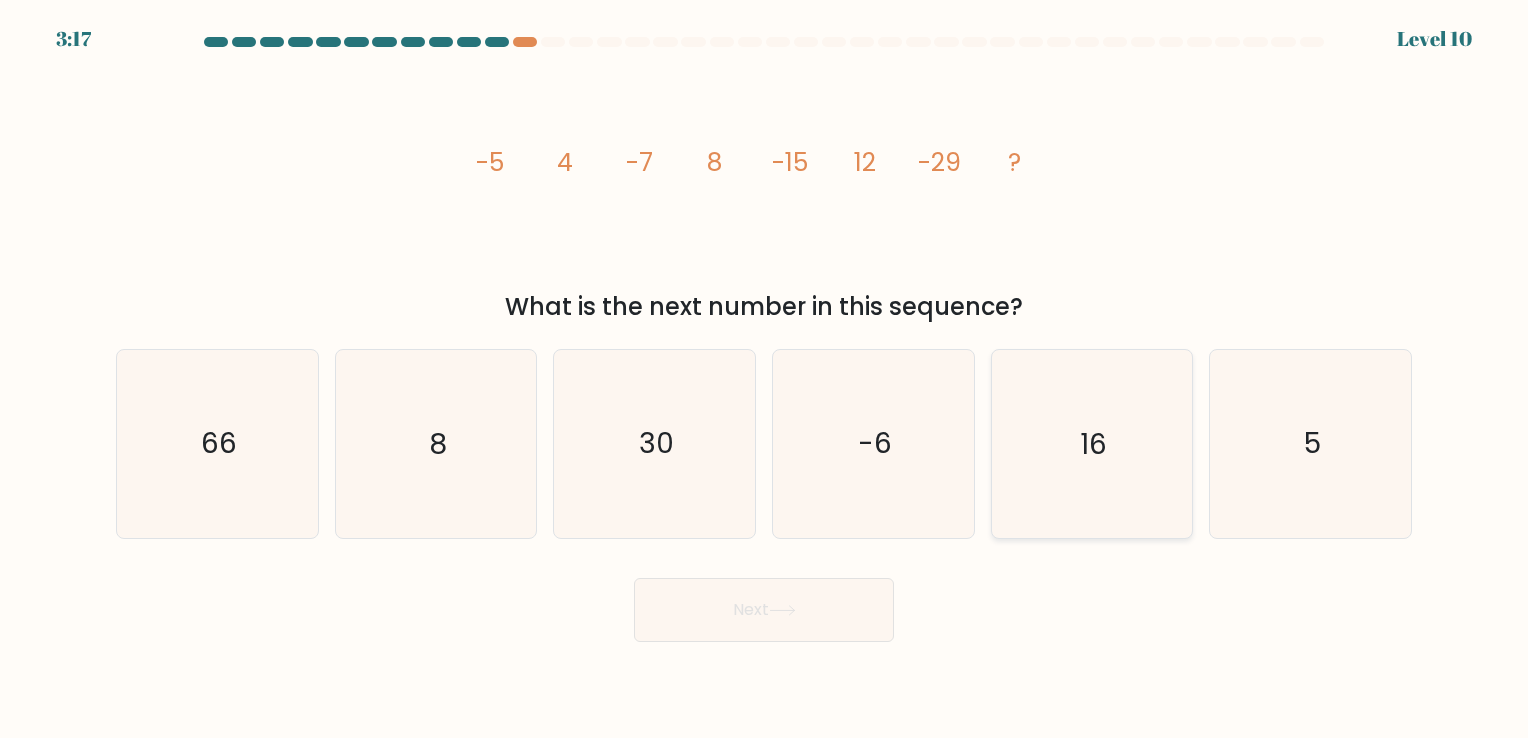click on "16" 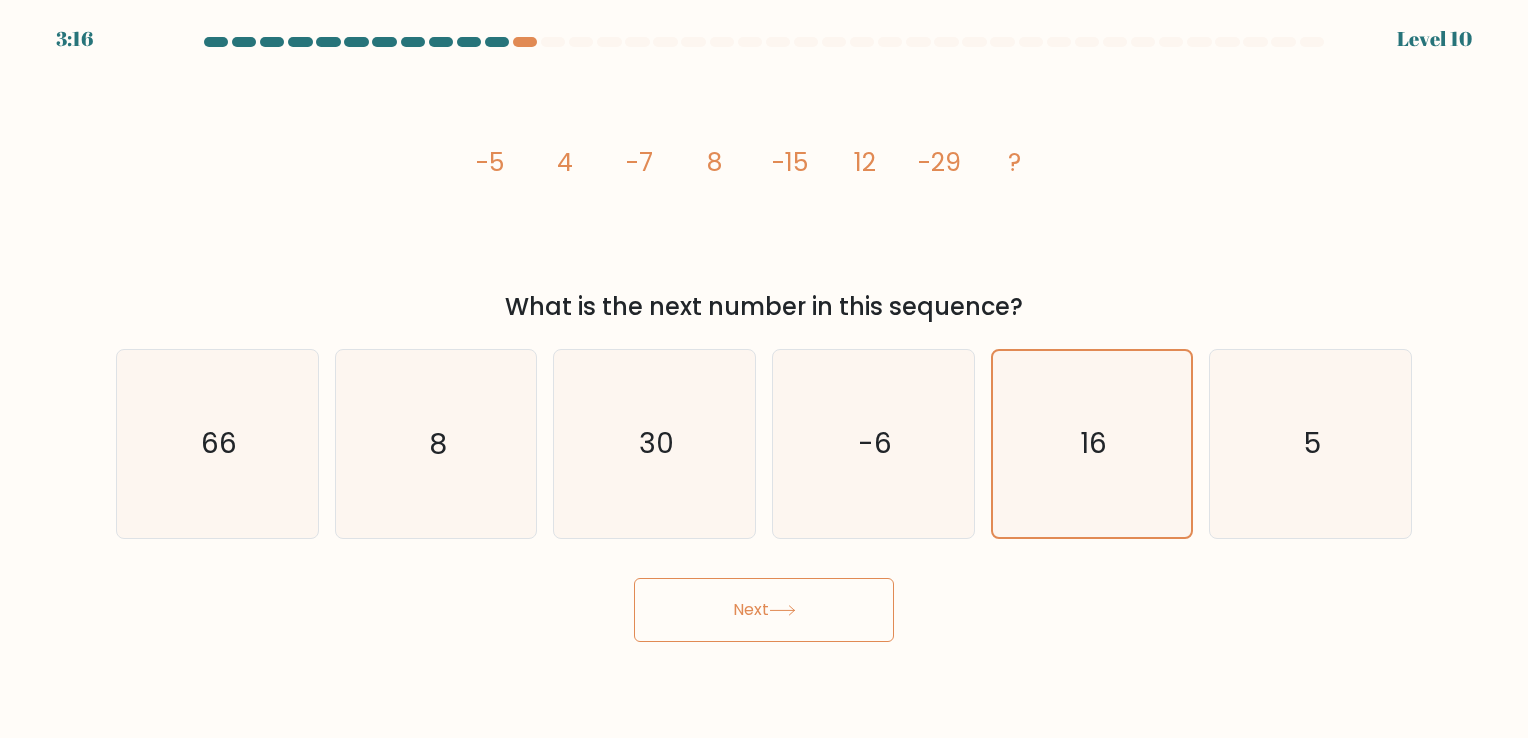 click on "Next" at bounding box center (764, 610) 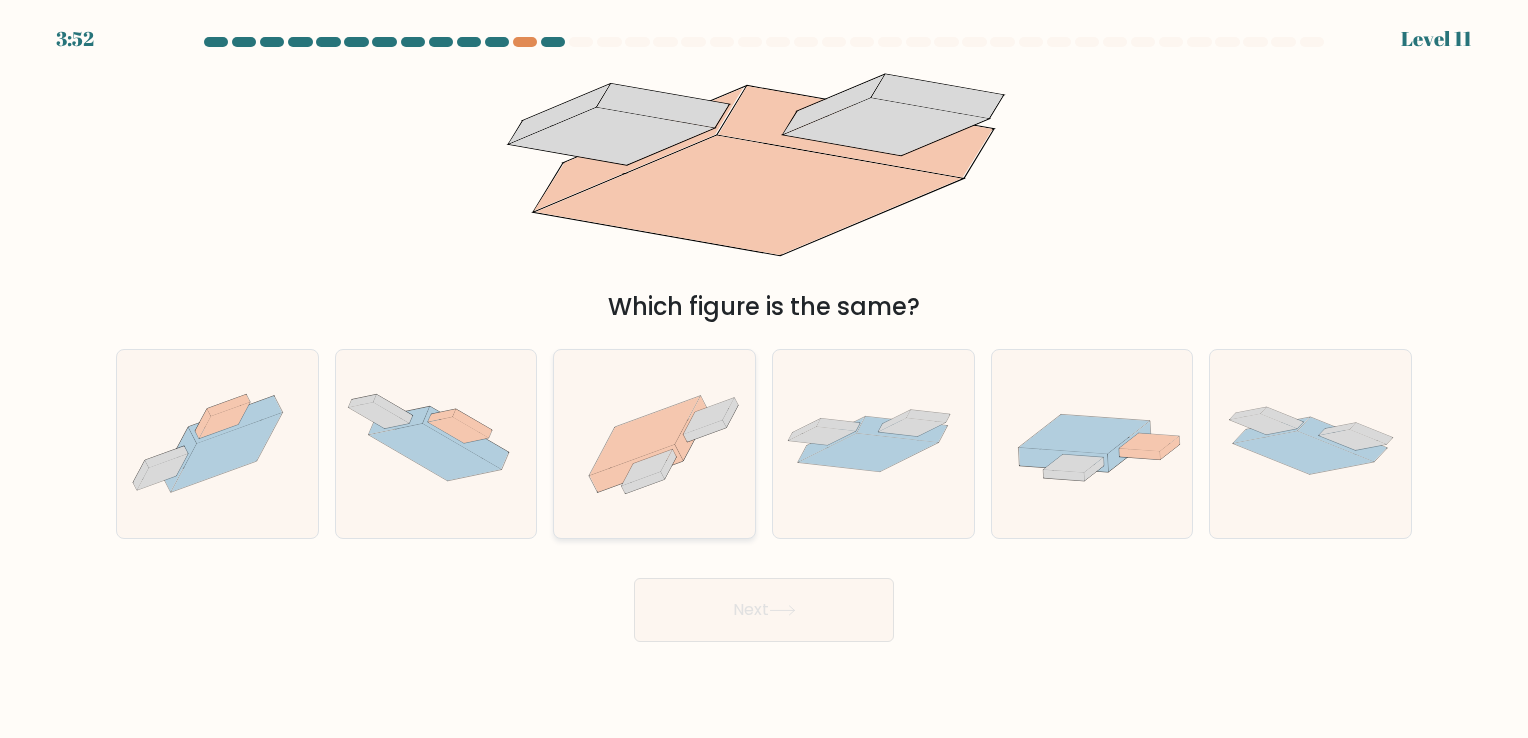 click 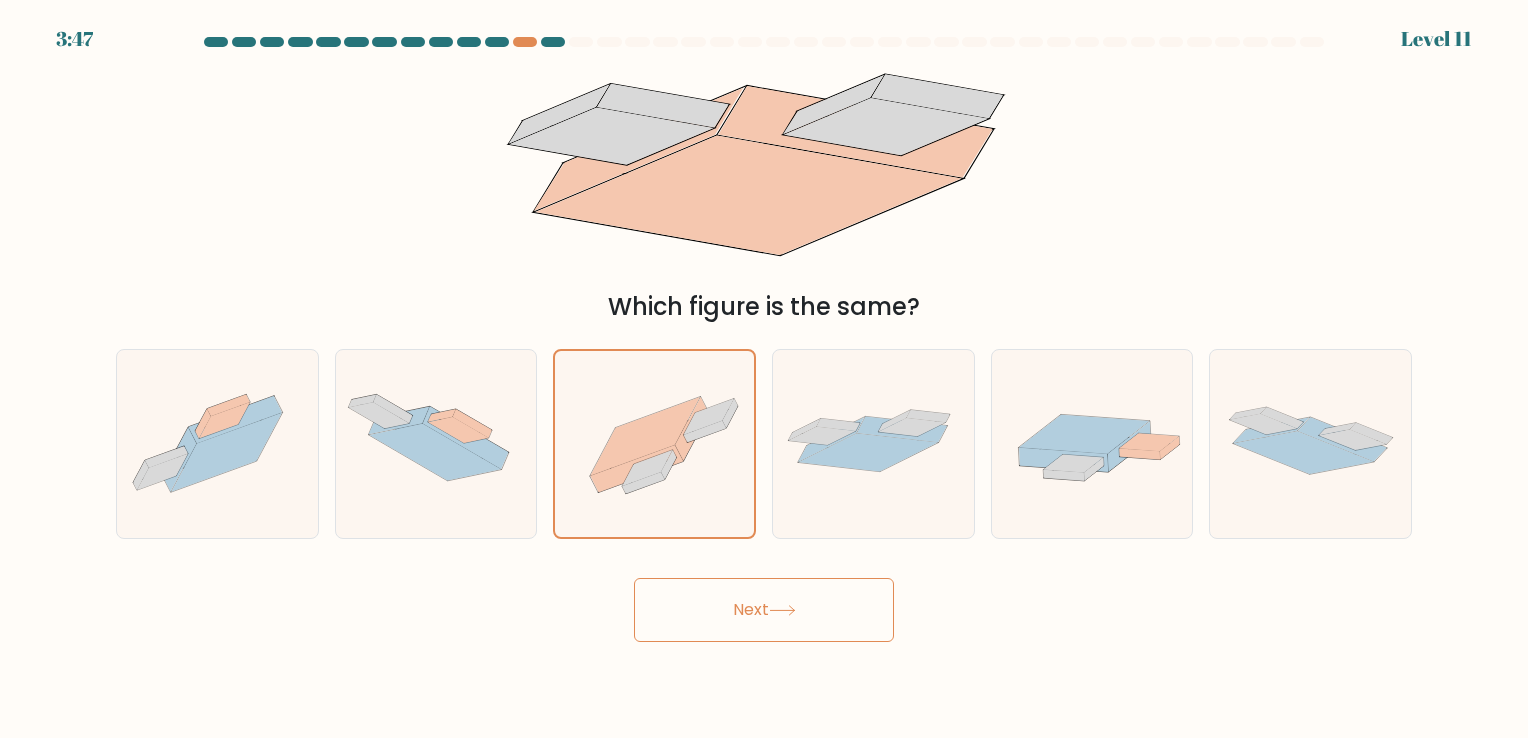 click on "Next" at bounding box center [764, 610] 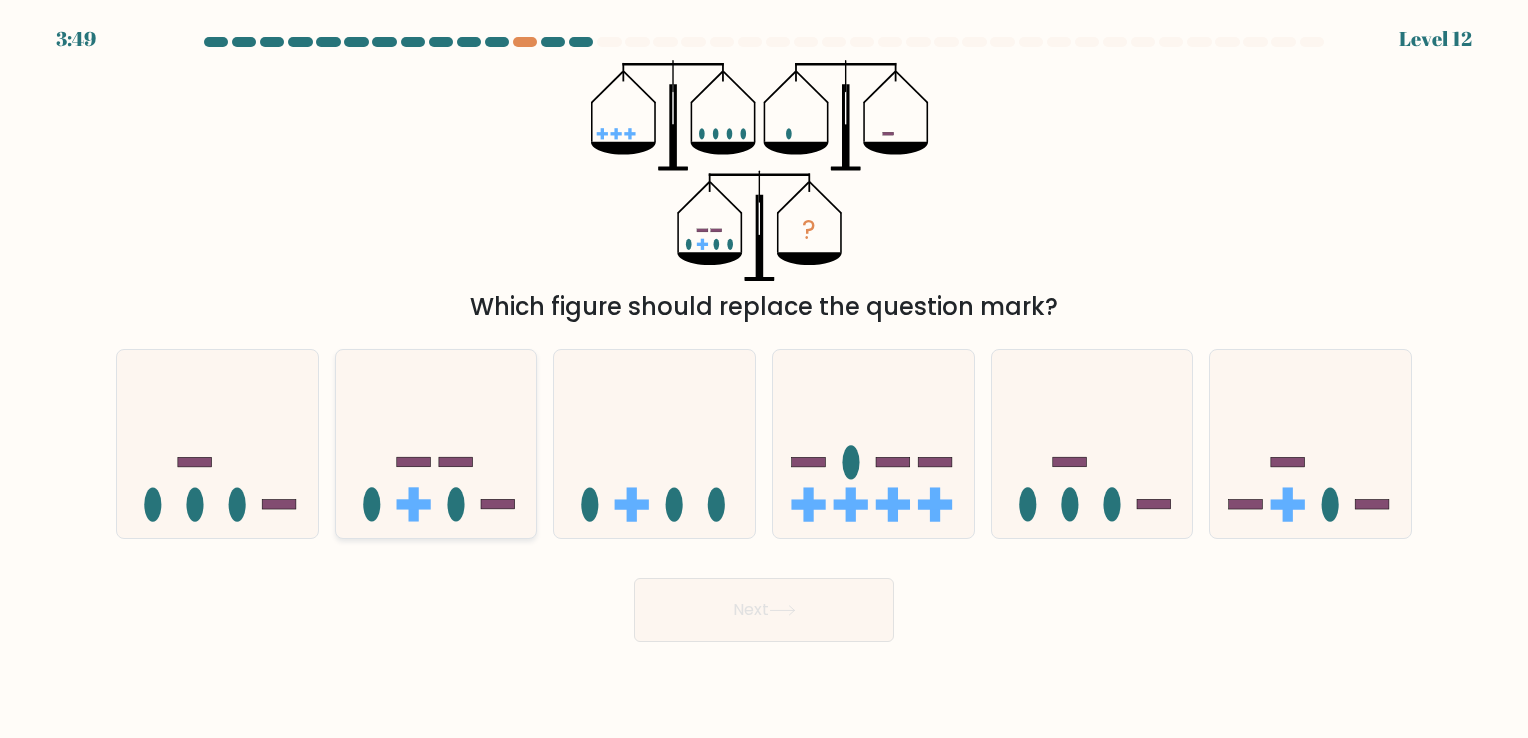 click 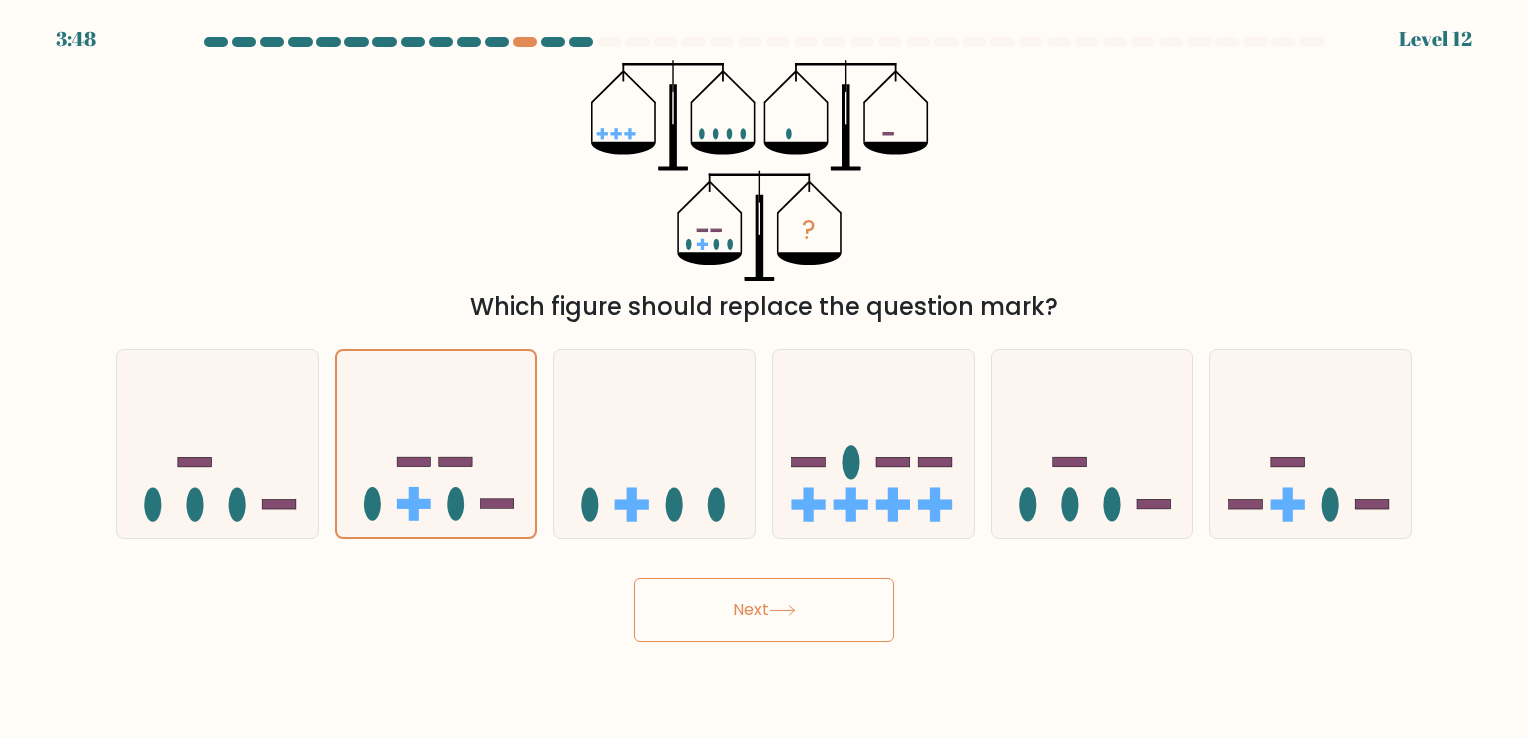 click on "Next" at bounding box center [764, 610] 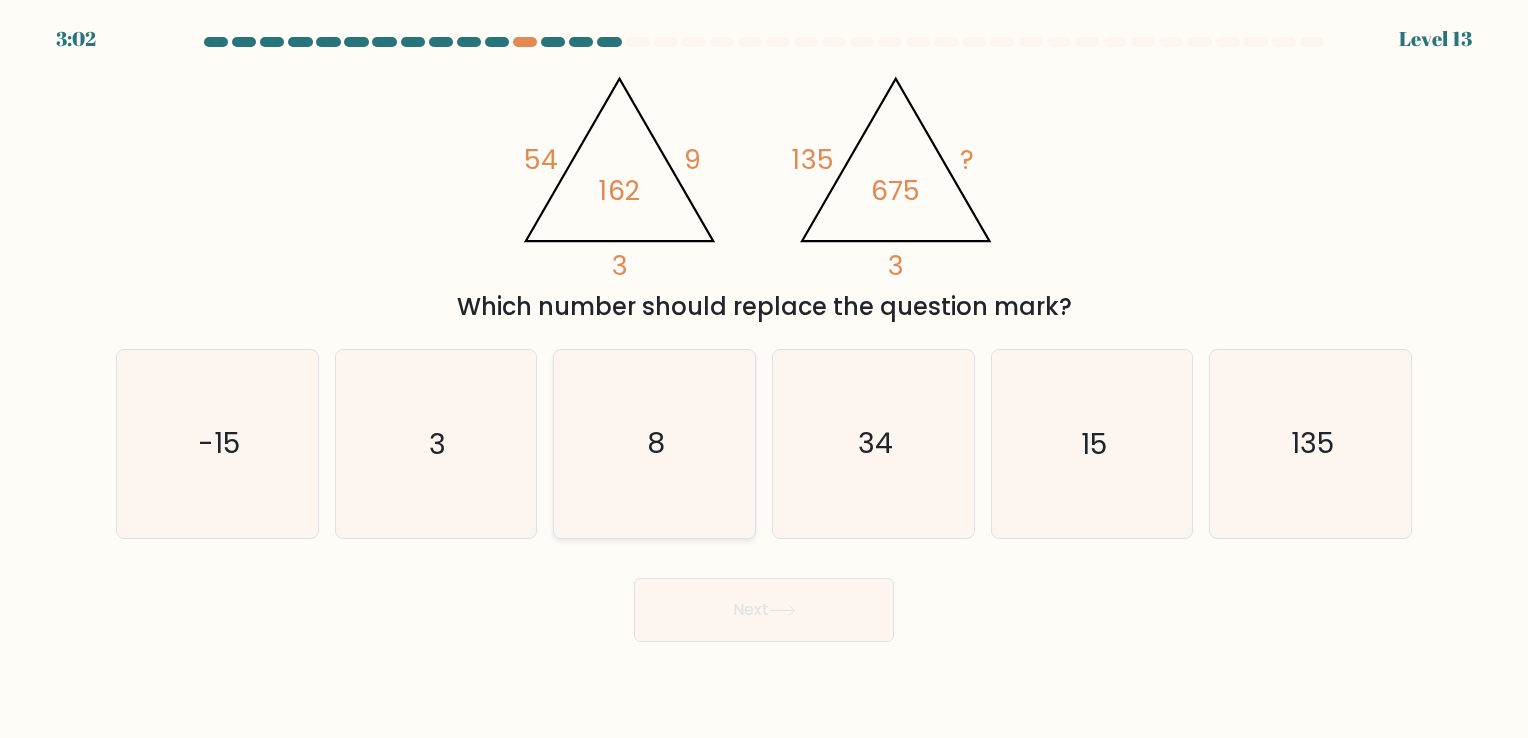 click on "8" 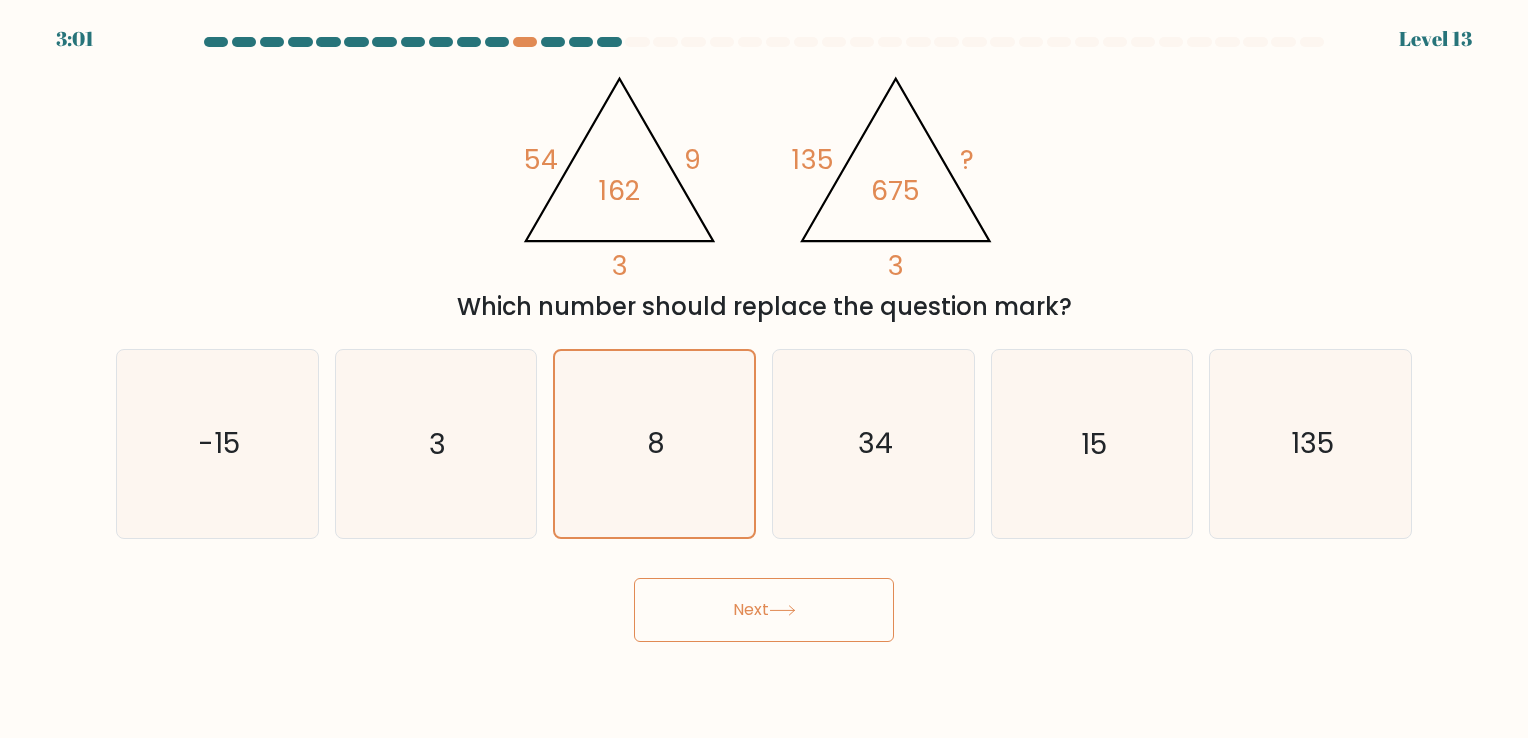 click on "Next" at bounding box center (764, 610) 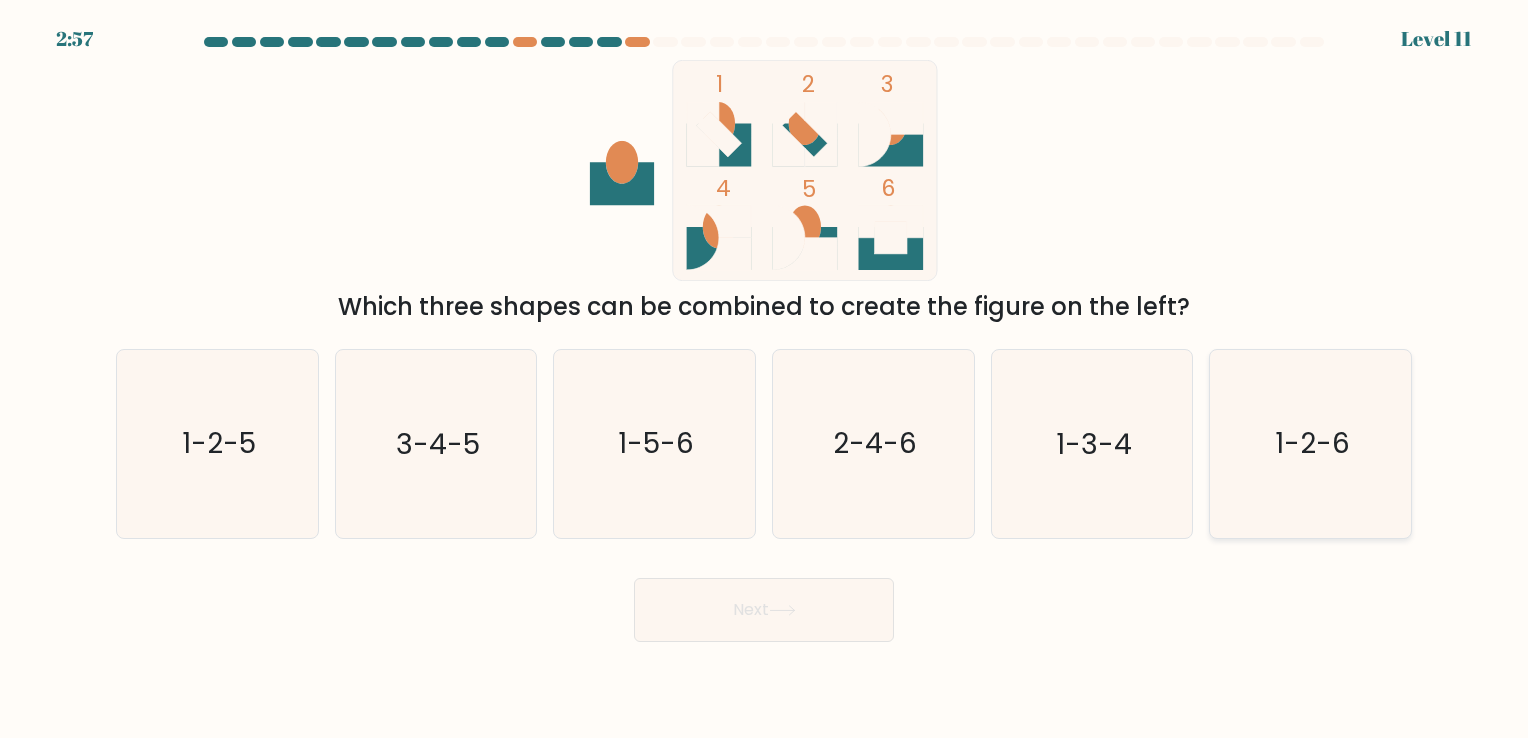 click on "1-2-6" 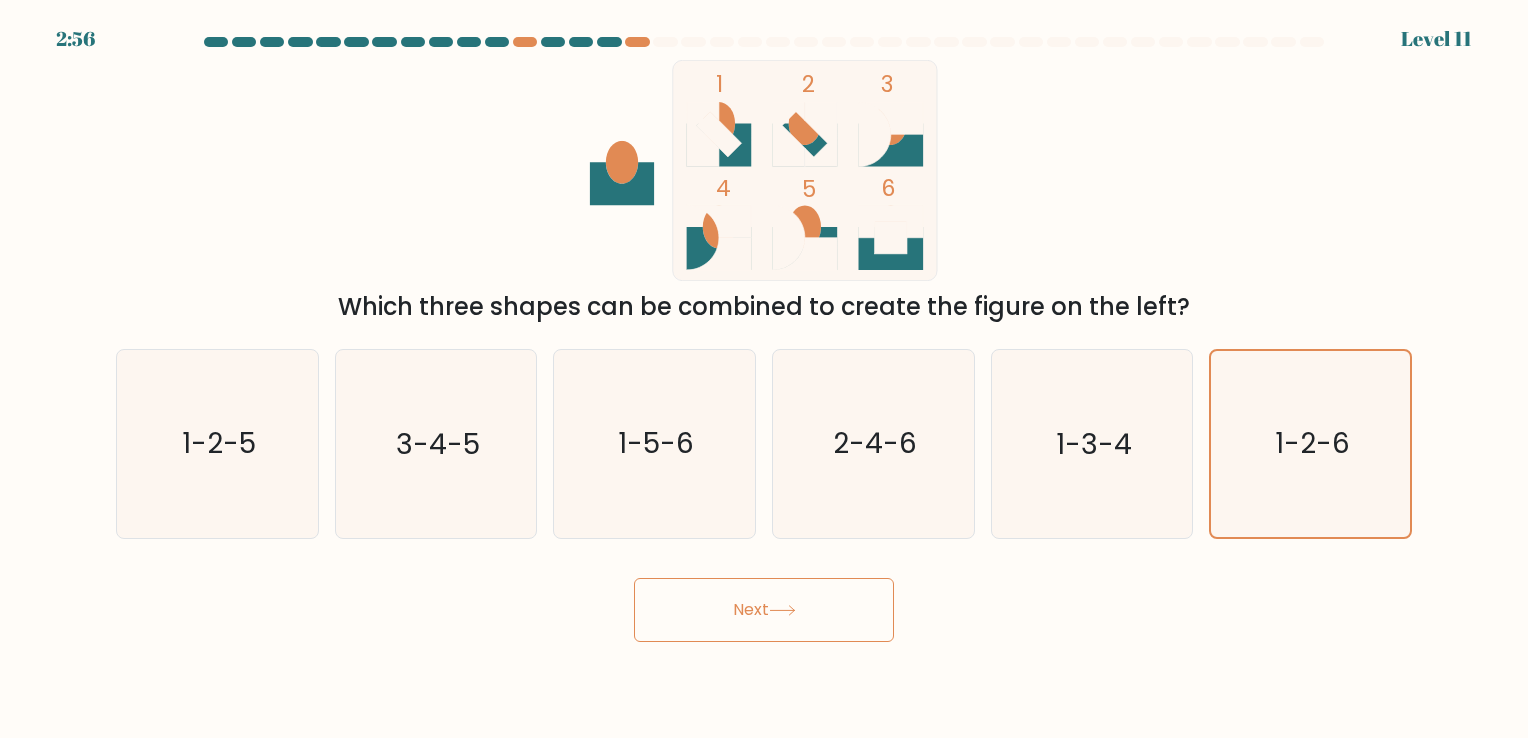 click on "Next" at bounding box center [764, 610] 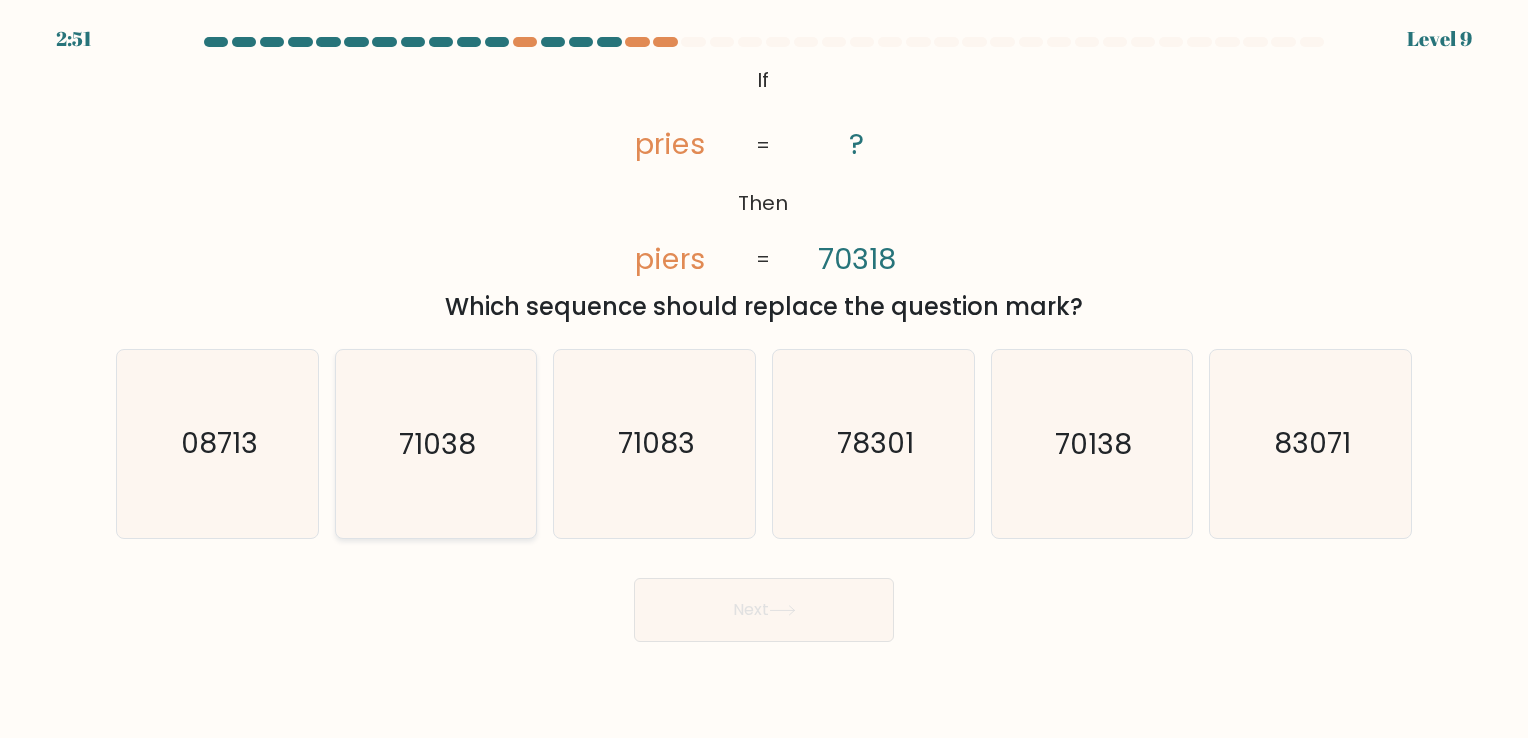 click on "71038" 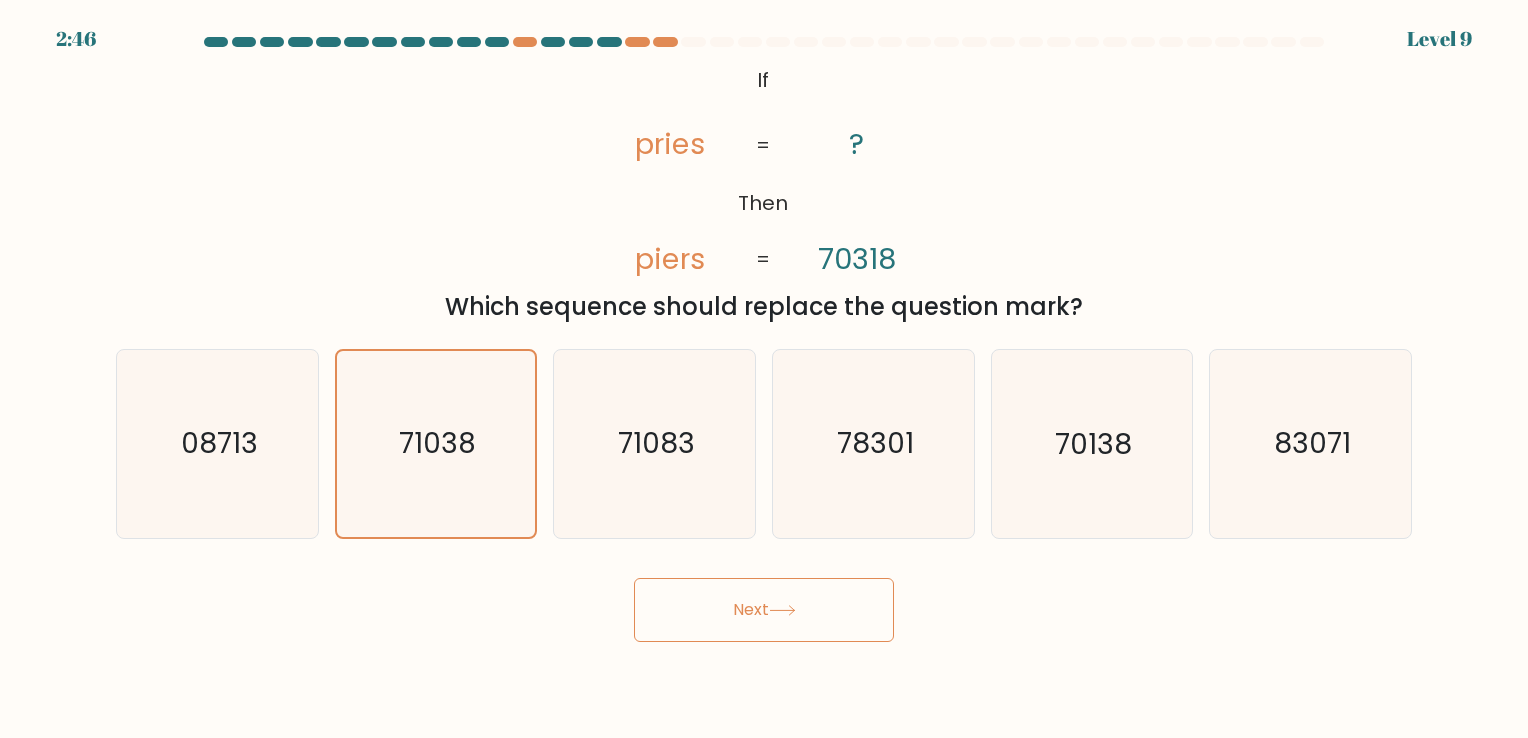 click on "Next" at bounding box center [764, 610] 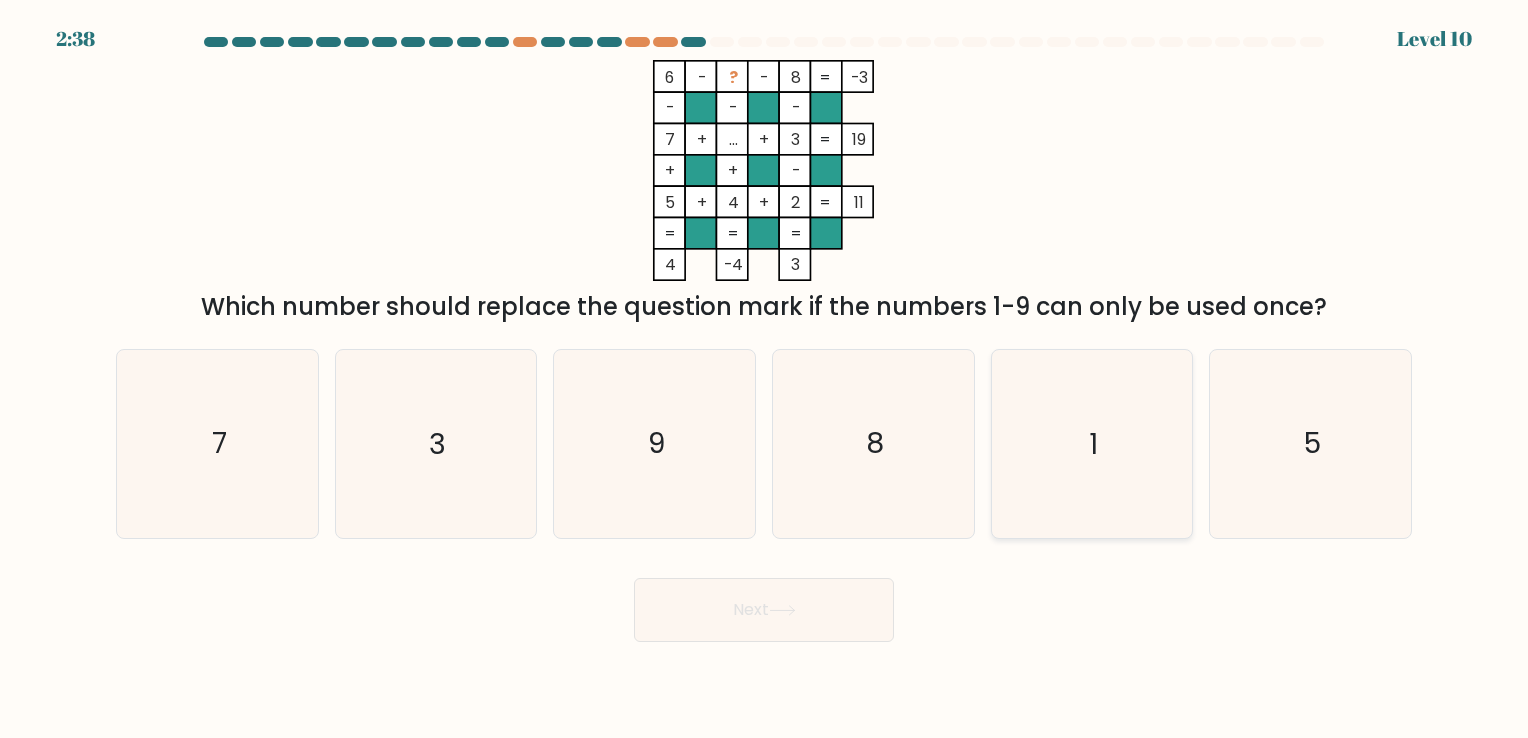 click on "1" 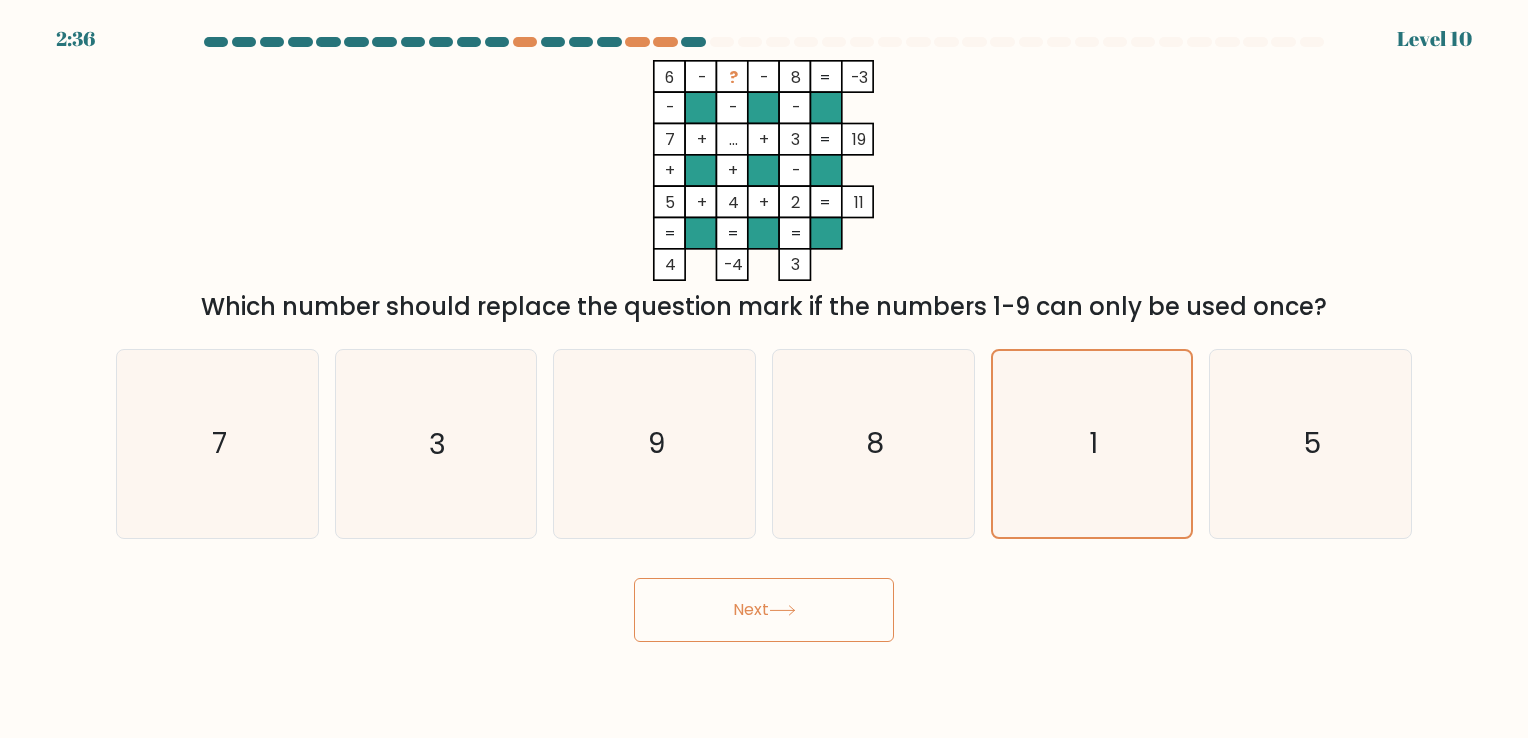 click 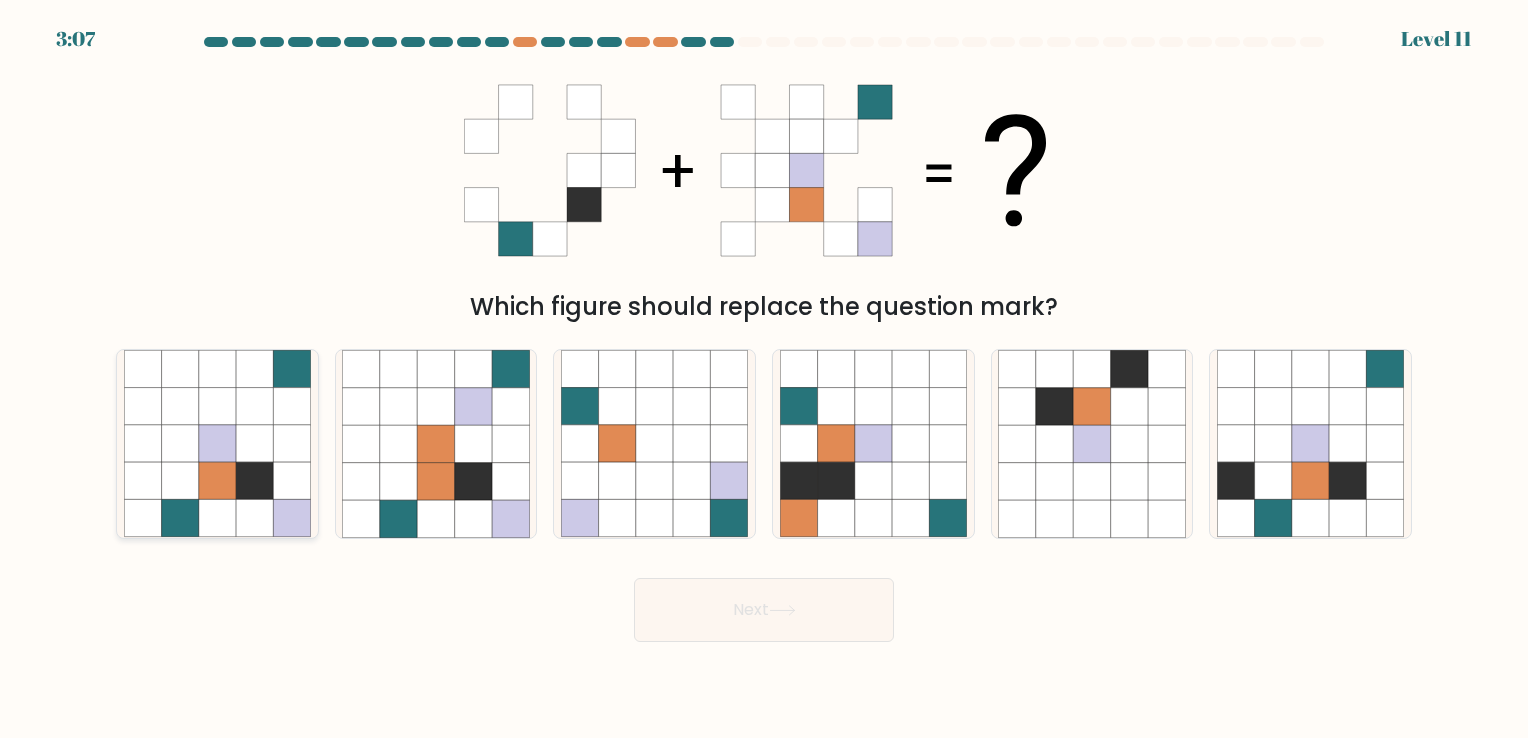 click 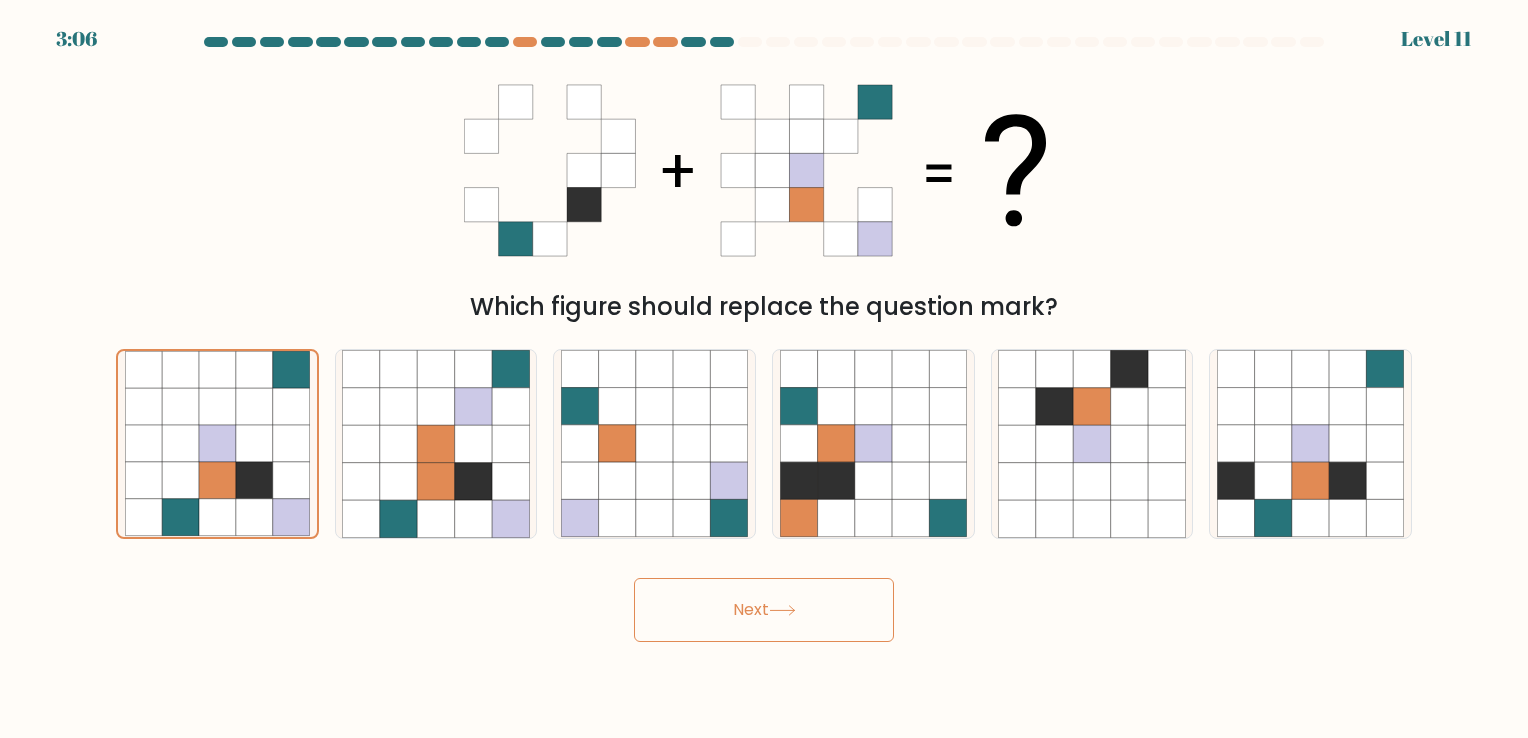 click on "Next" at bounding box center (764, 610) 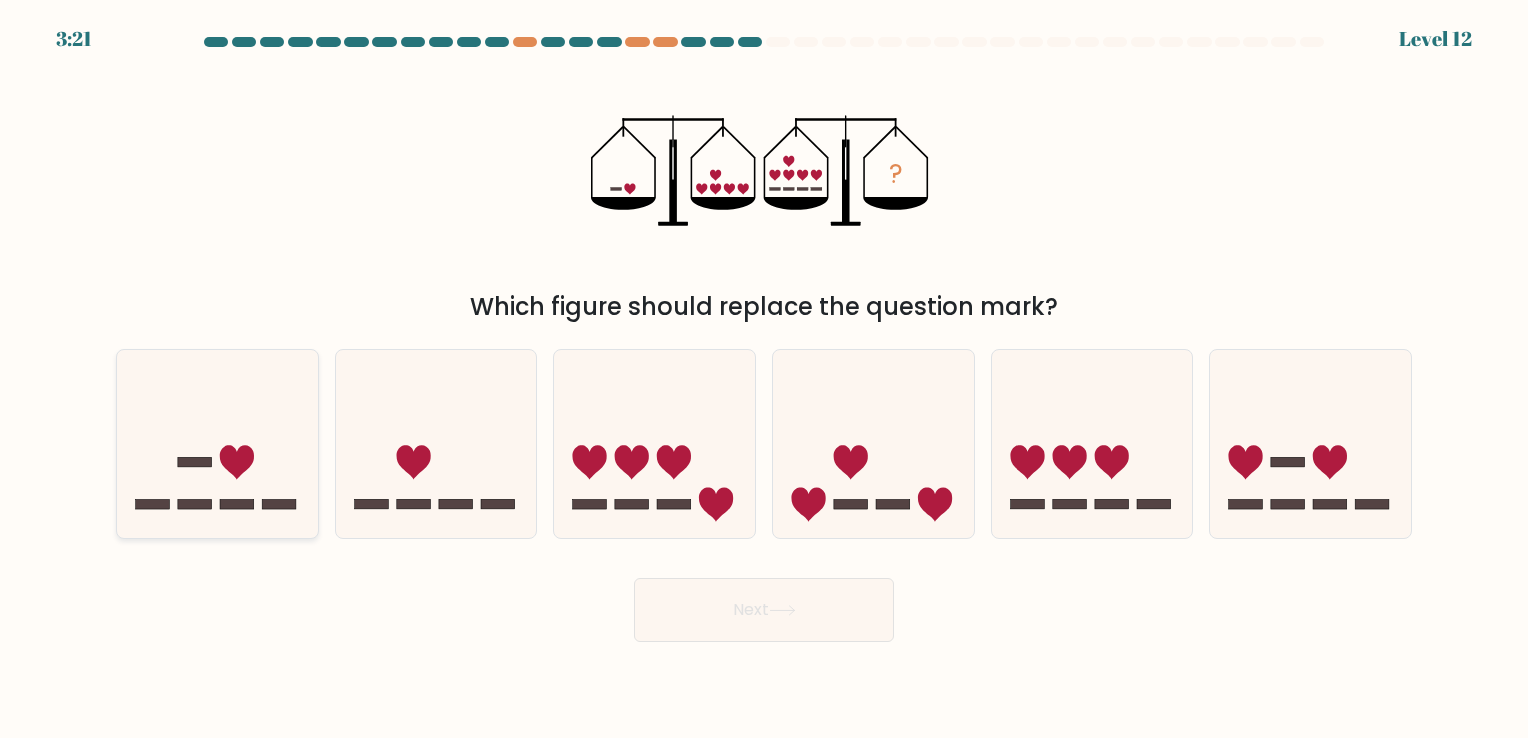 click 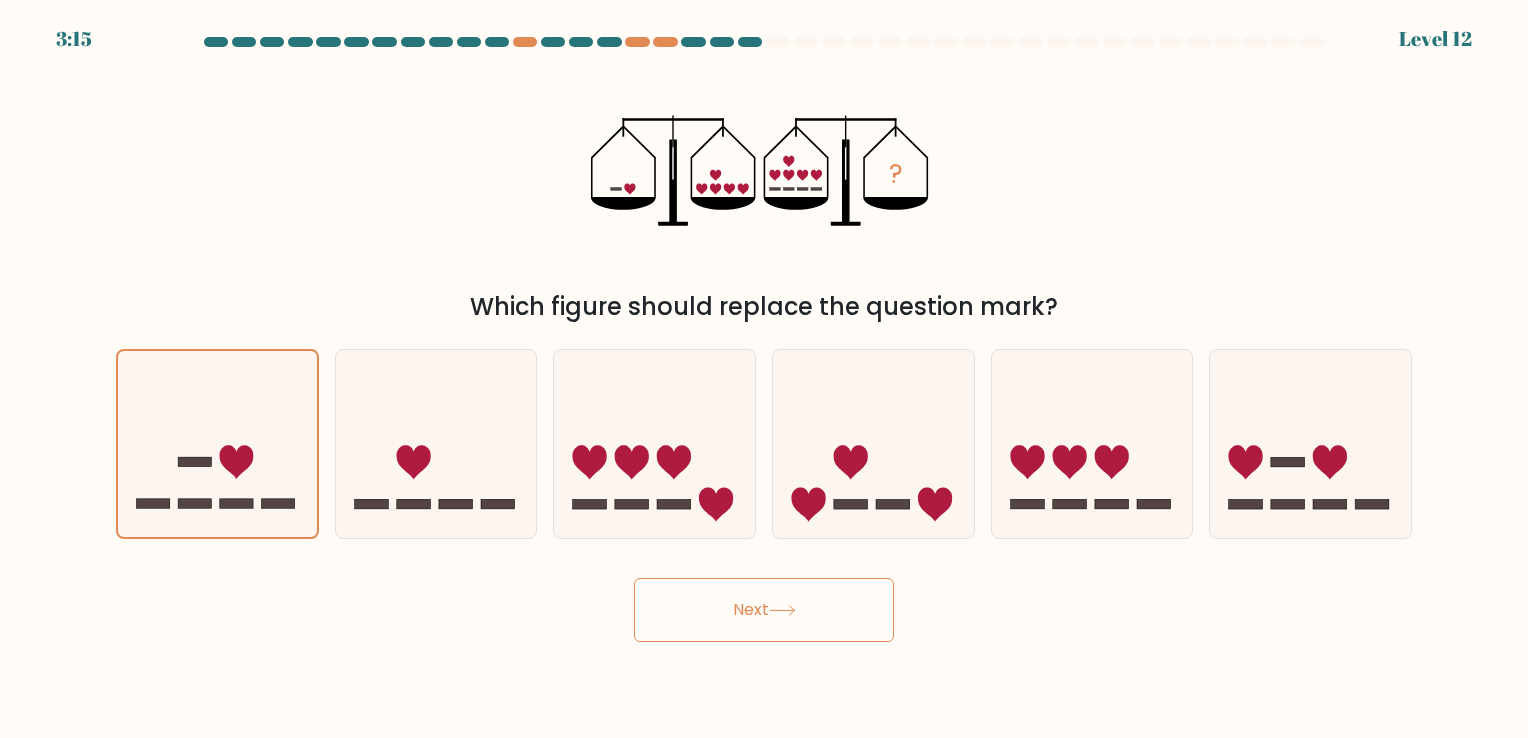 click on "Next" at bounding box center [764, 610] 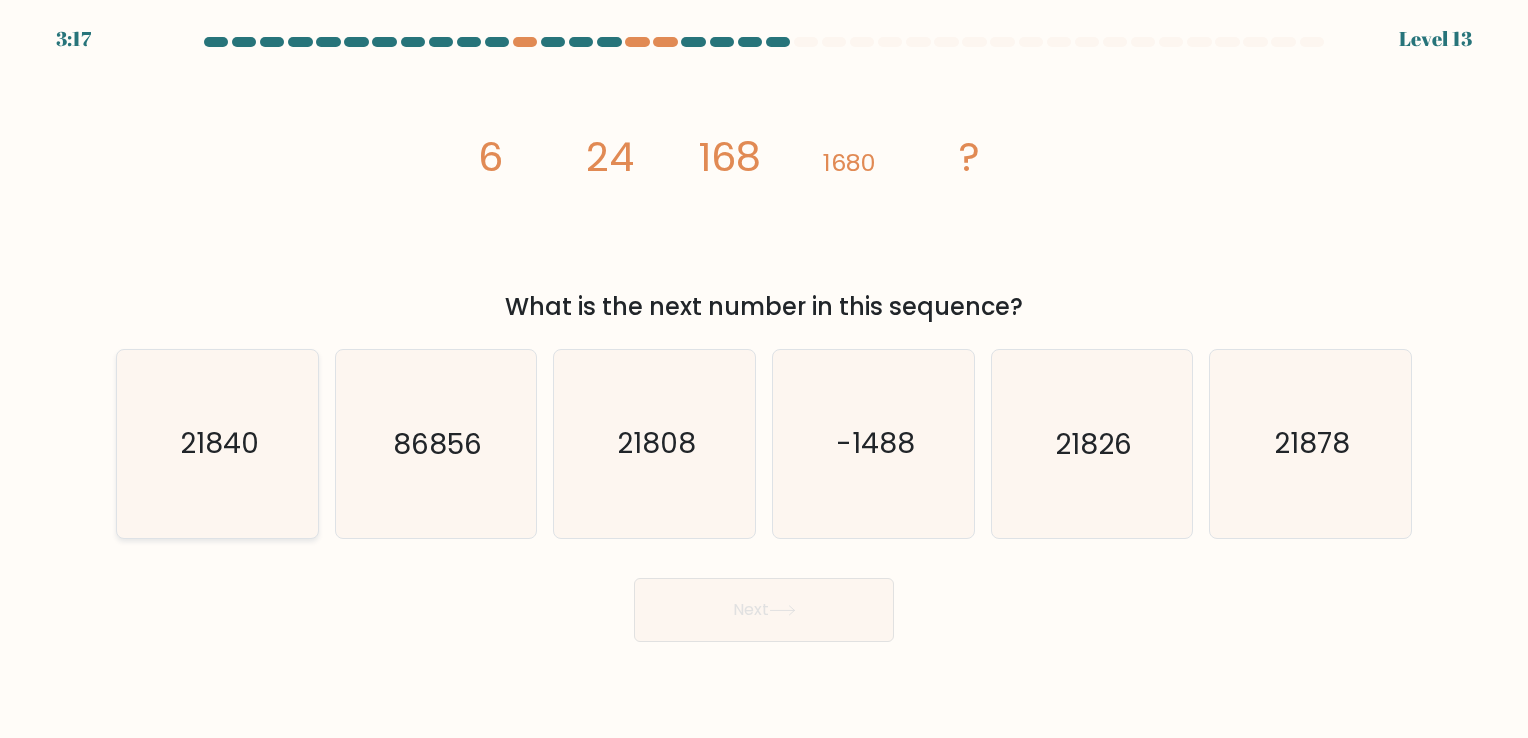 click on "21840" 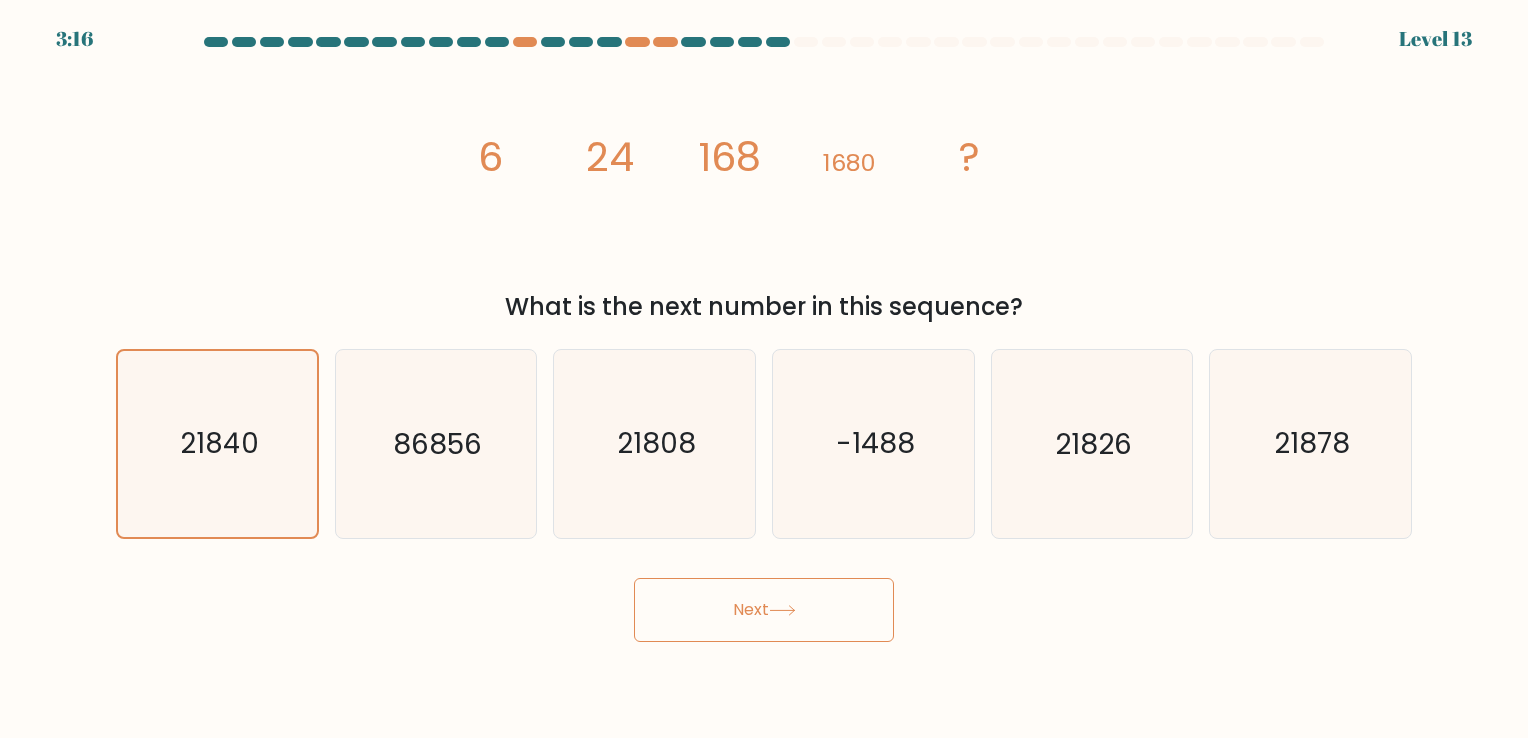 click on "Next" at bounding box center [764, 610] 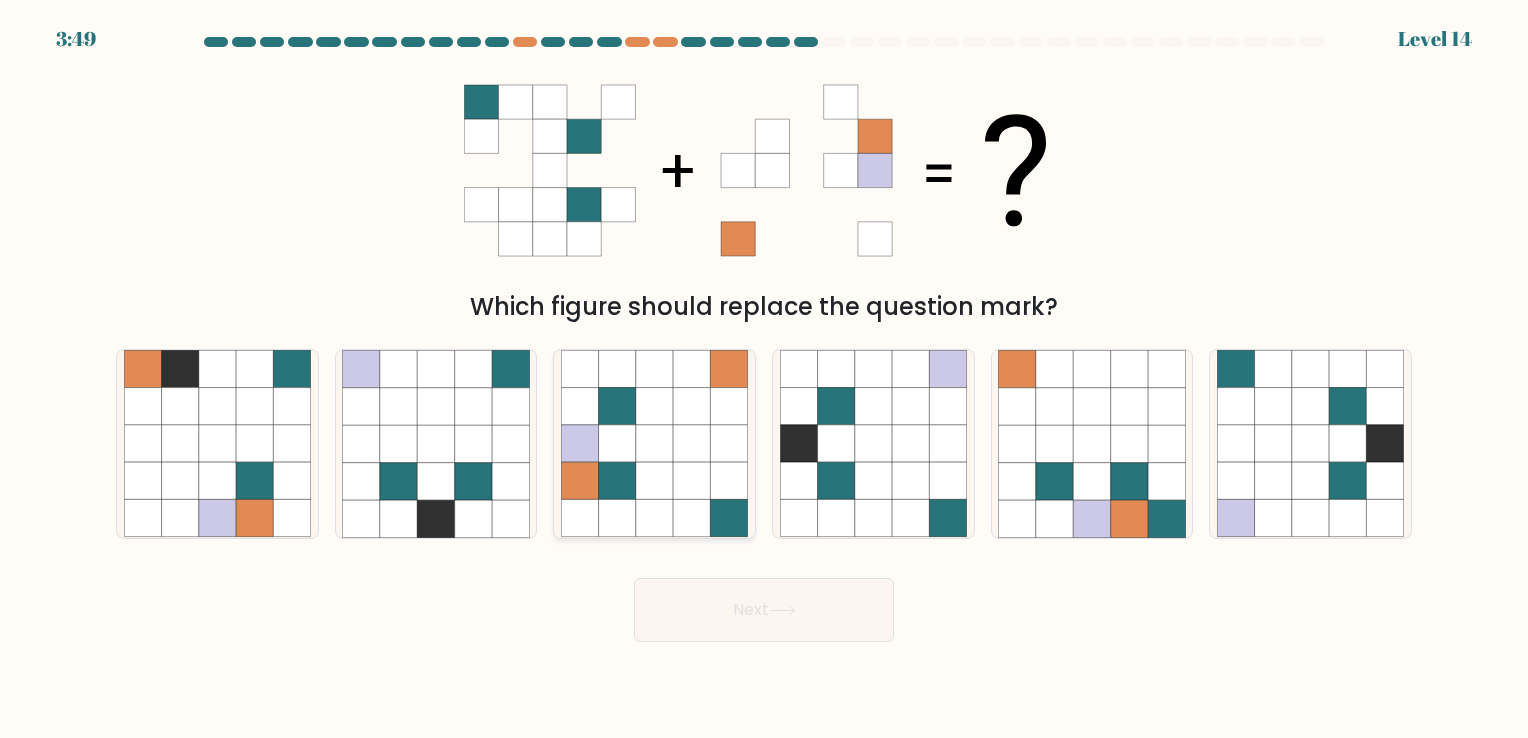 click 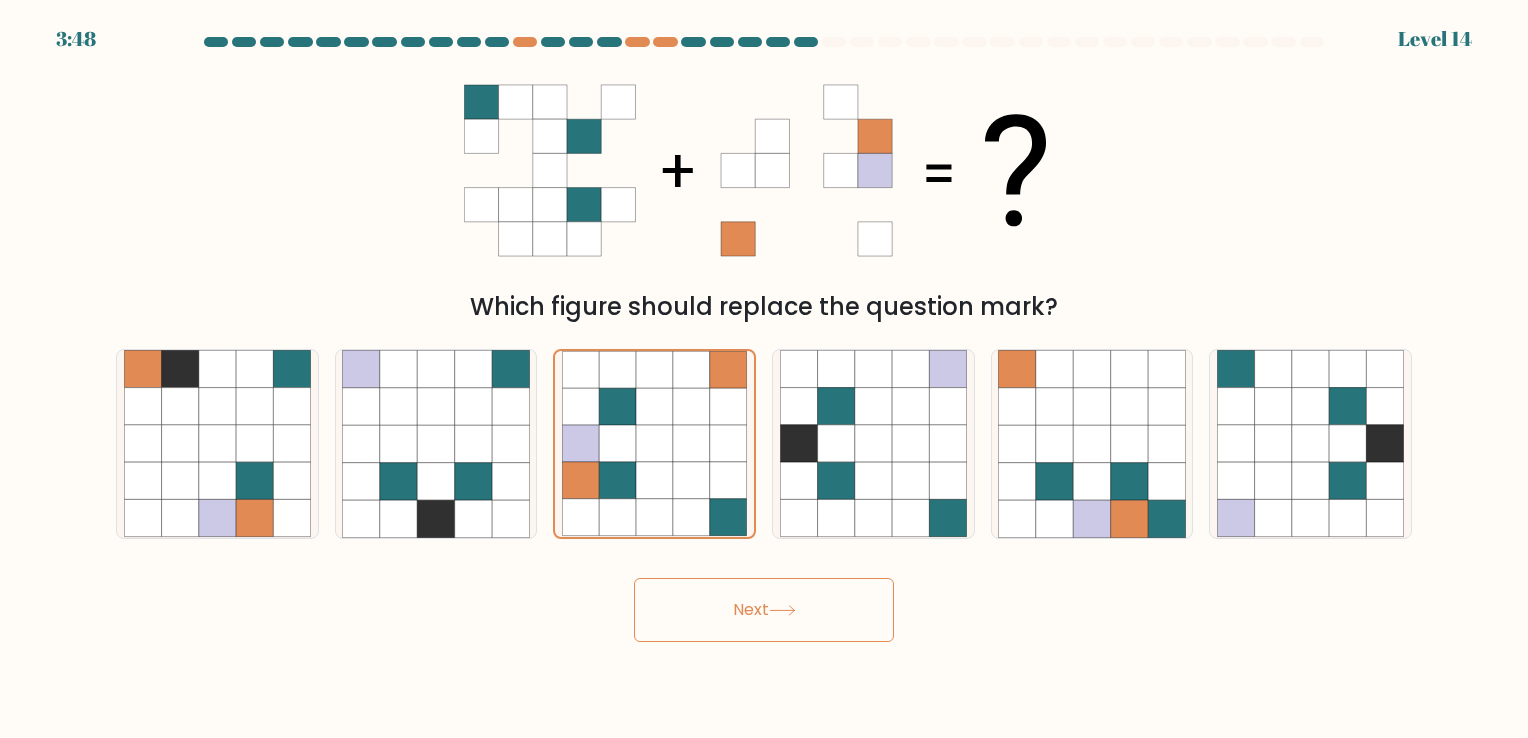 click on "Next" at bounding box center (764, 610) 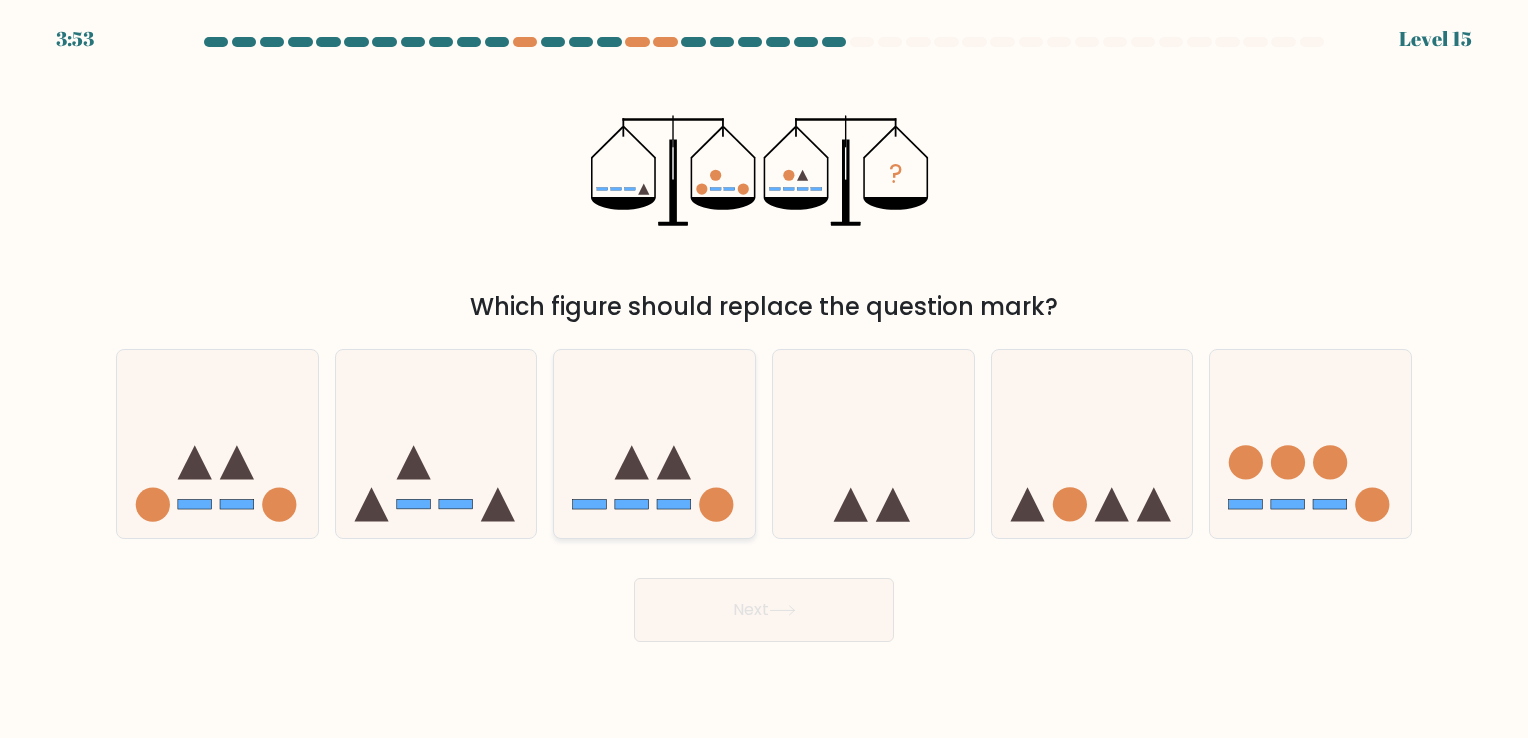 click 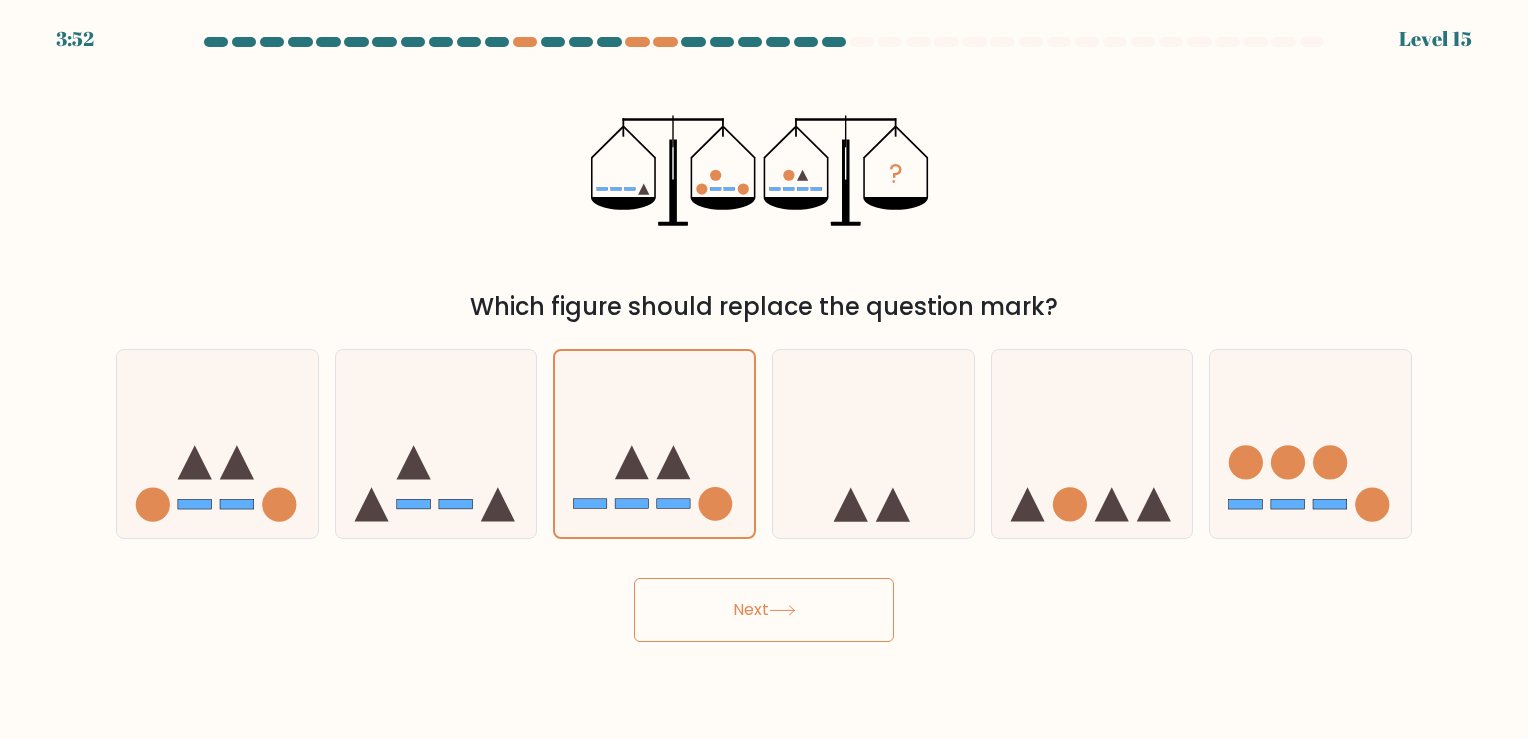 click on "Next" at bounding box center [764, 610] 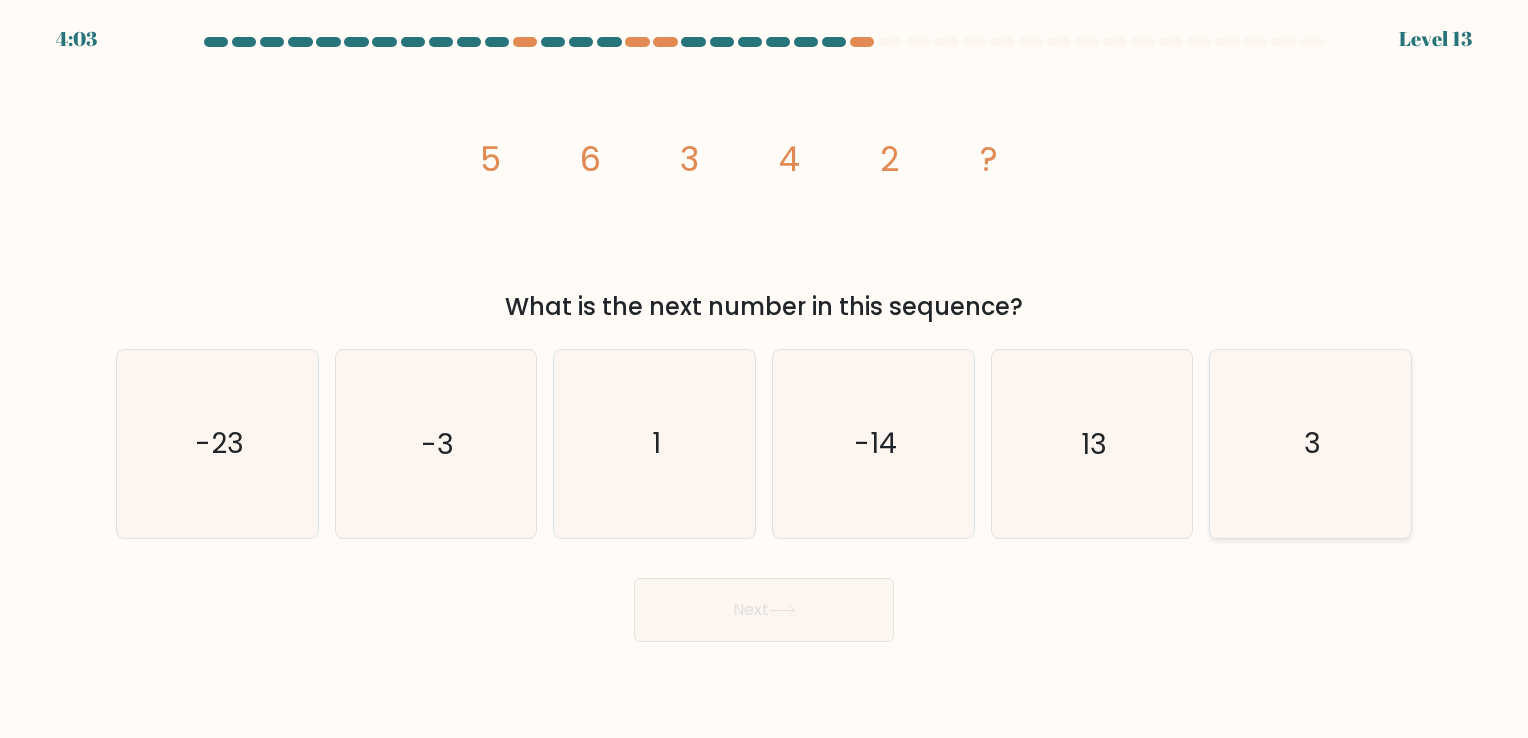 click on "3" 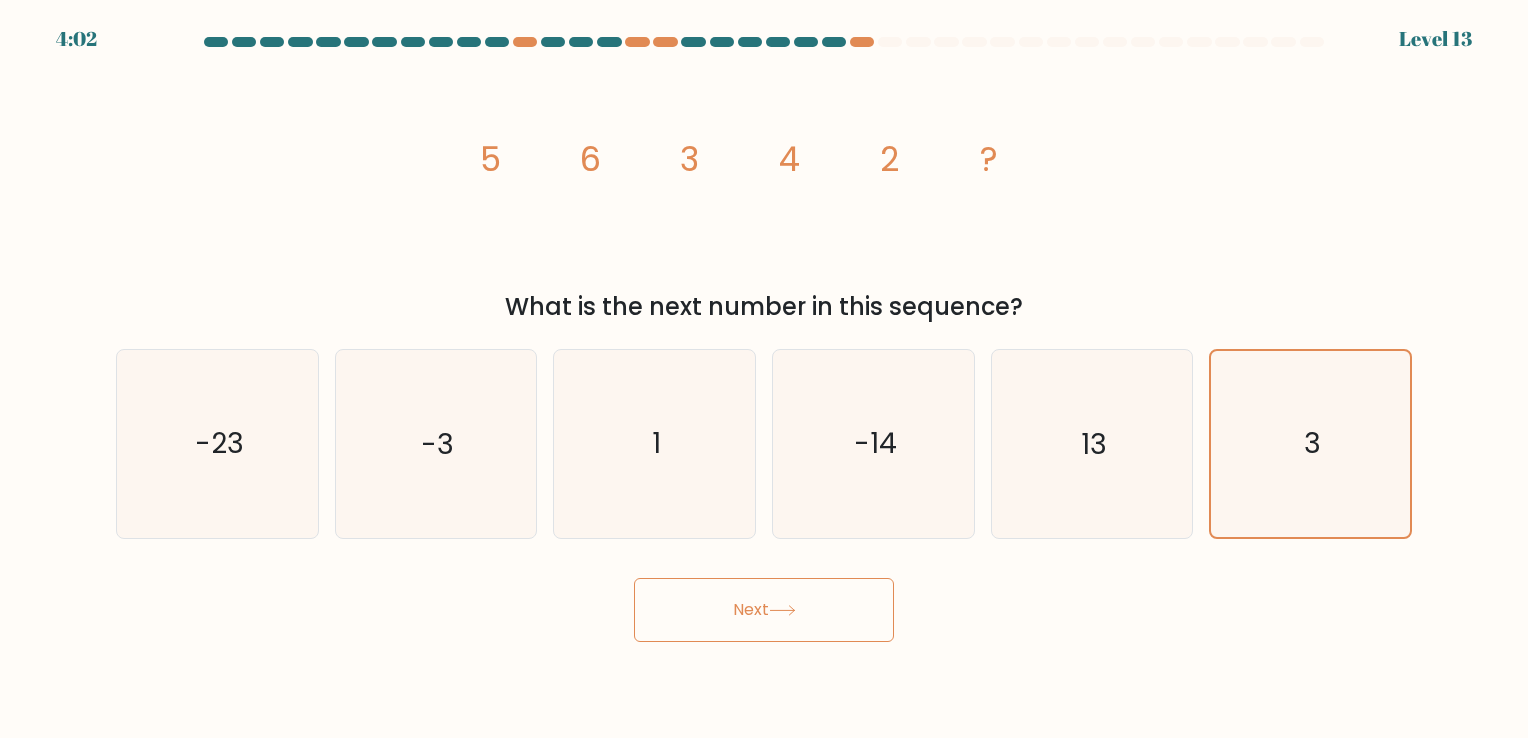 click on "4:02
Level 13" at bounding box center (764, 369) 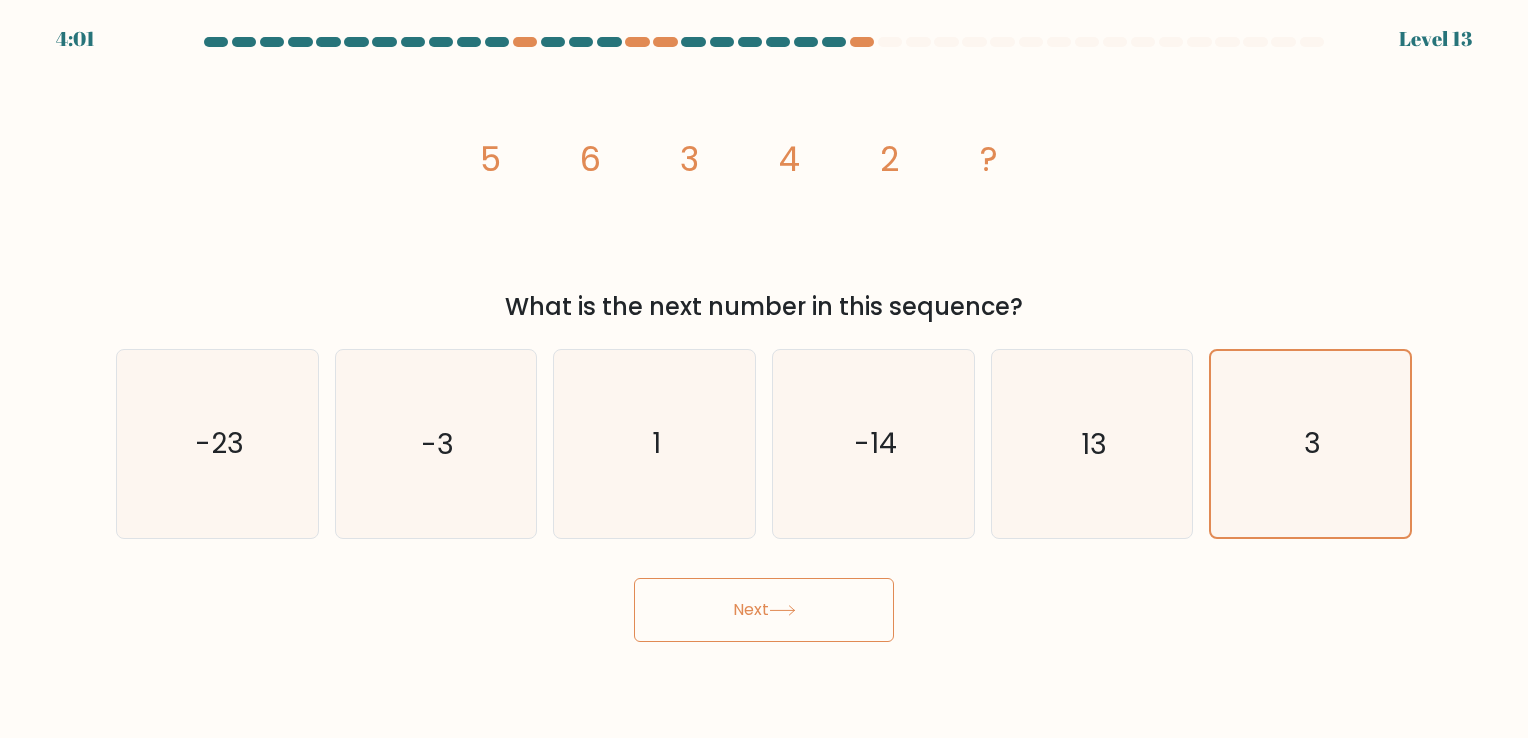 click on "Next" at bounding box center (764, 610) 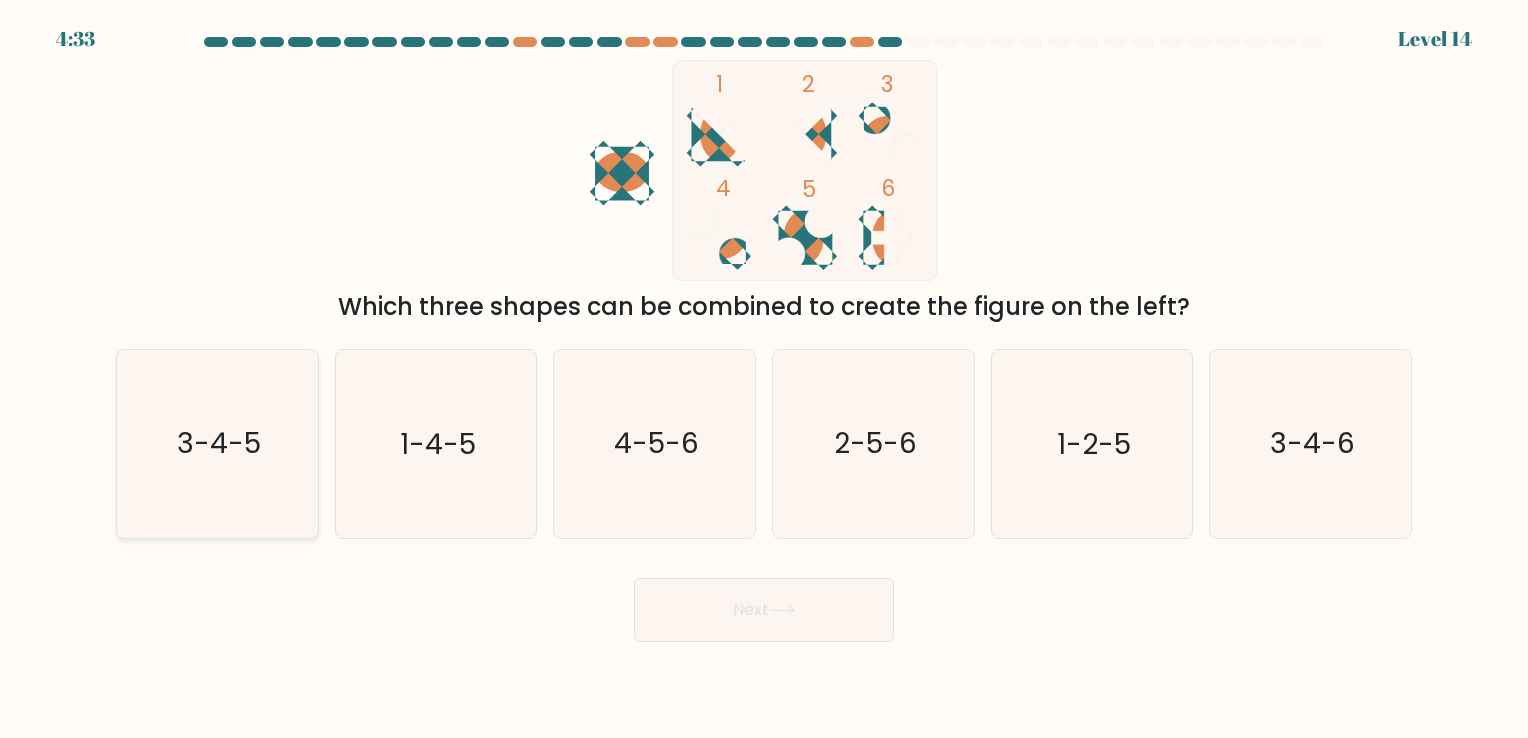 click on "3-4-5" 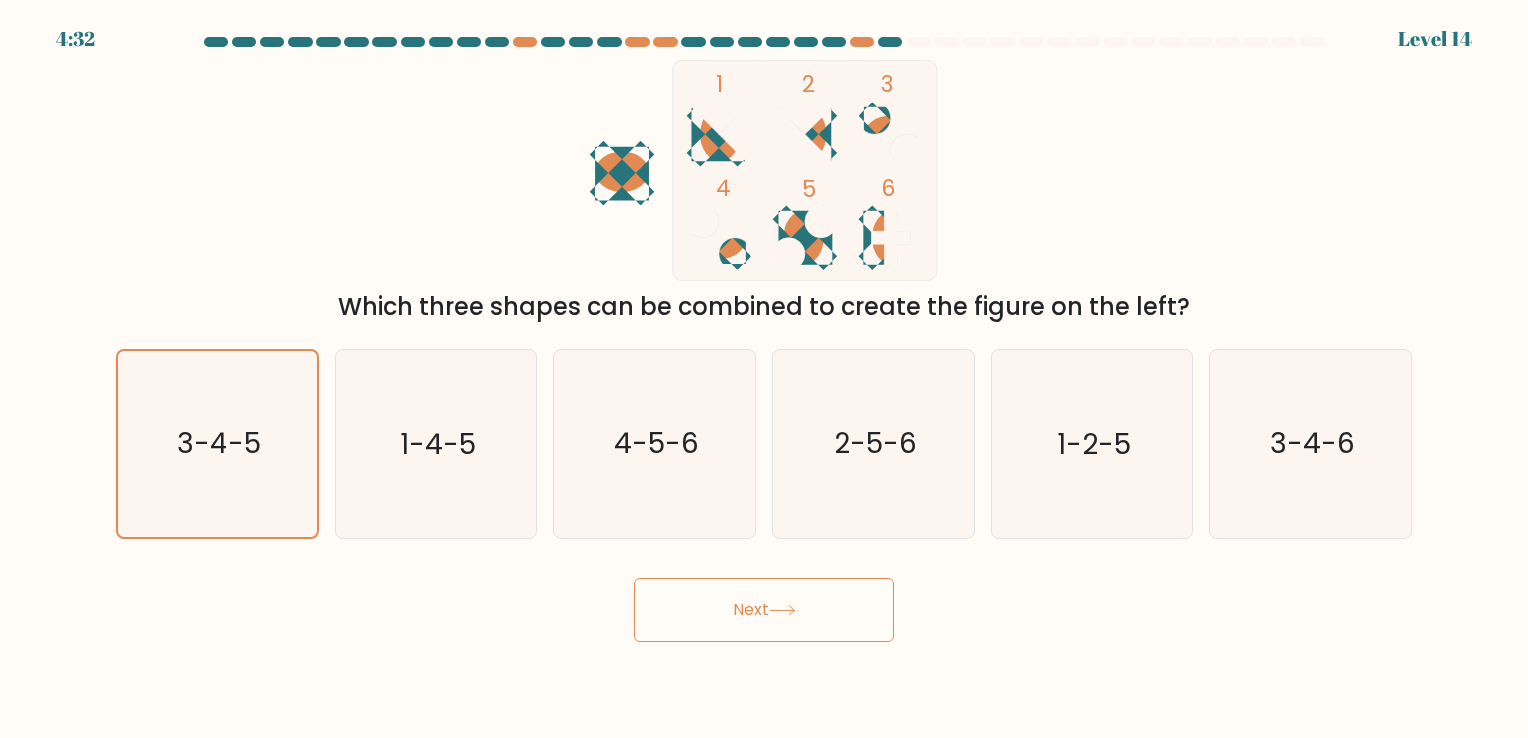 click on "Next" at bounding box center [764, 610] 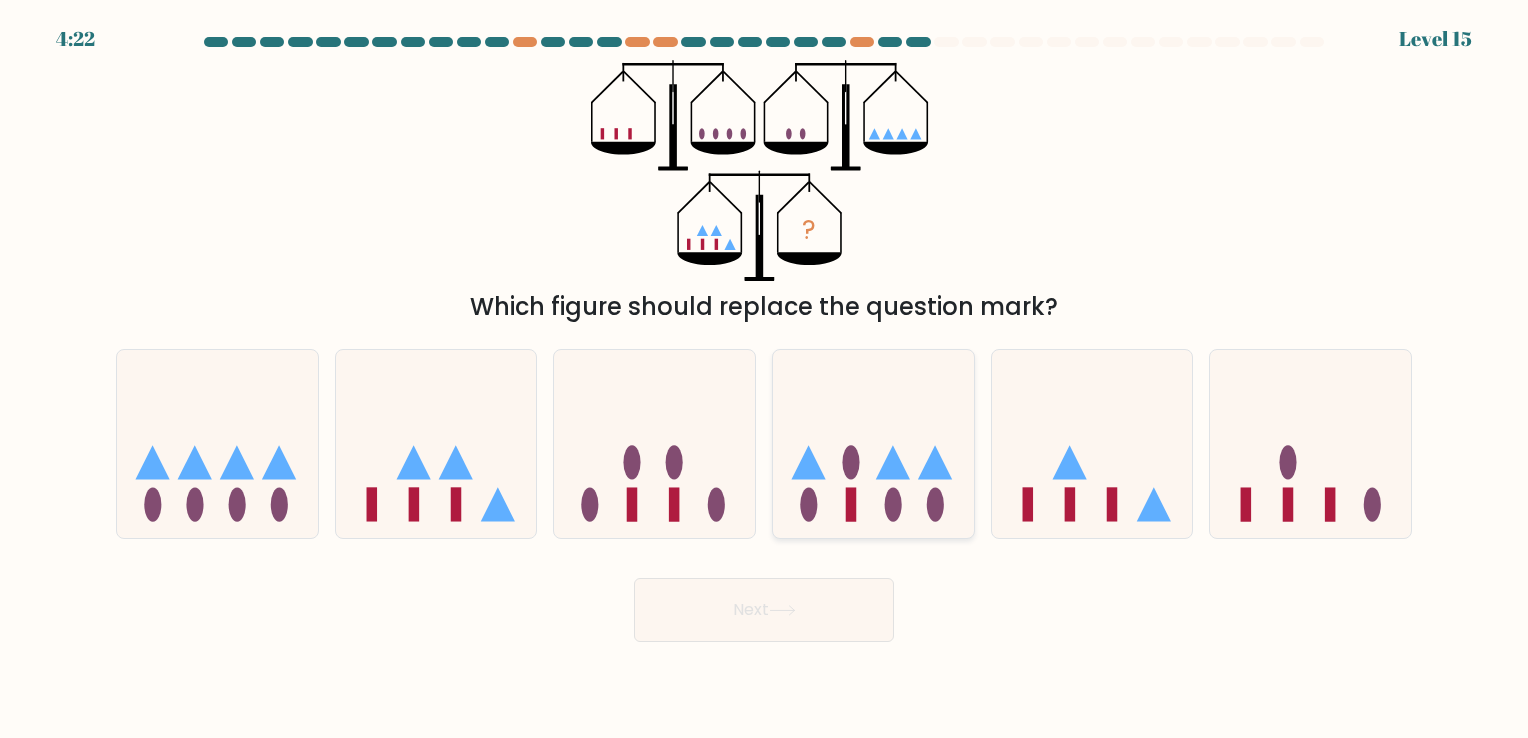 click 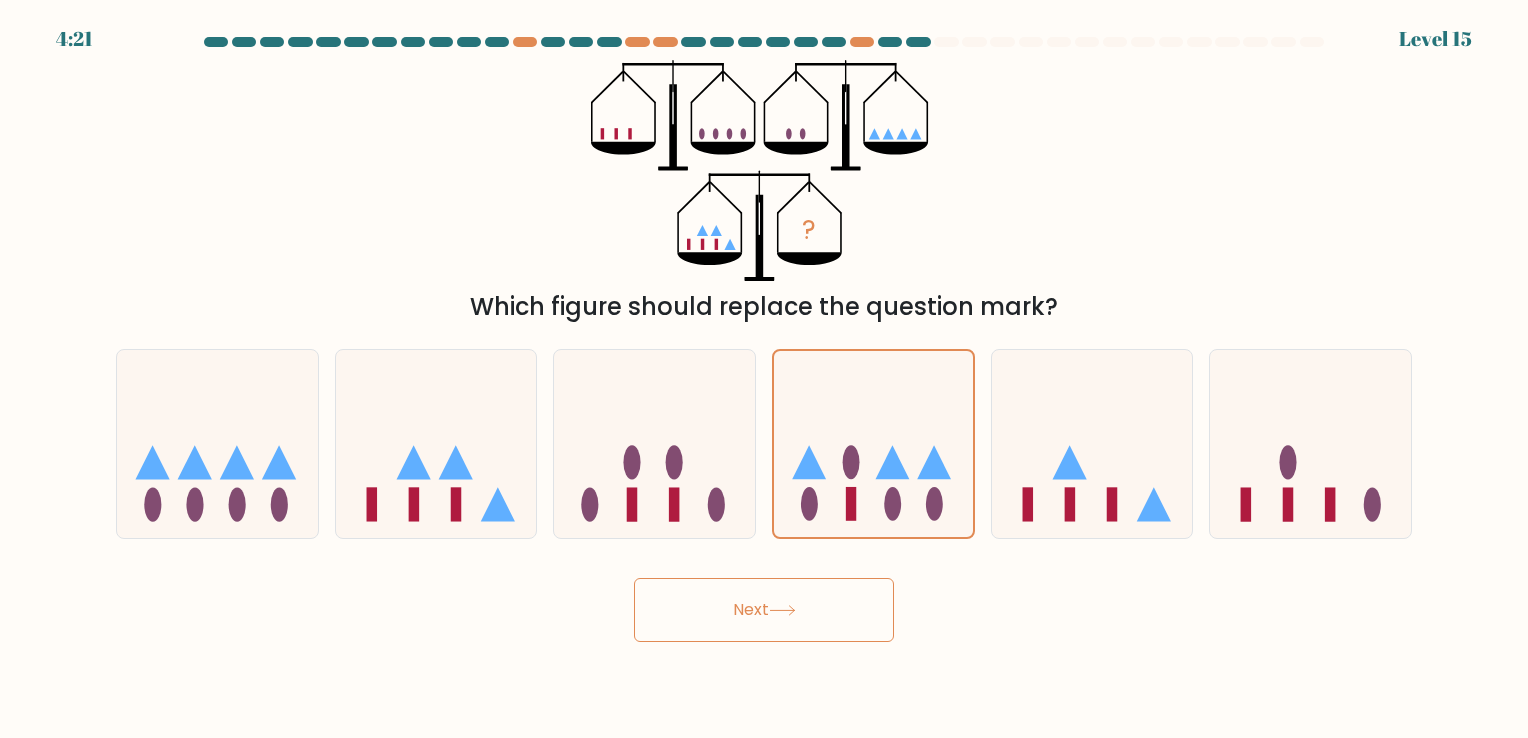 click on "Next" at bounding box center [764, 610] 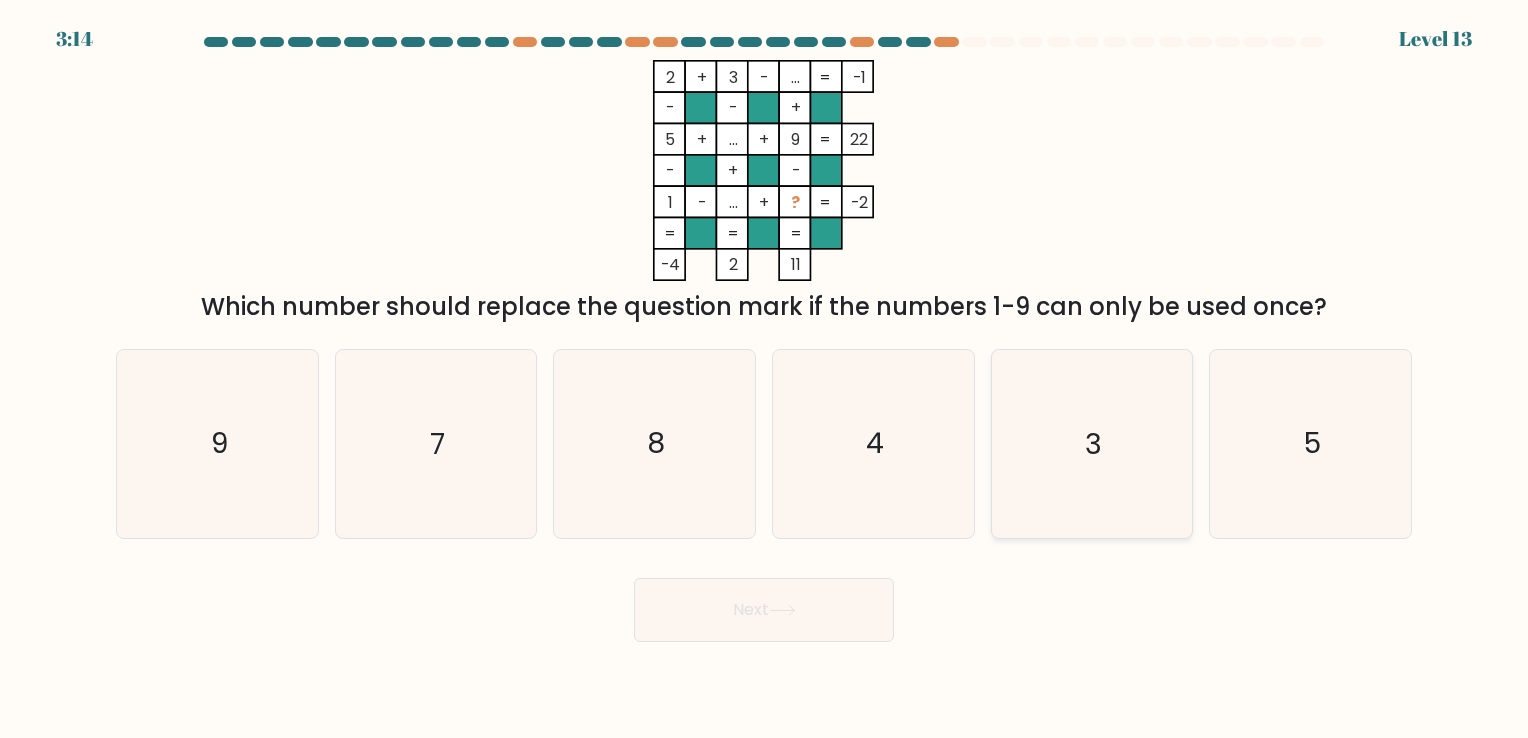 click on "3" 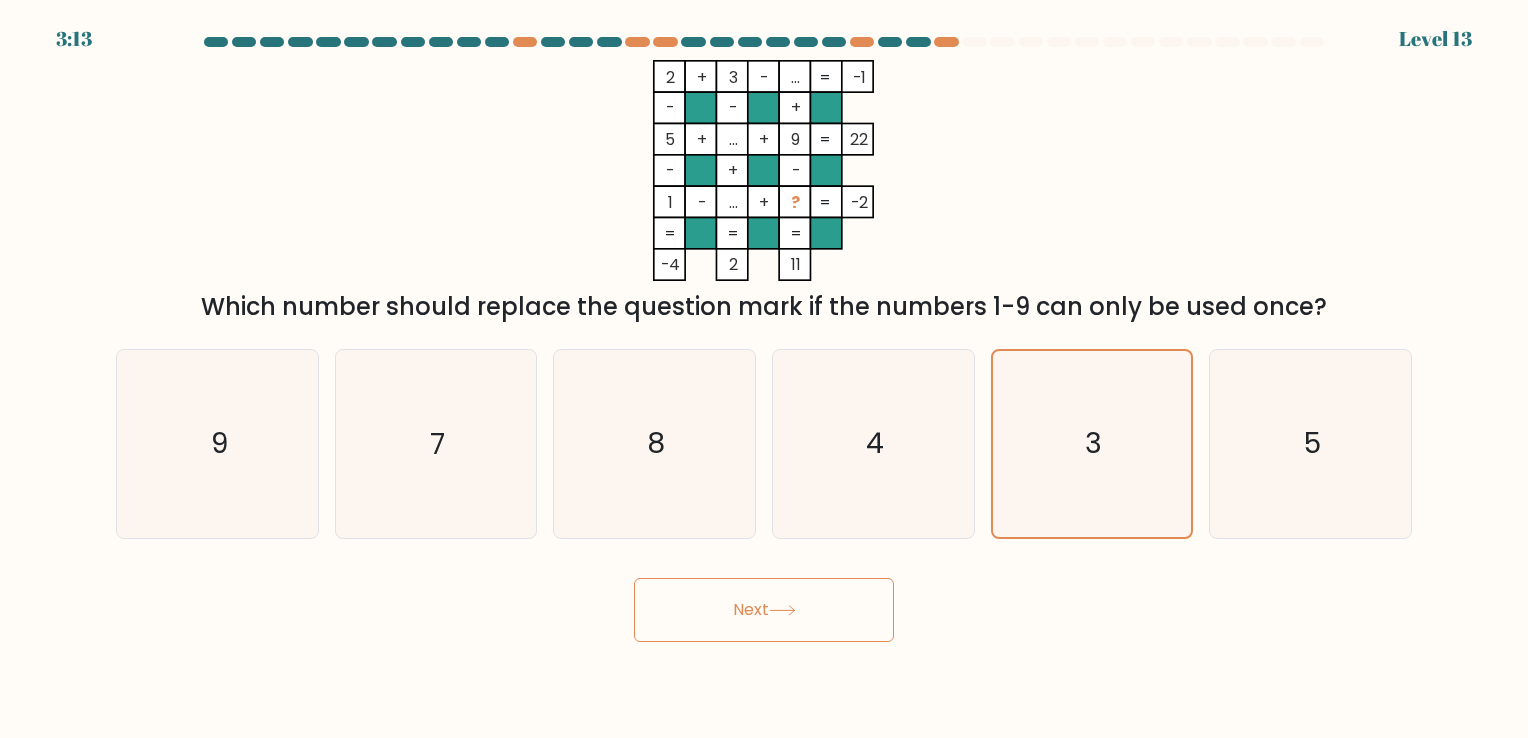 click on "Next" at bounding box center [764, 610] 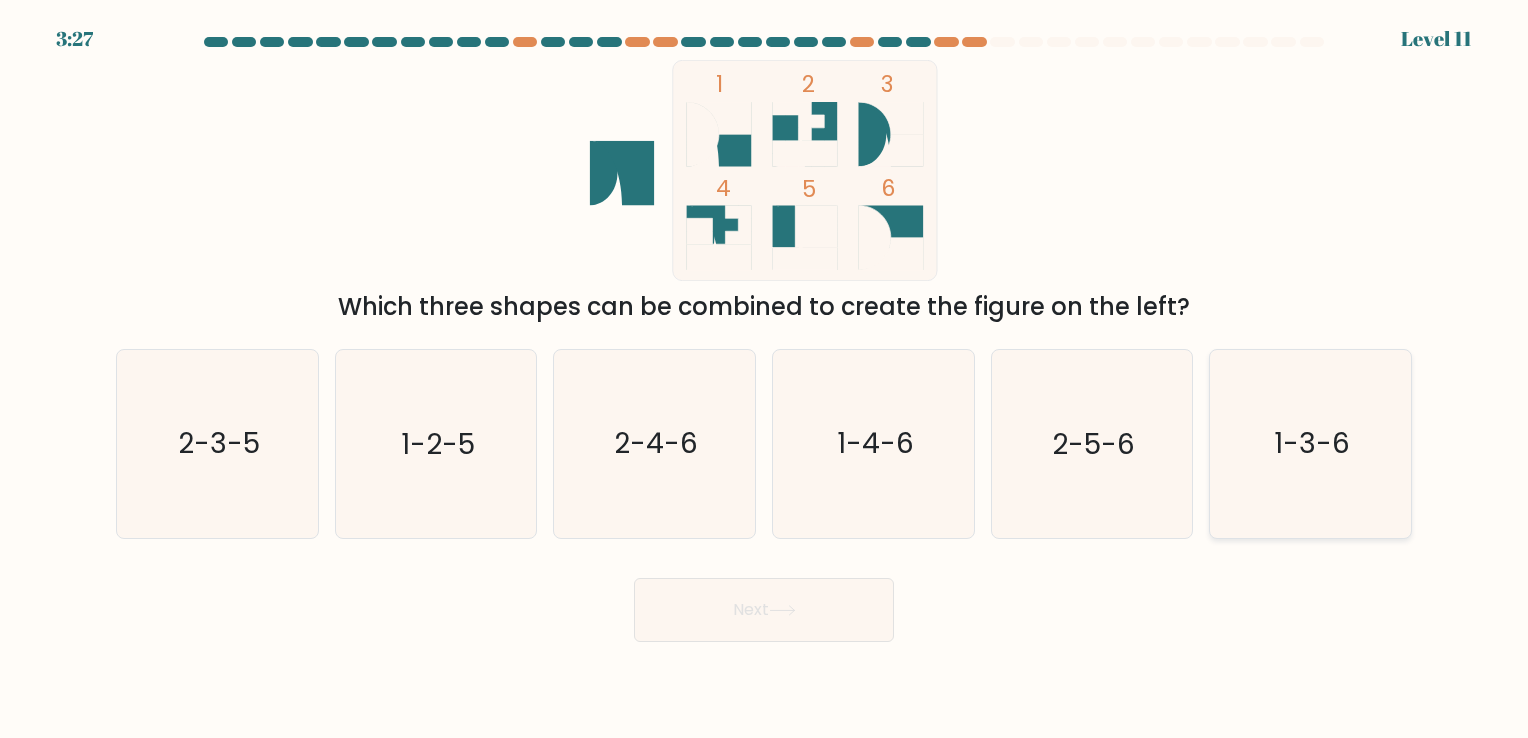 click on "1-3-6" 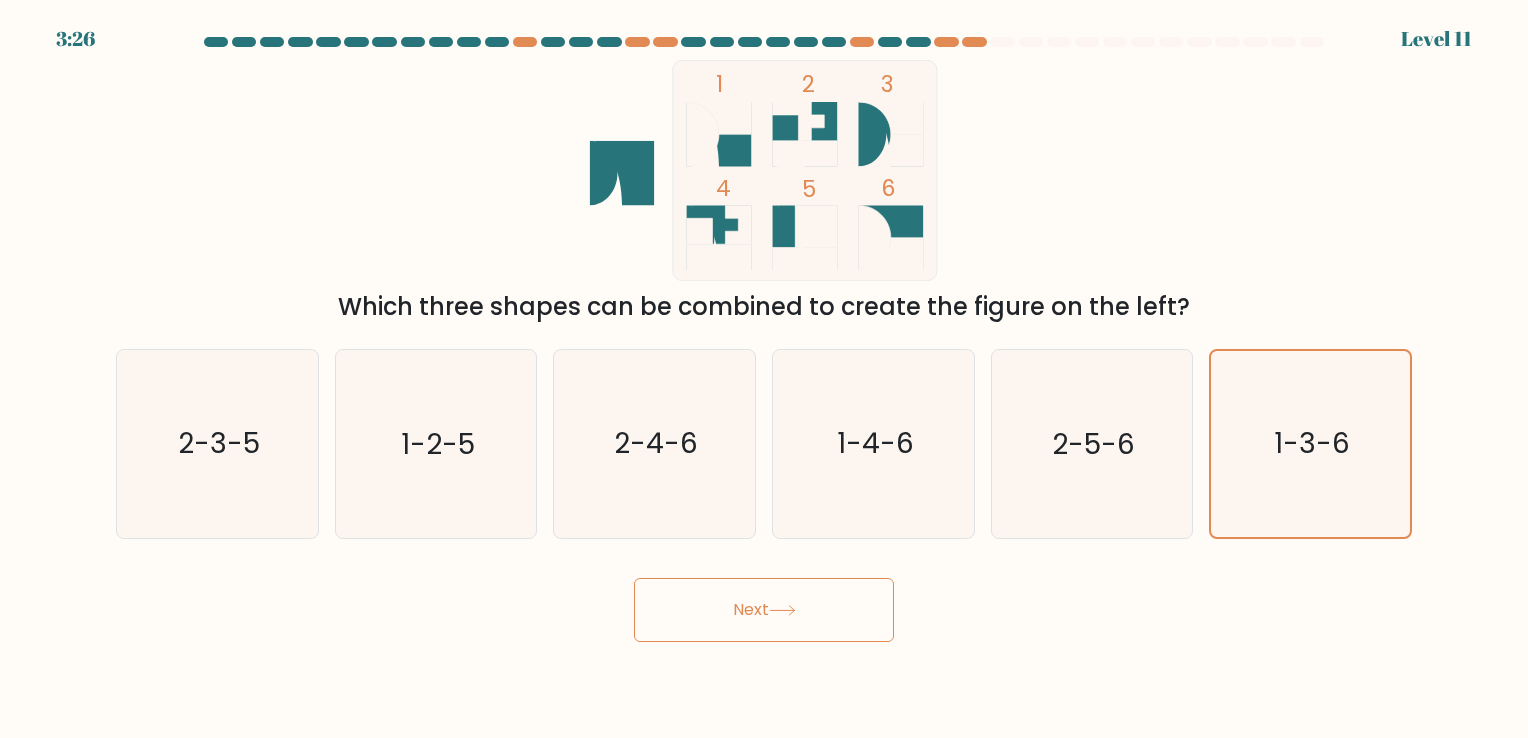 click on "Next" at bounding box center (764, 610) 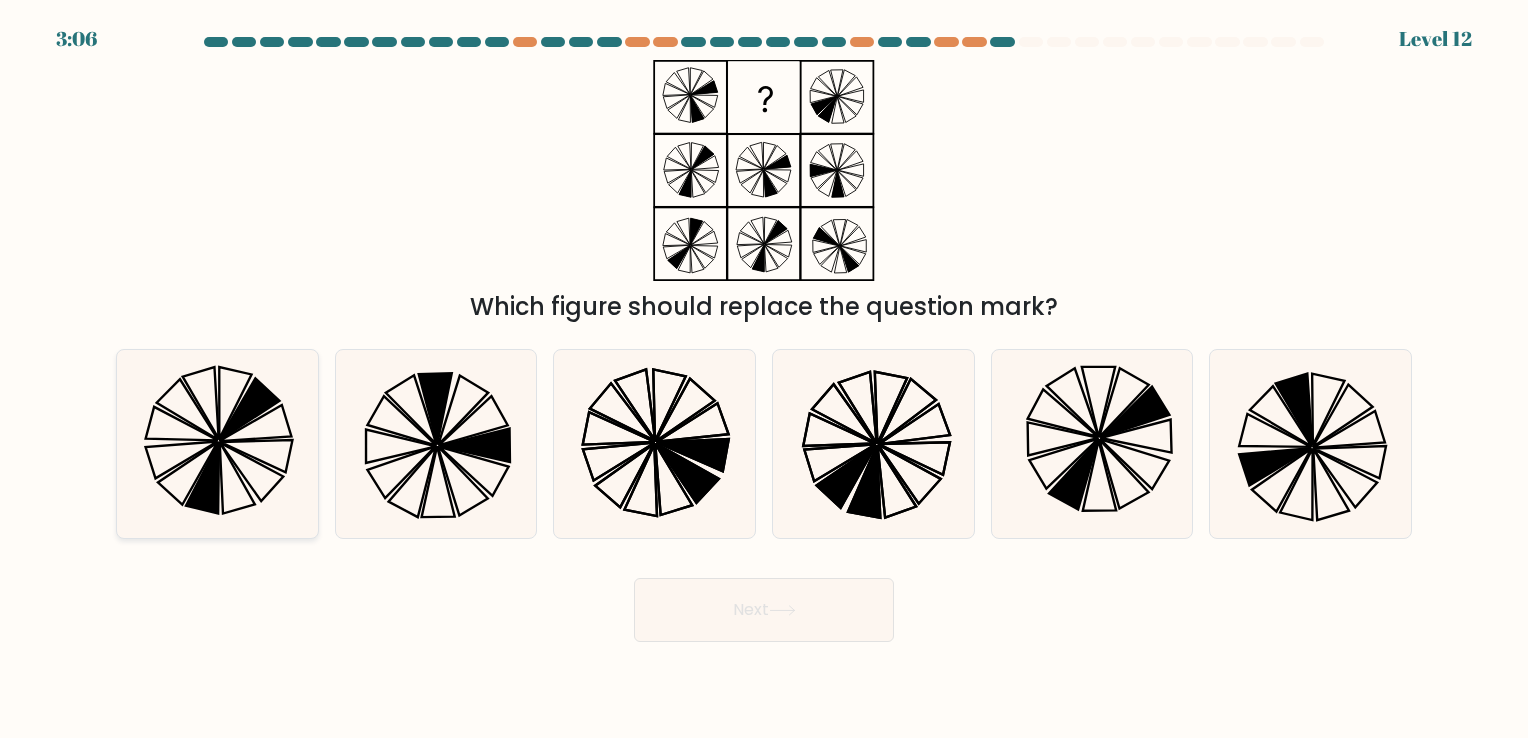 click 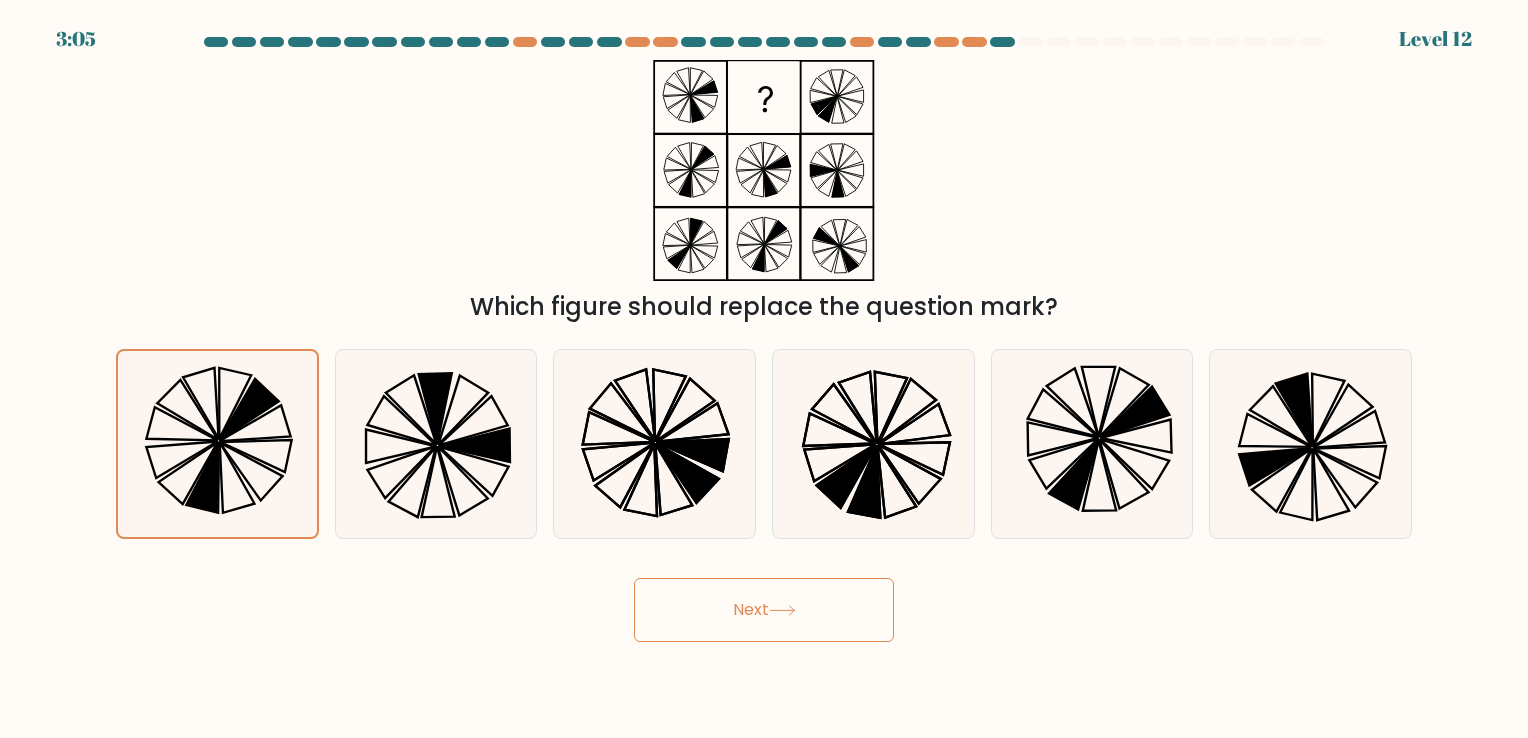 click on "Next" at bounding box center (764, 610) 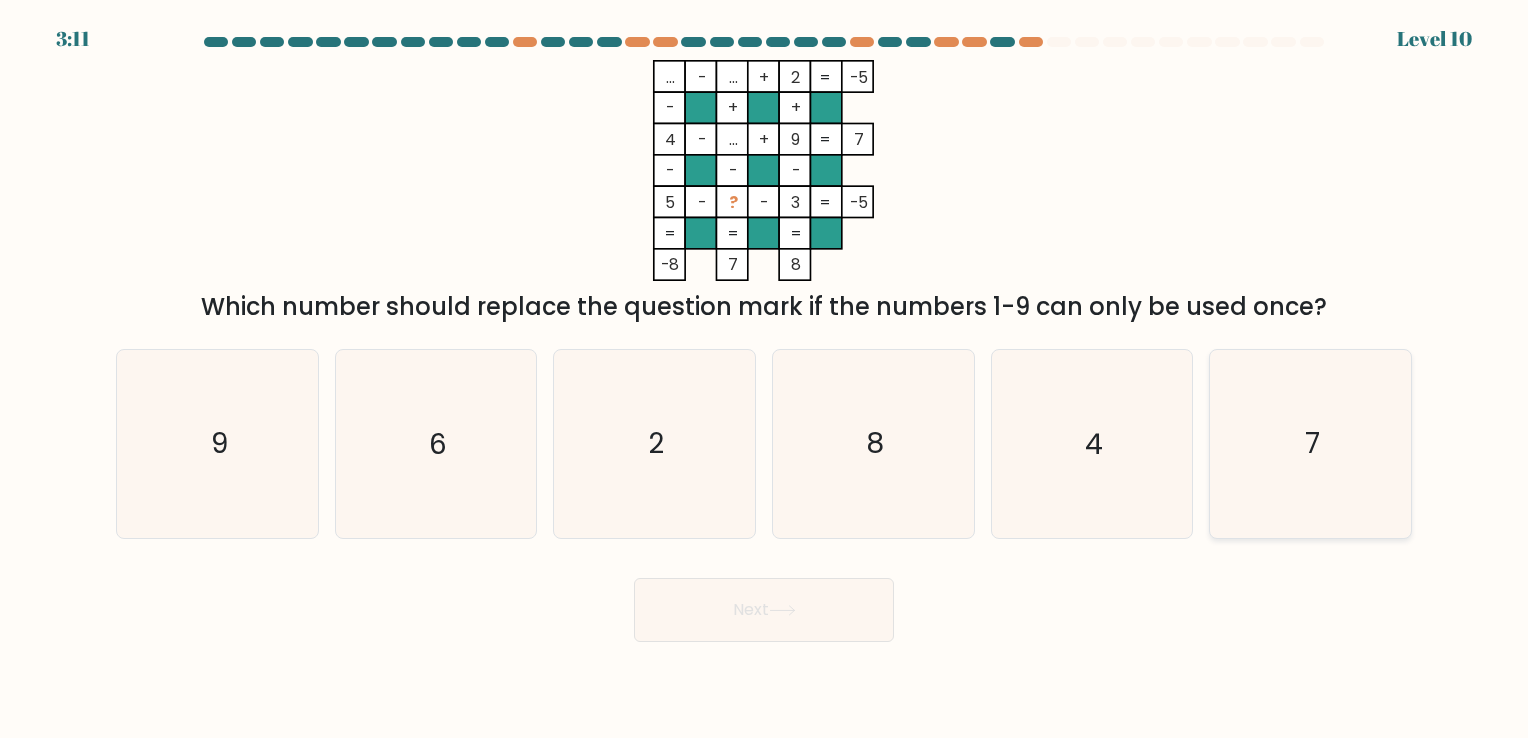 click on "7" 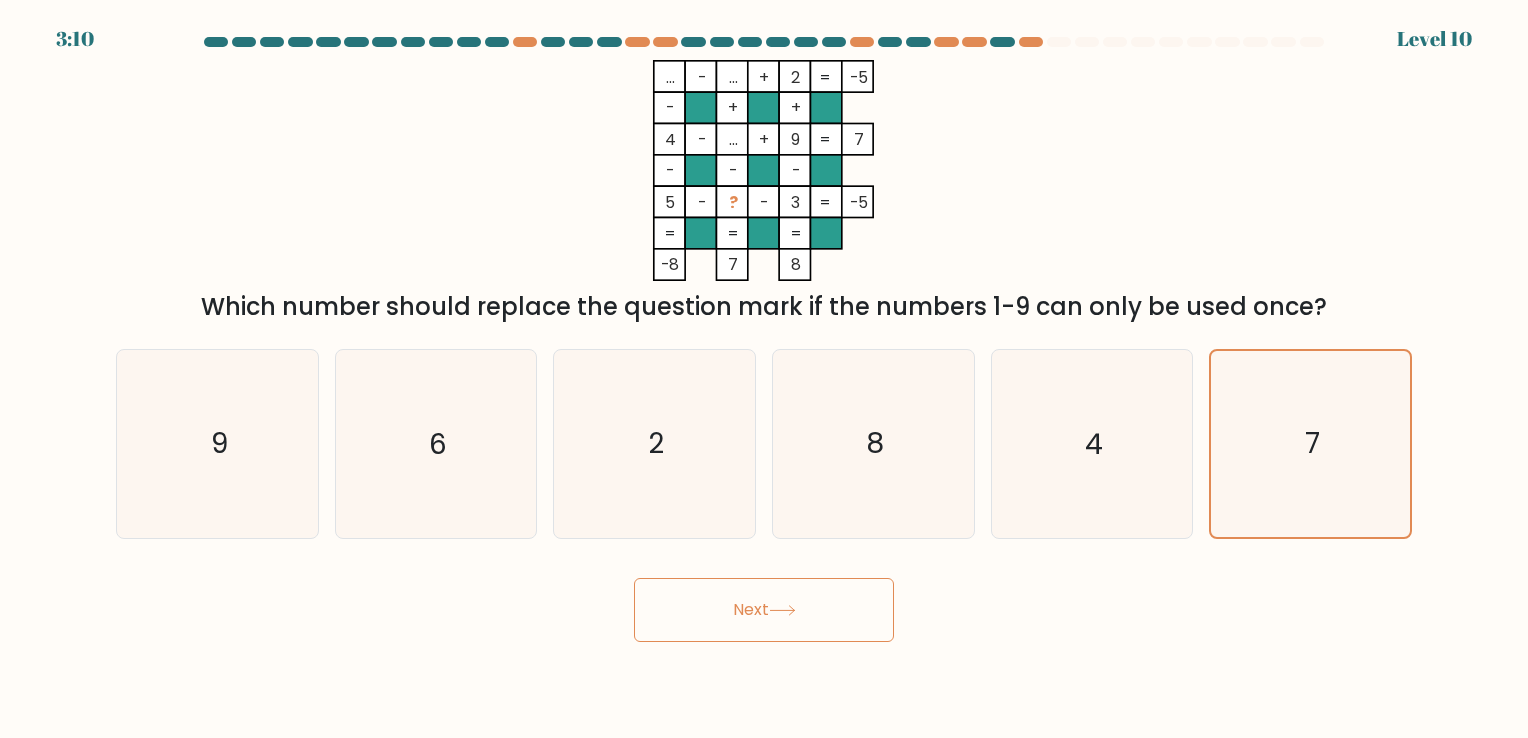 click on "Next" at bounding box center (764, 610) 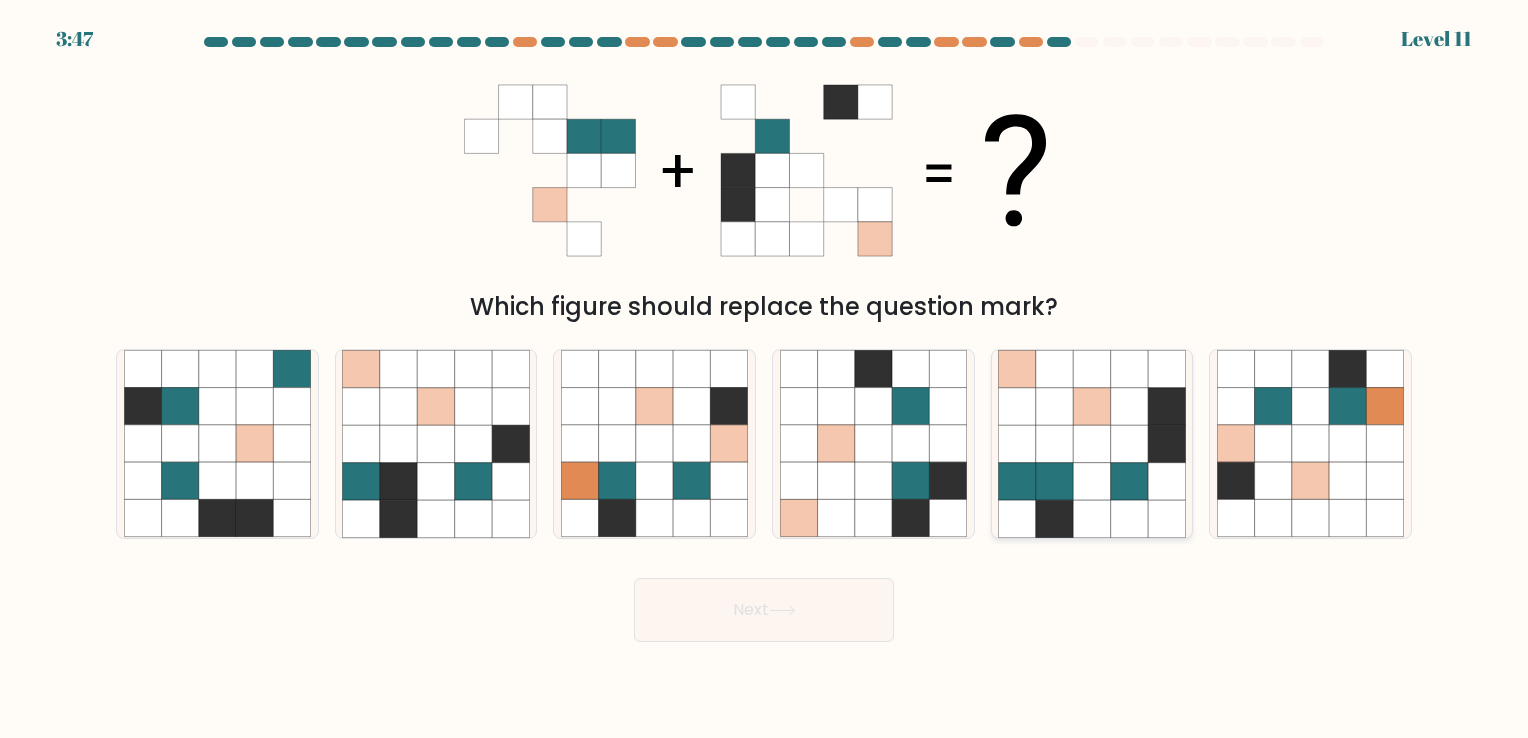 click 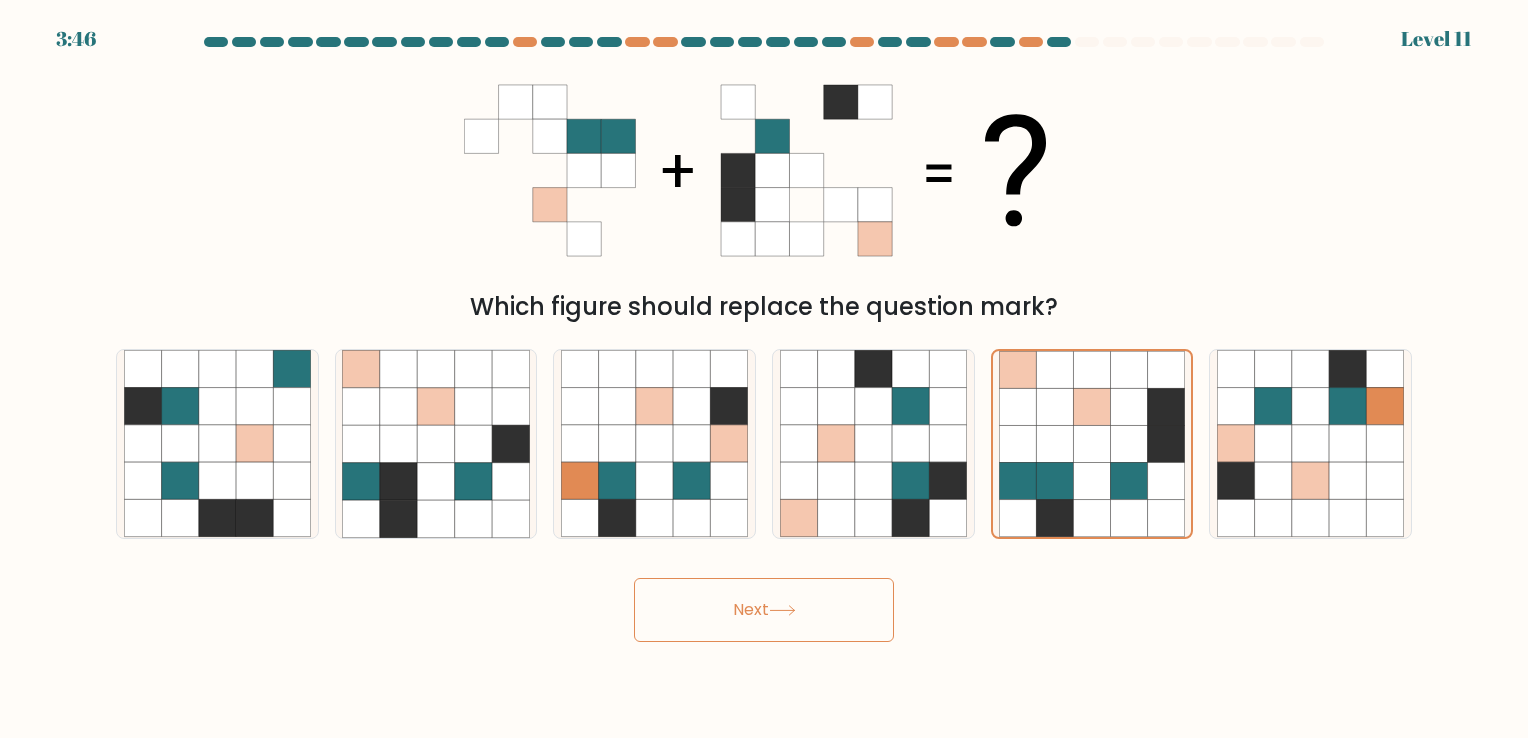 click on "Next" at bounding box center [764, 610] 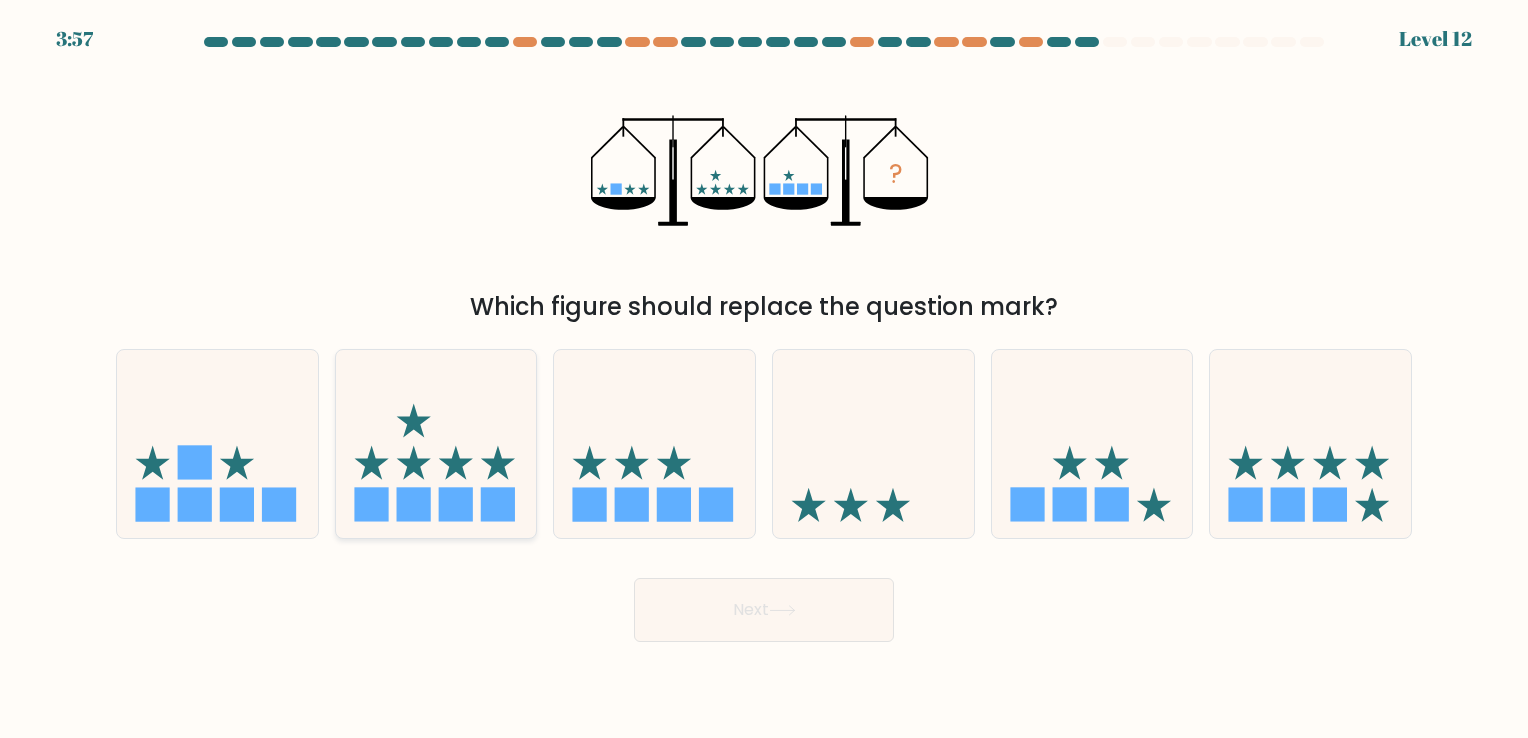 click 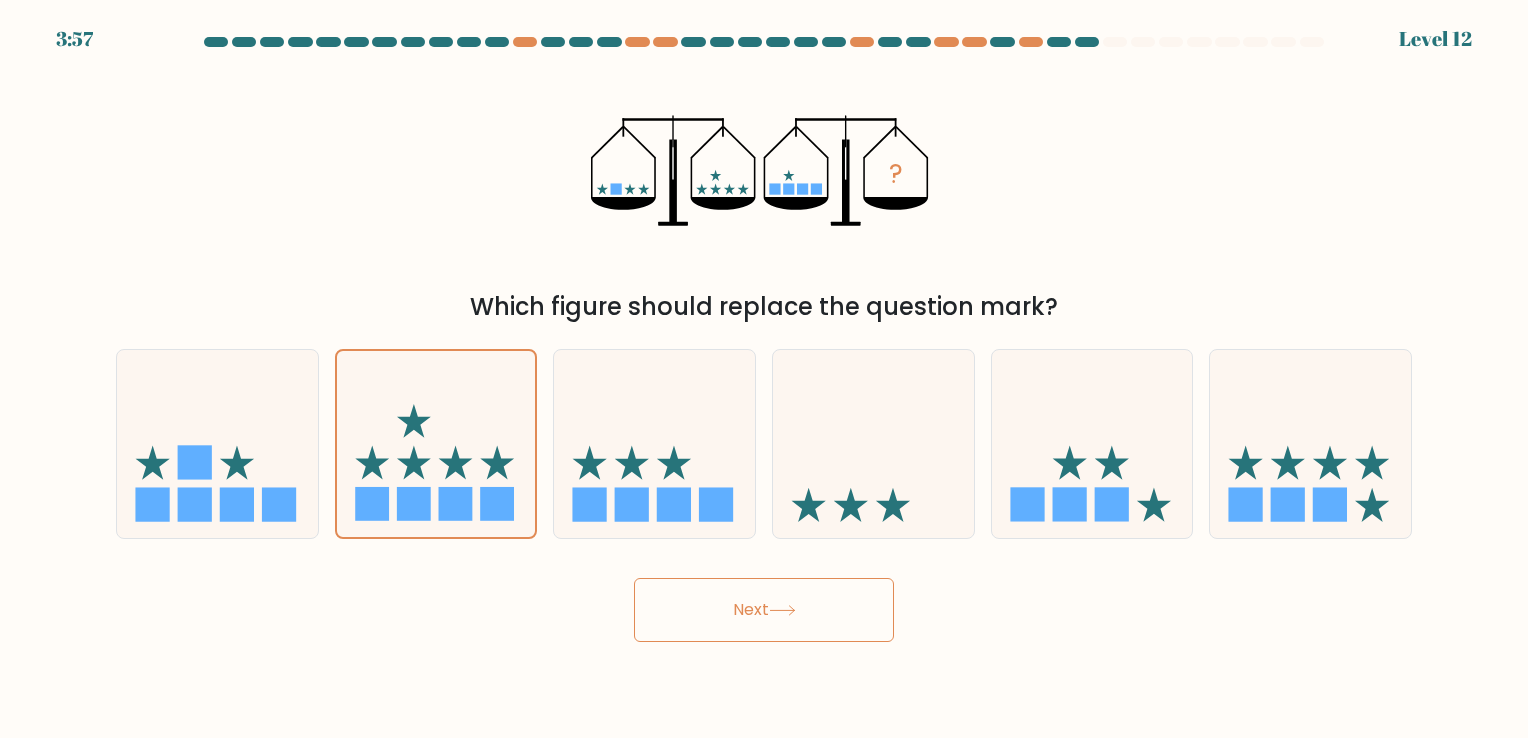 click on "Next" at bounding box center [764, 610] 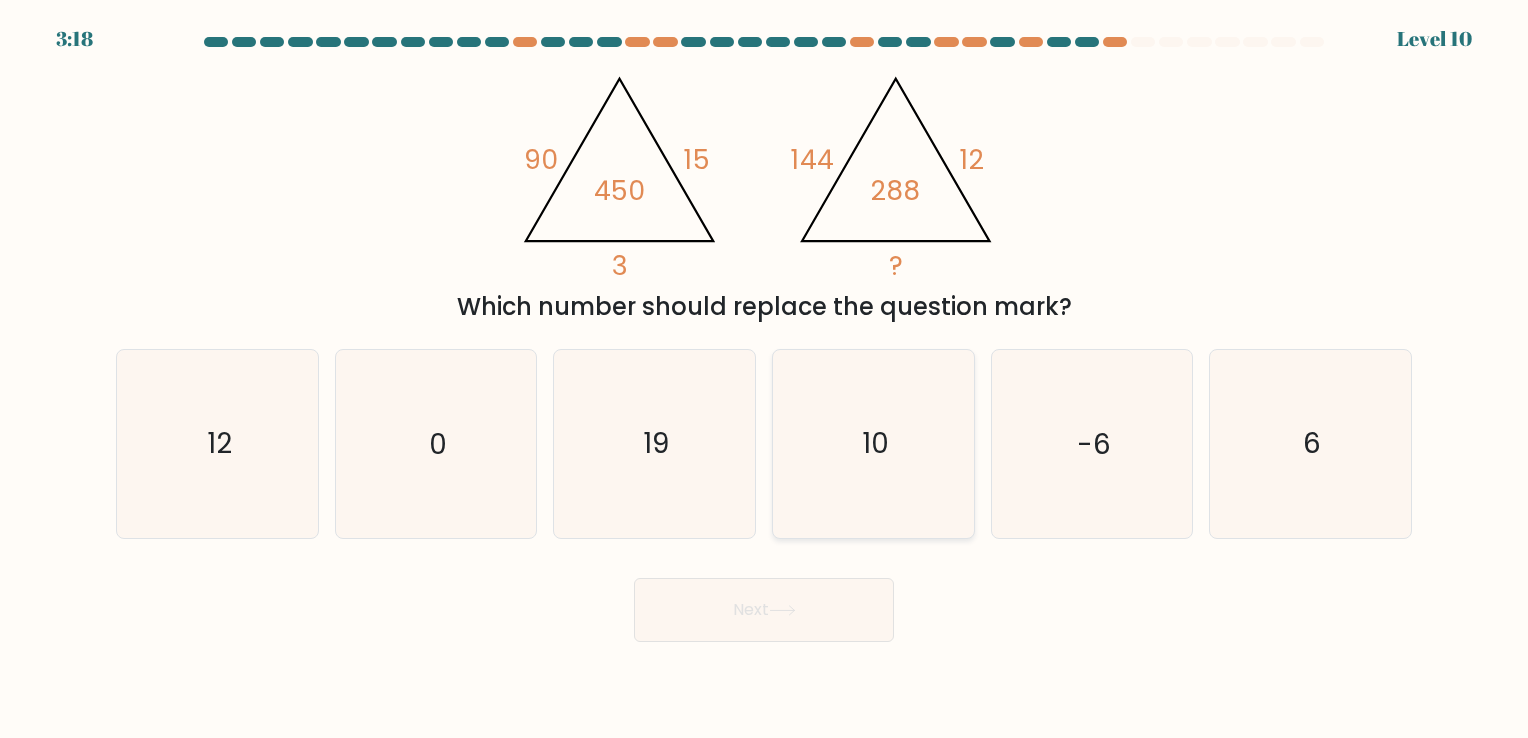 click on "10" 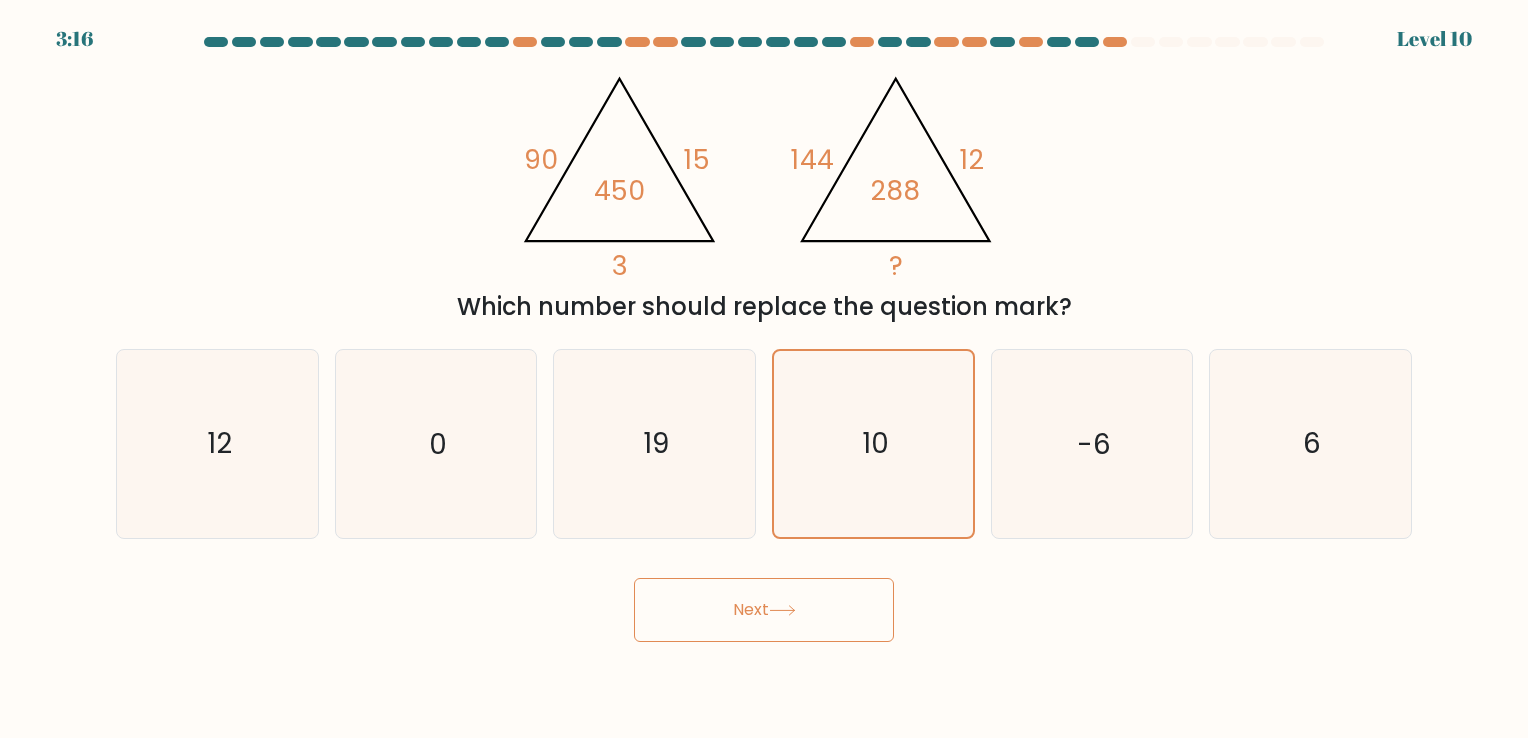click on "f.
6" at bounding box center (1310, 443) 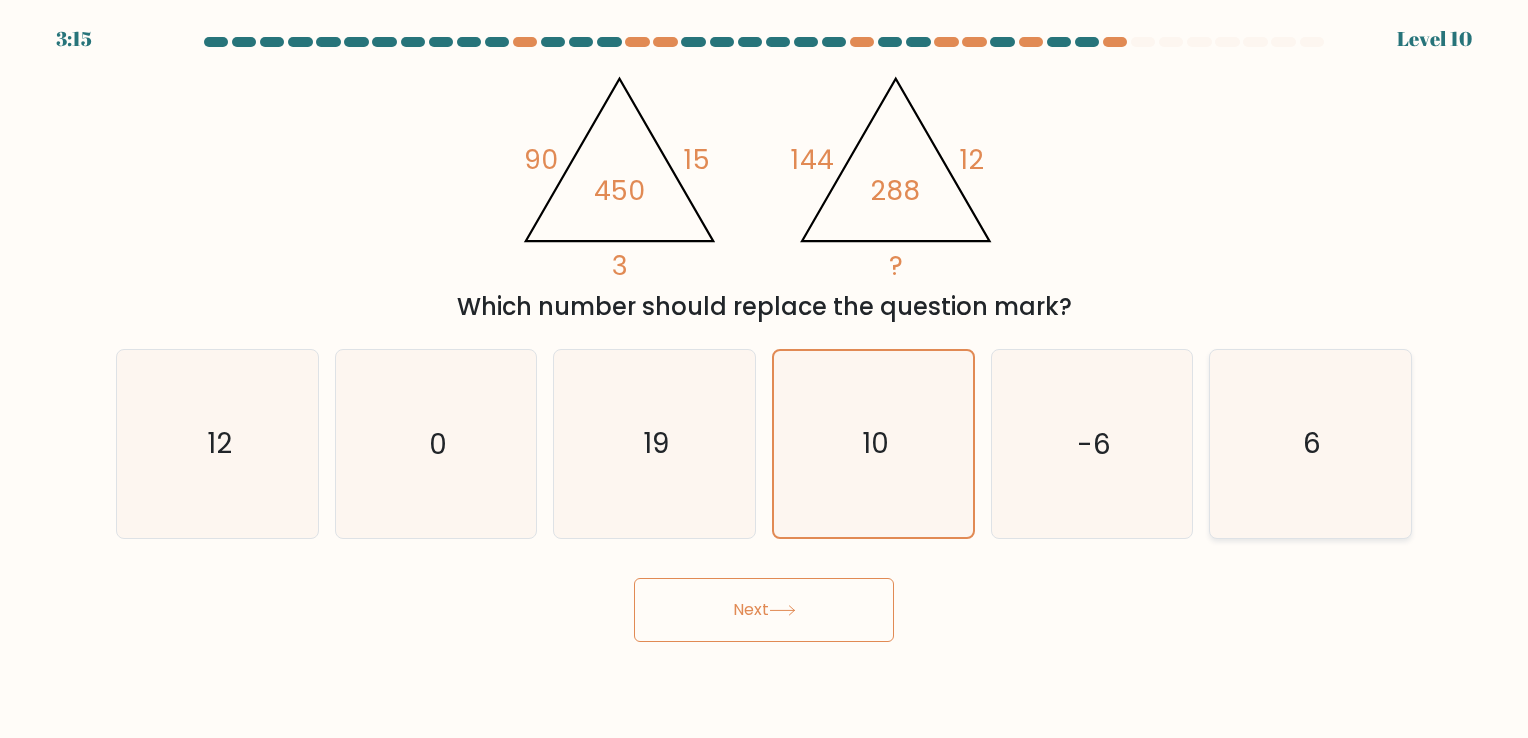 click on "6" 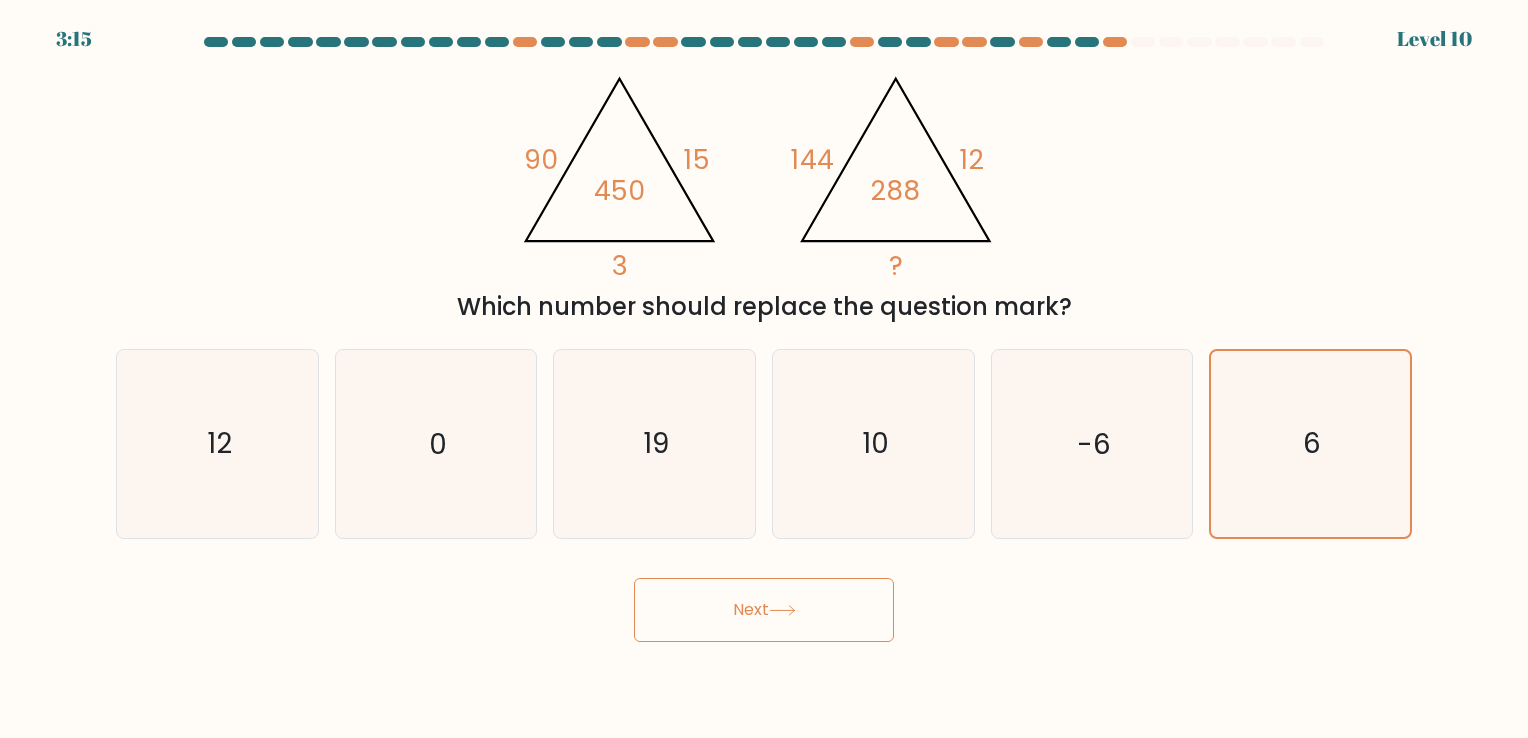 click on "Next" at bounding box center [764, 610] 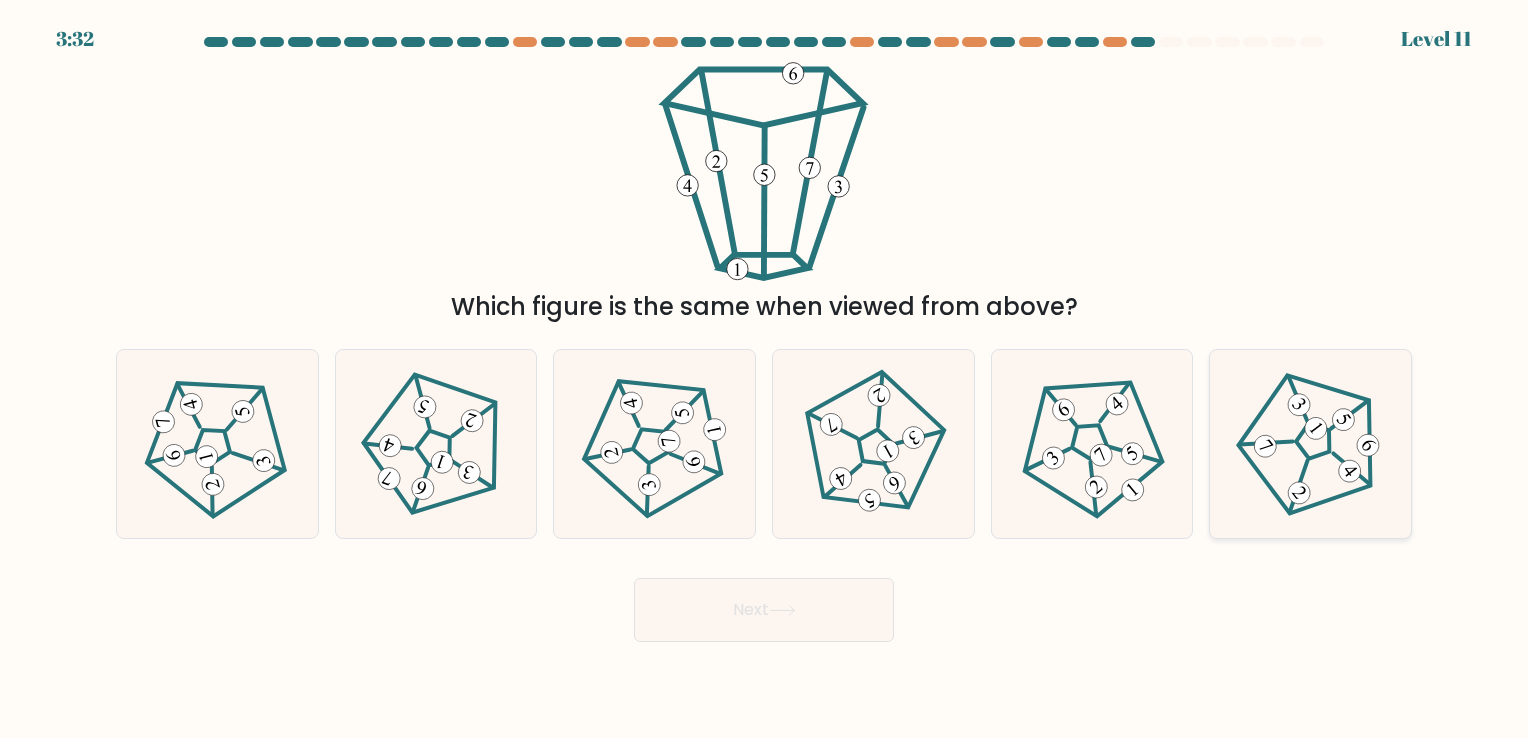 click 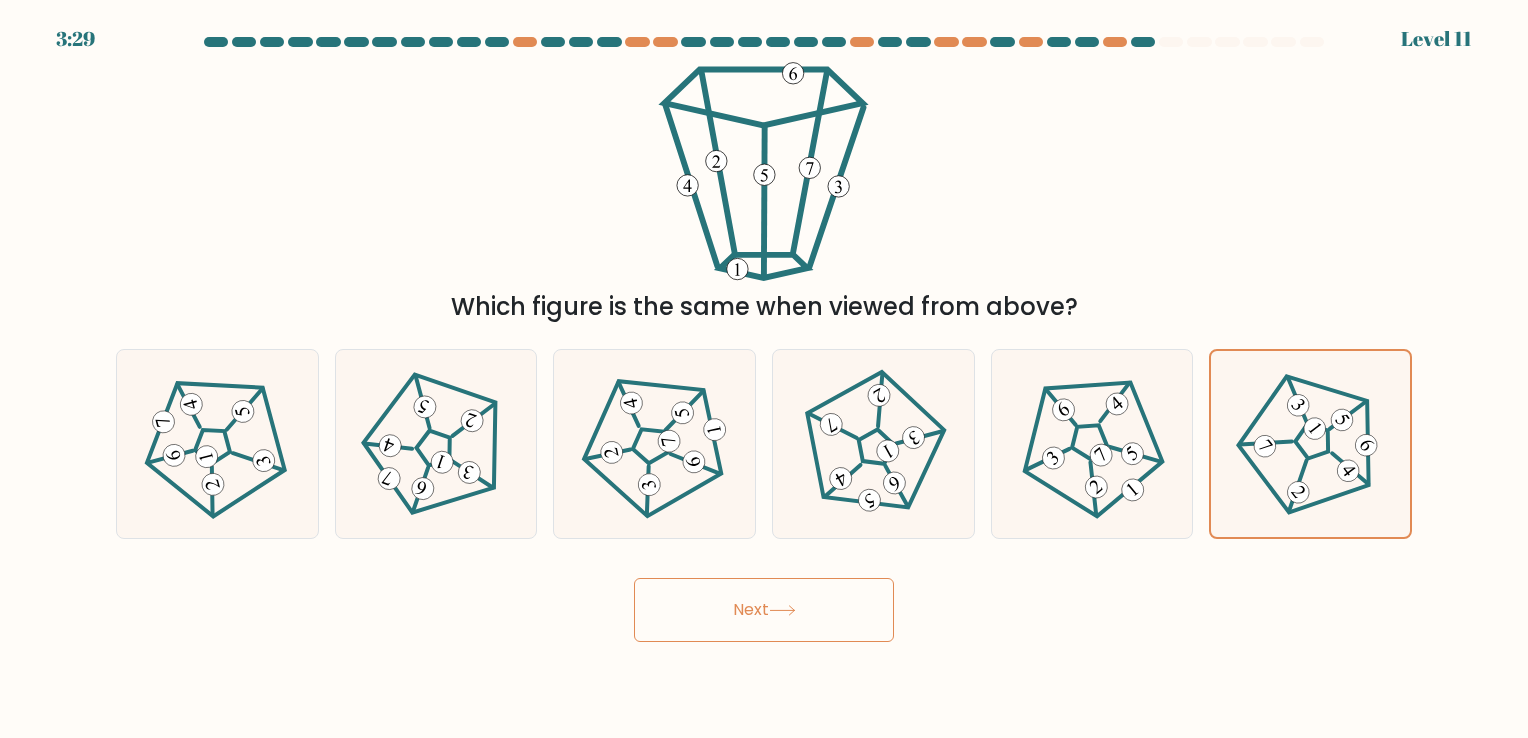click on "Next" at bounding box center [764, 610] 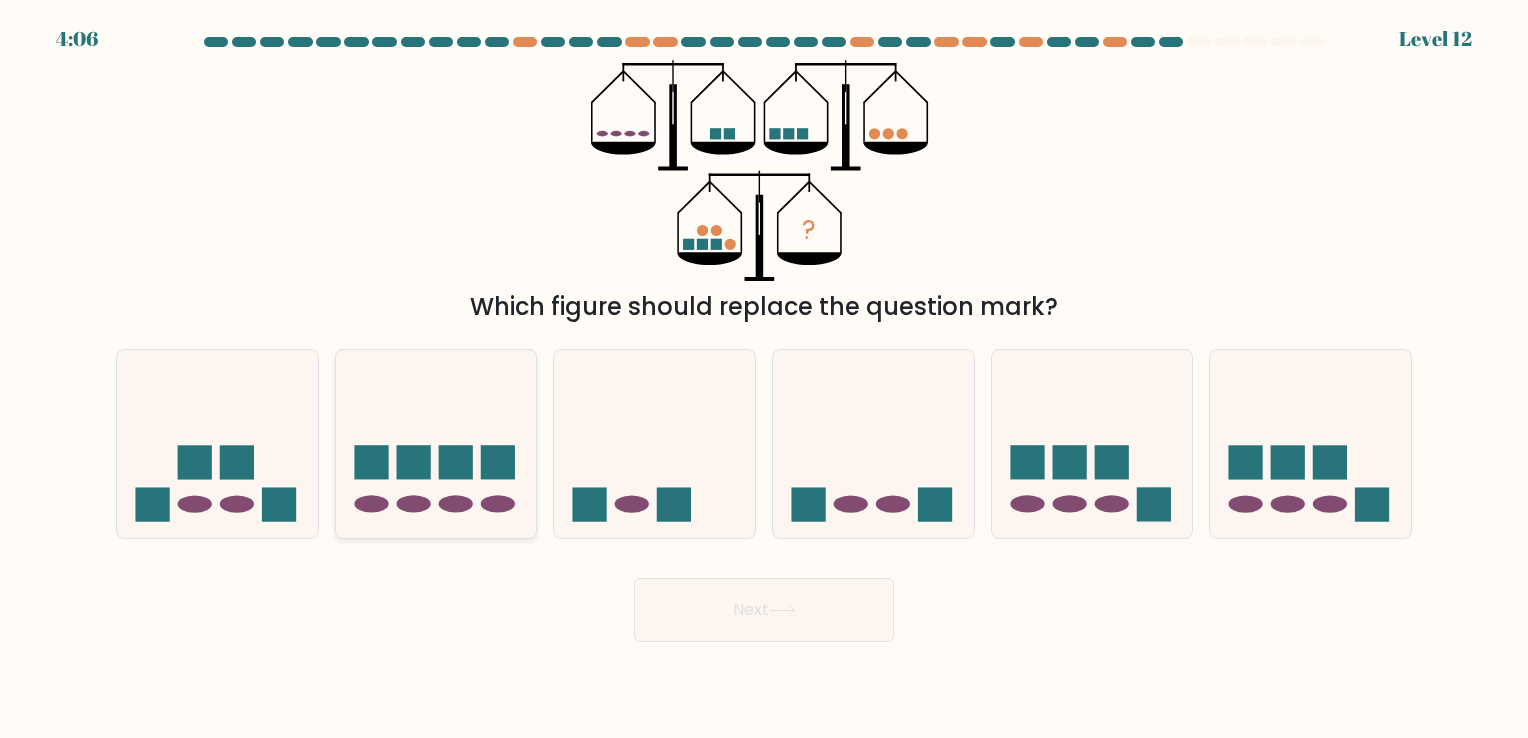 click 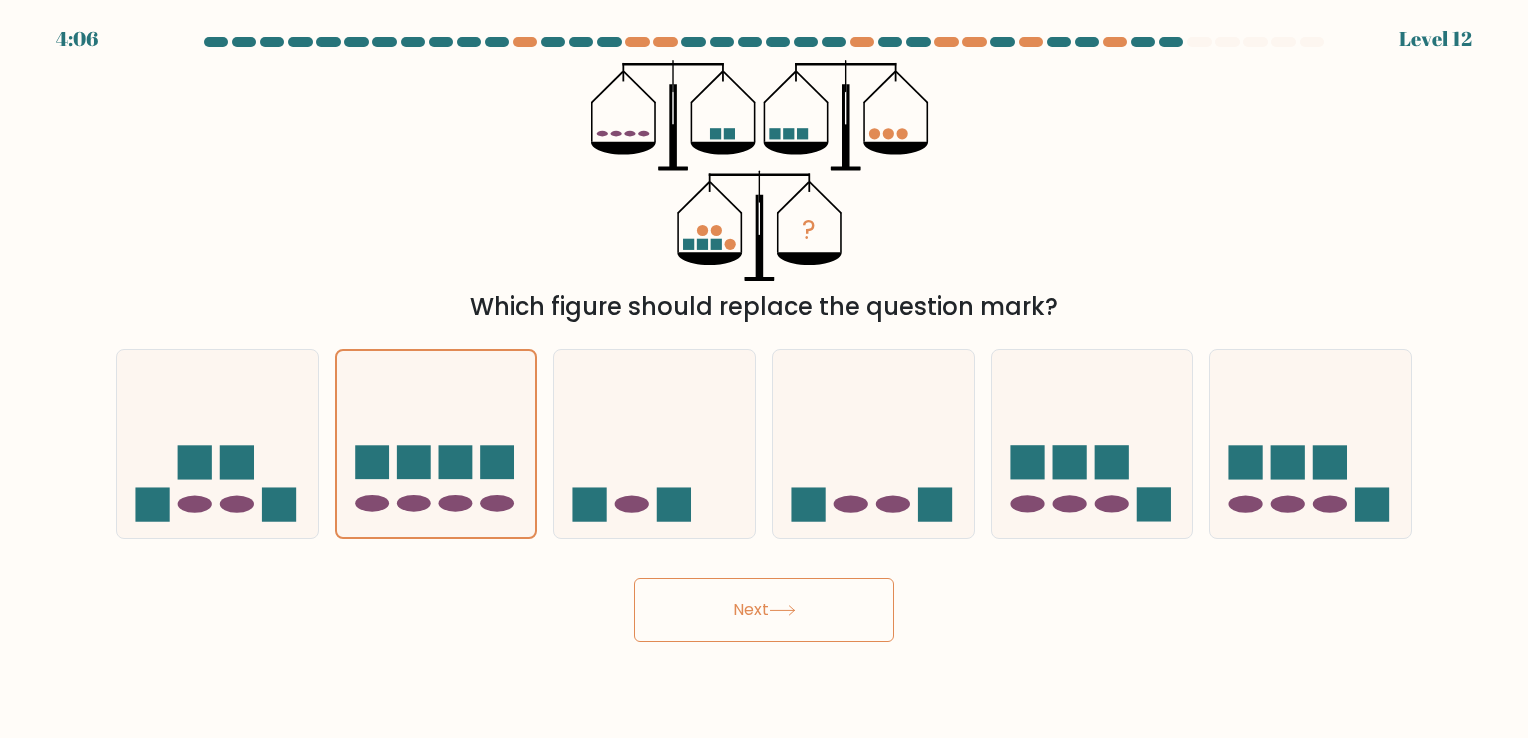 click on "Next" at bounding box center (764, 610) 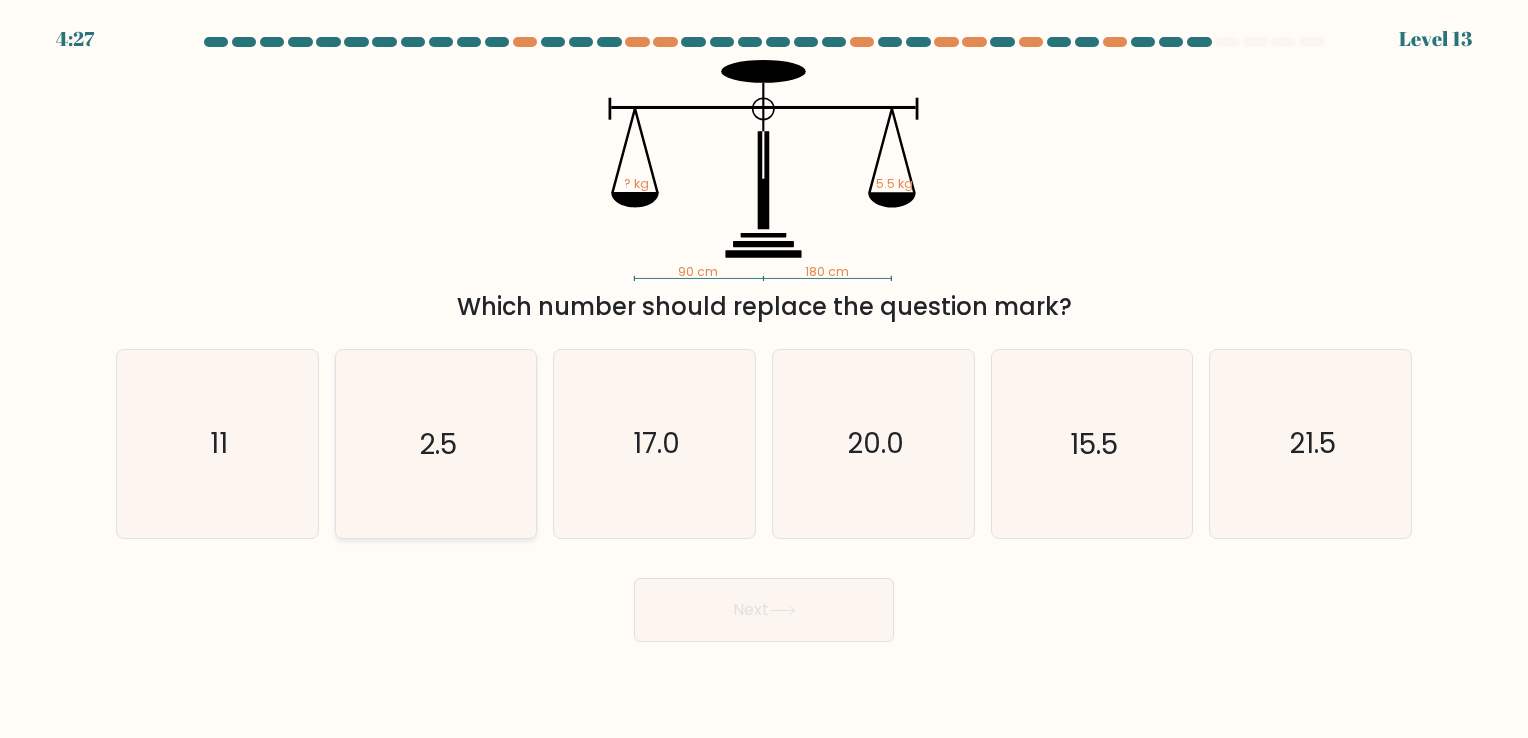 click on "2.5" 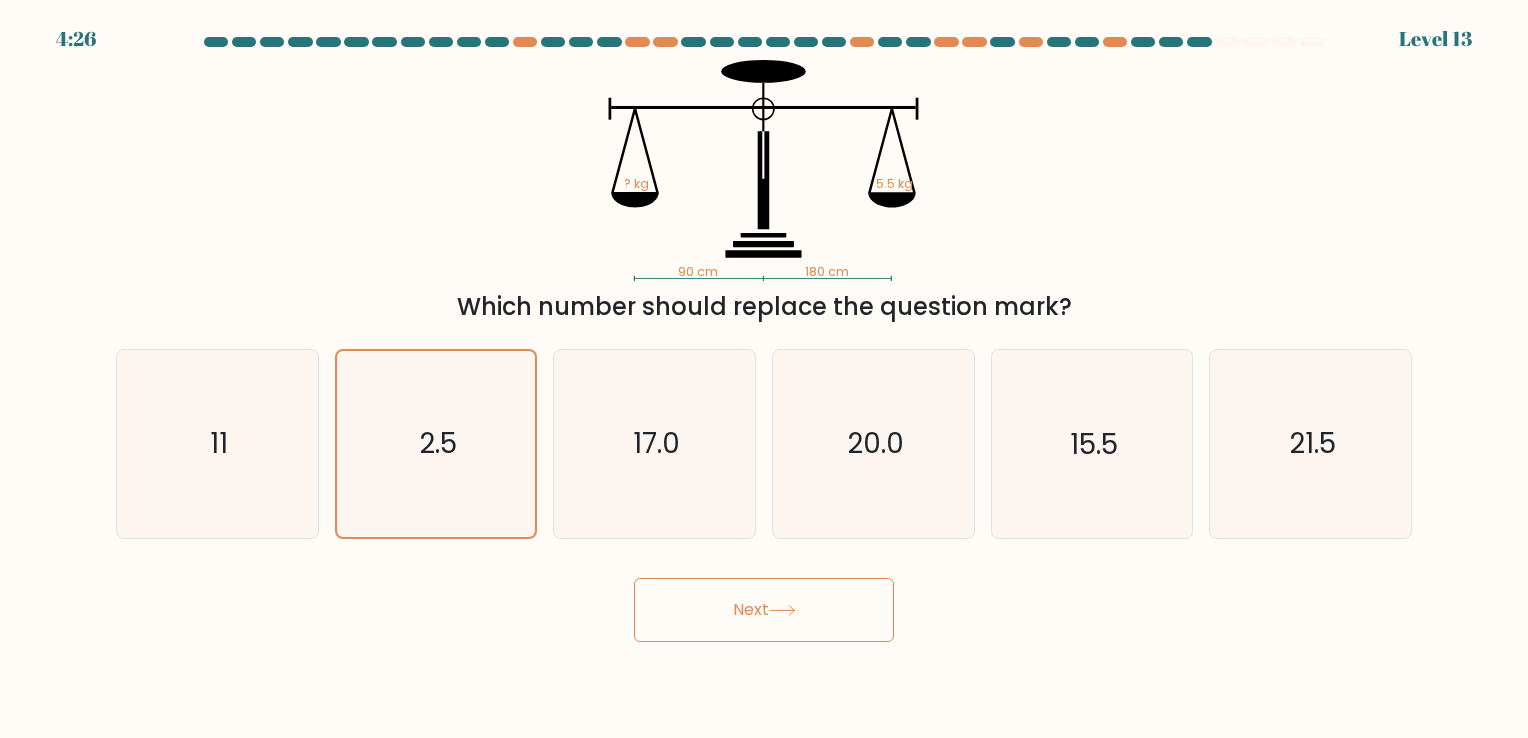 click on "Next" at bounding box center (764, 610) 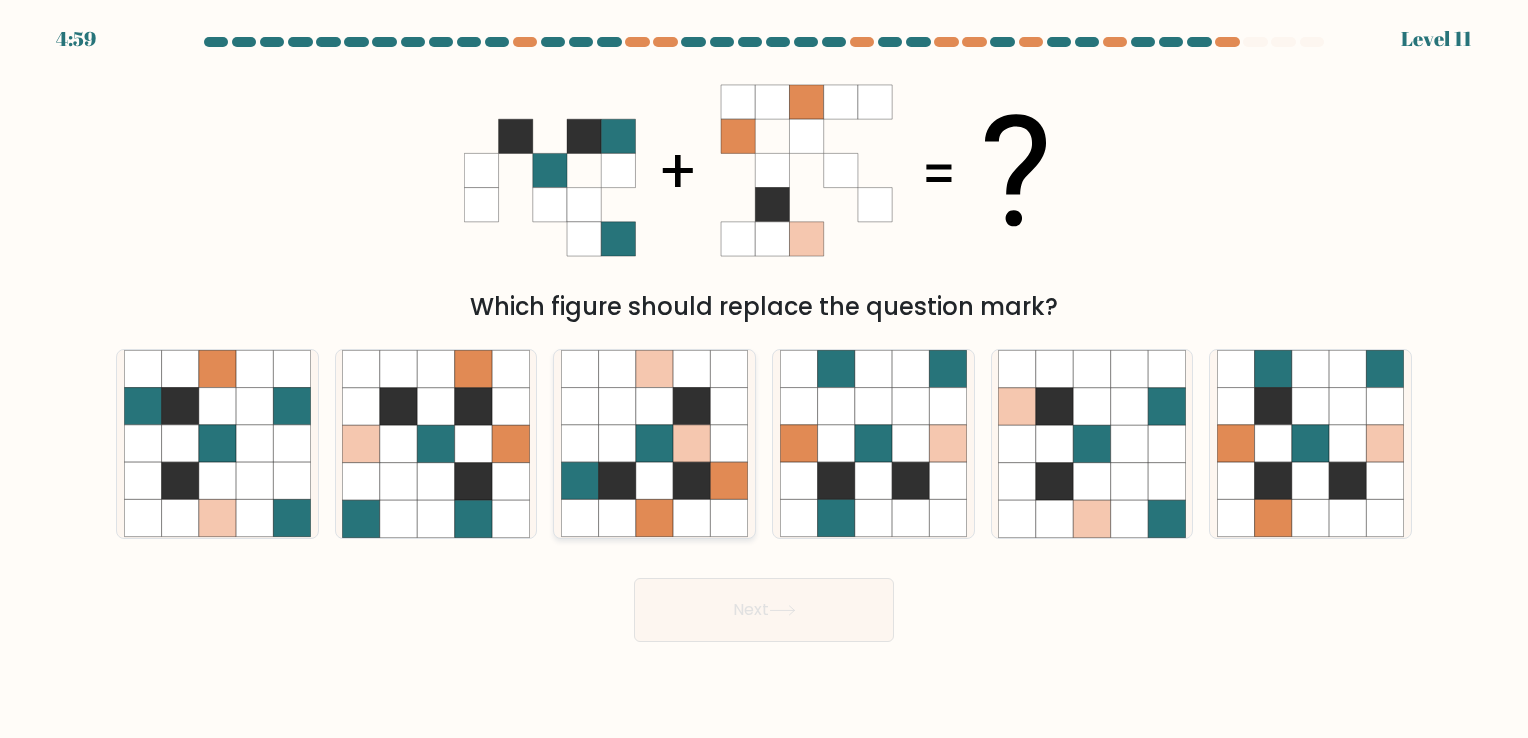 click 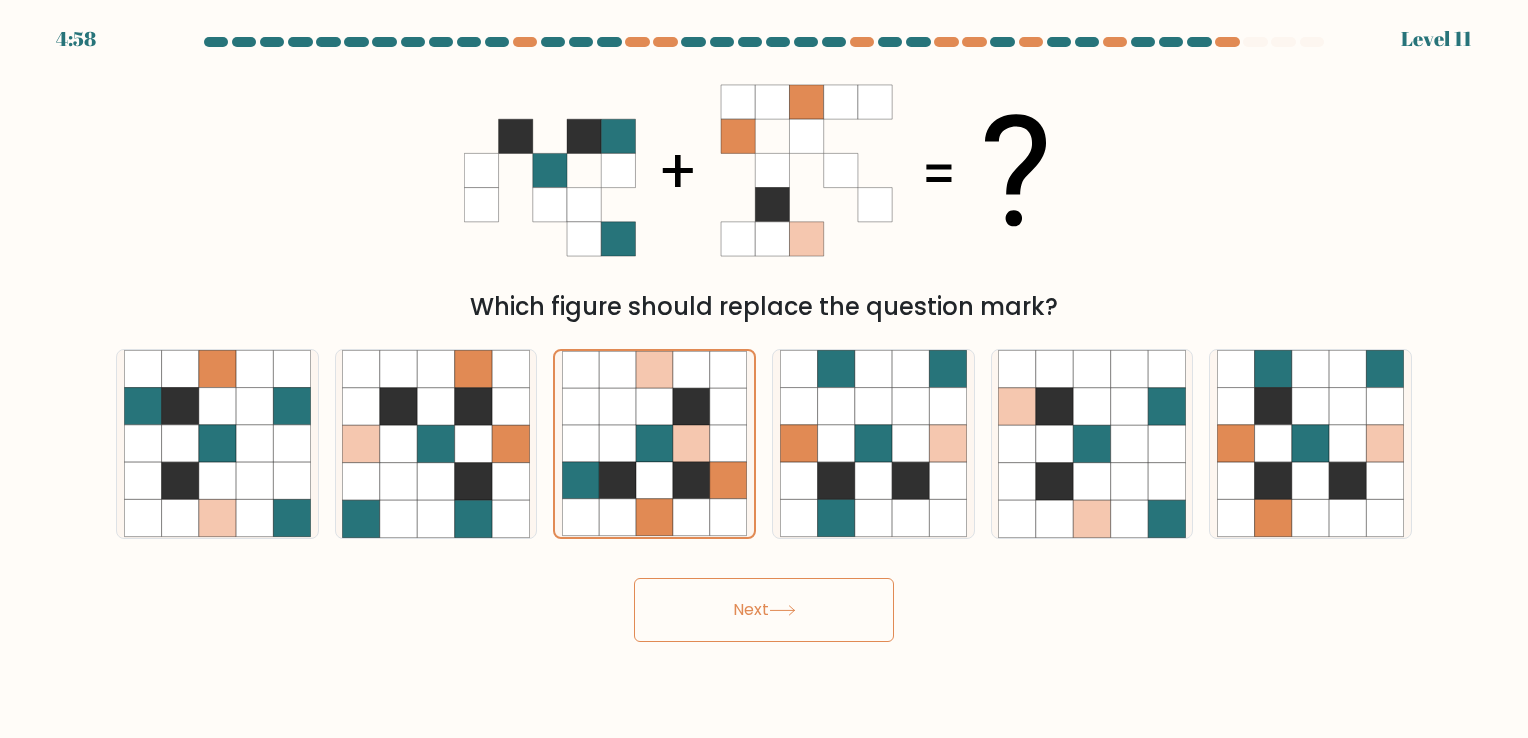 click 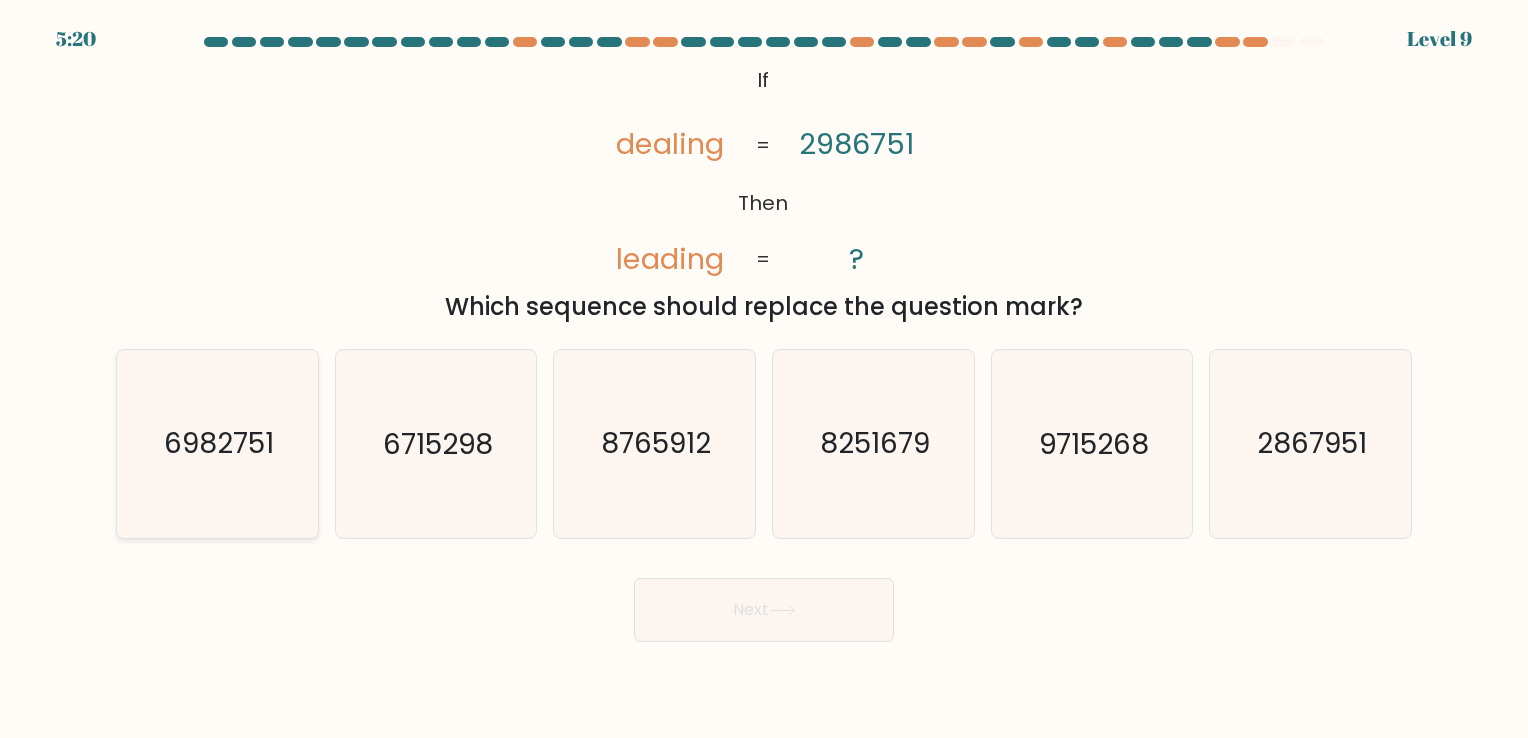 click on "6982751" 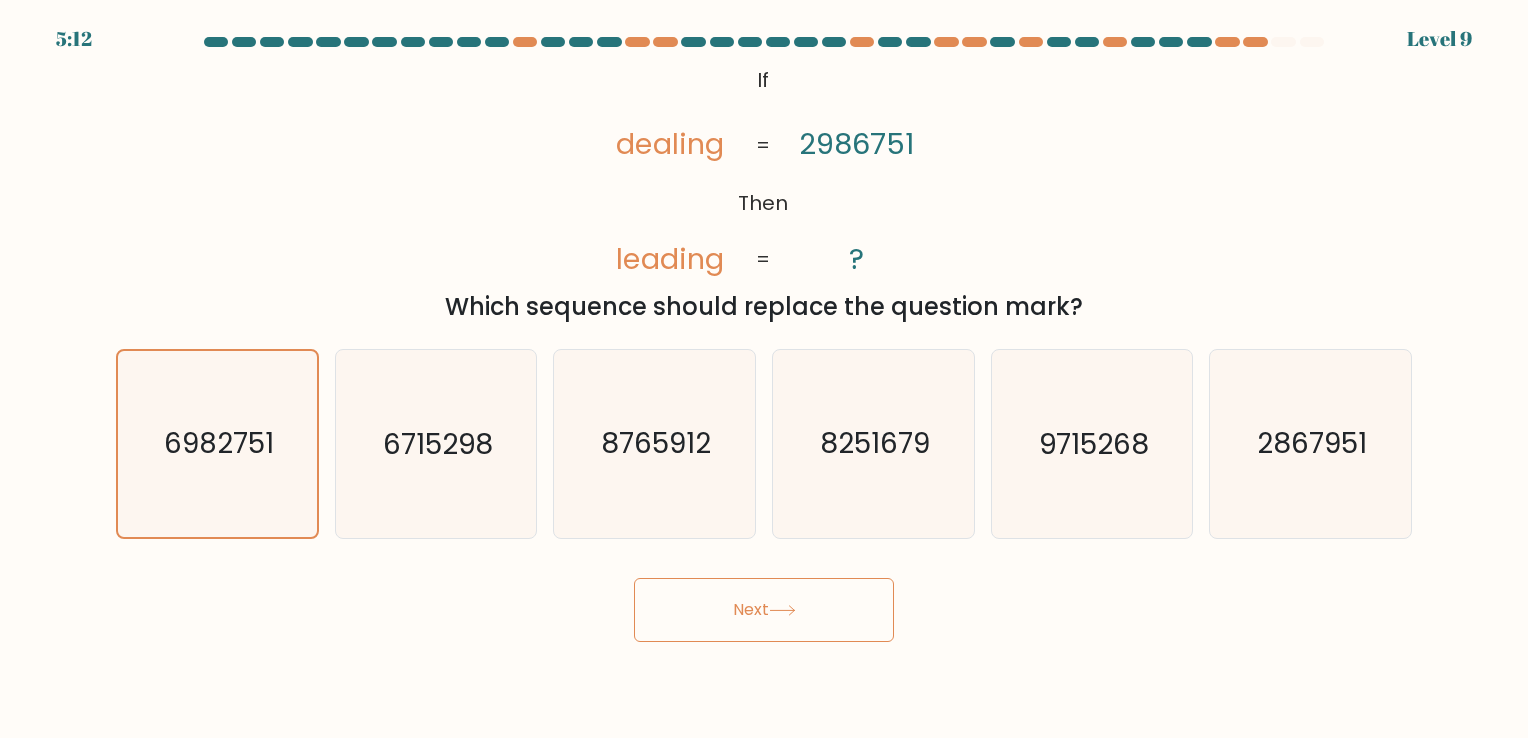 click on "Next" at bounding box center (764, 610) 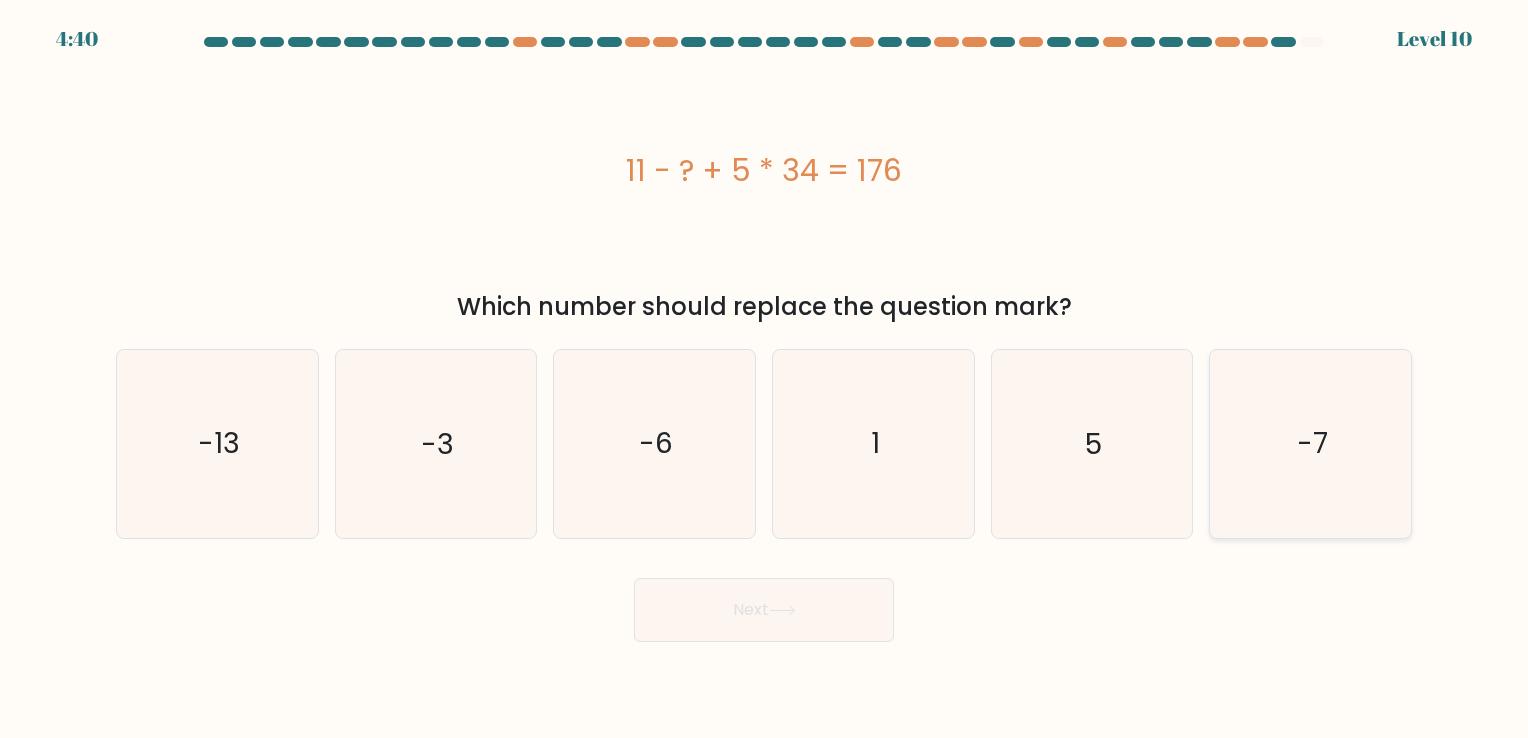 click on "-7" 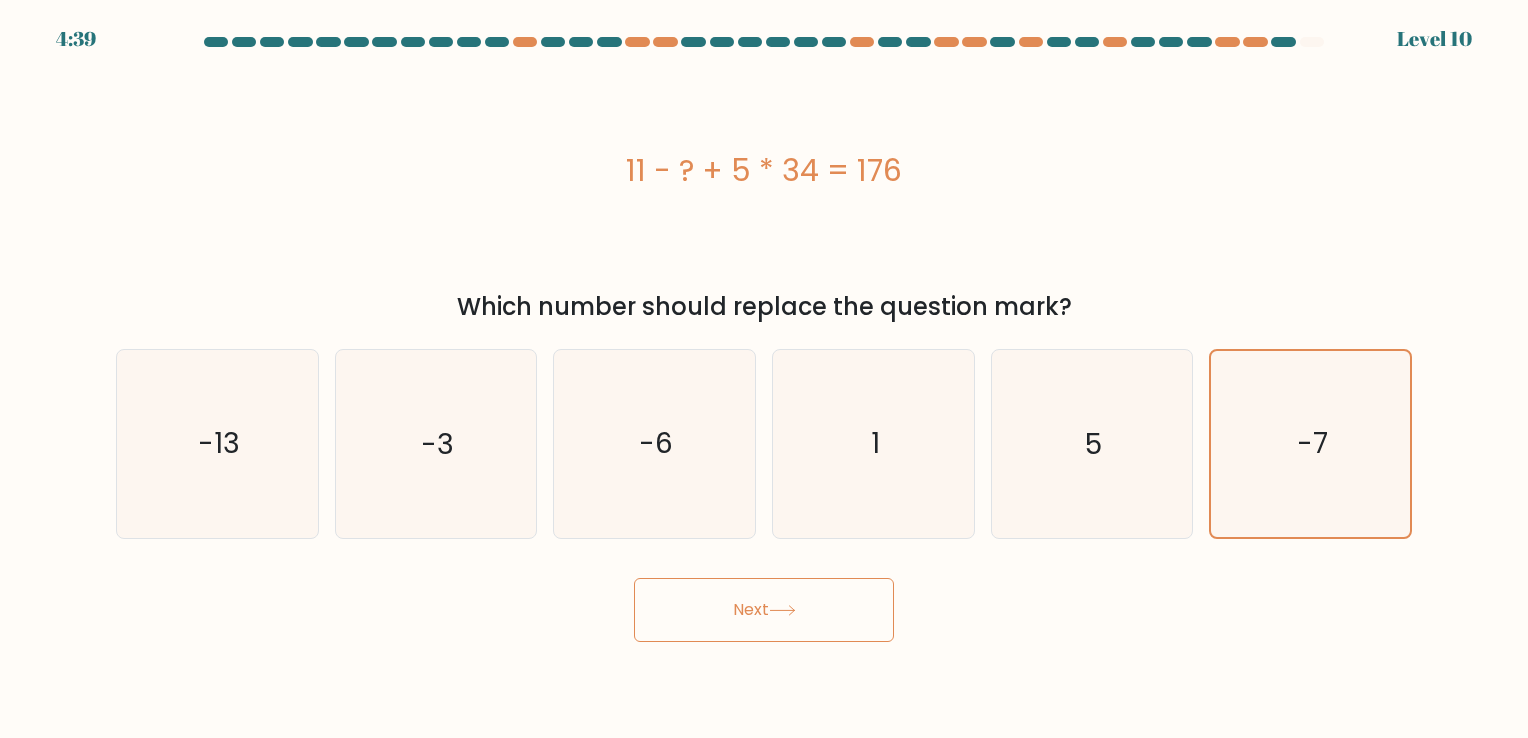click on "Next" at bounding box center (764, 610) 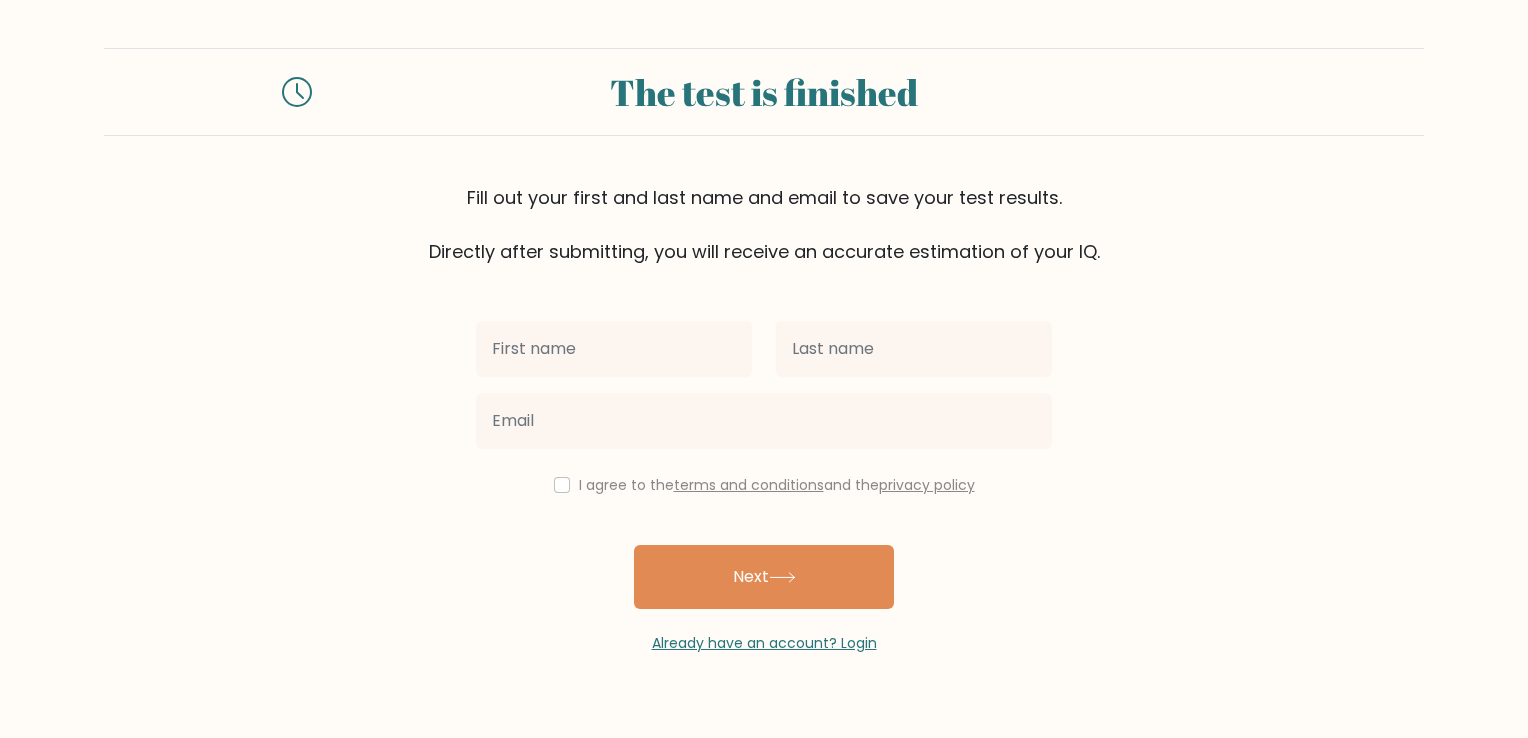 scroll, scrollTop: 0, scrollLeft: 0, axis: both 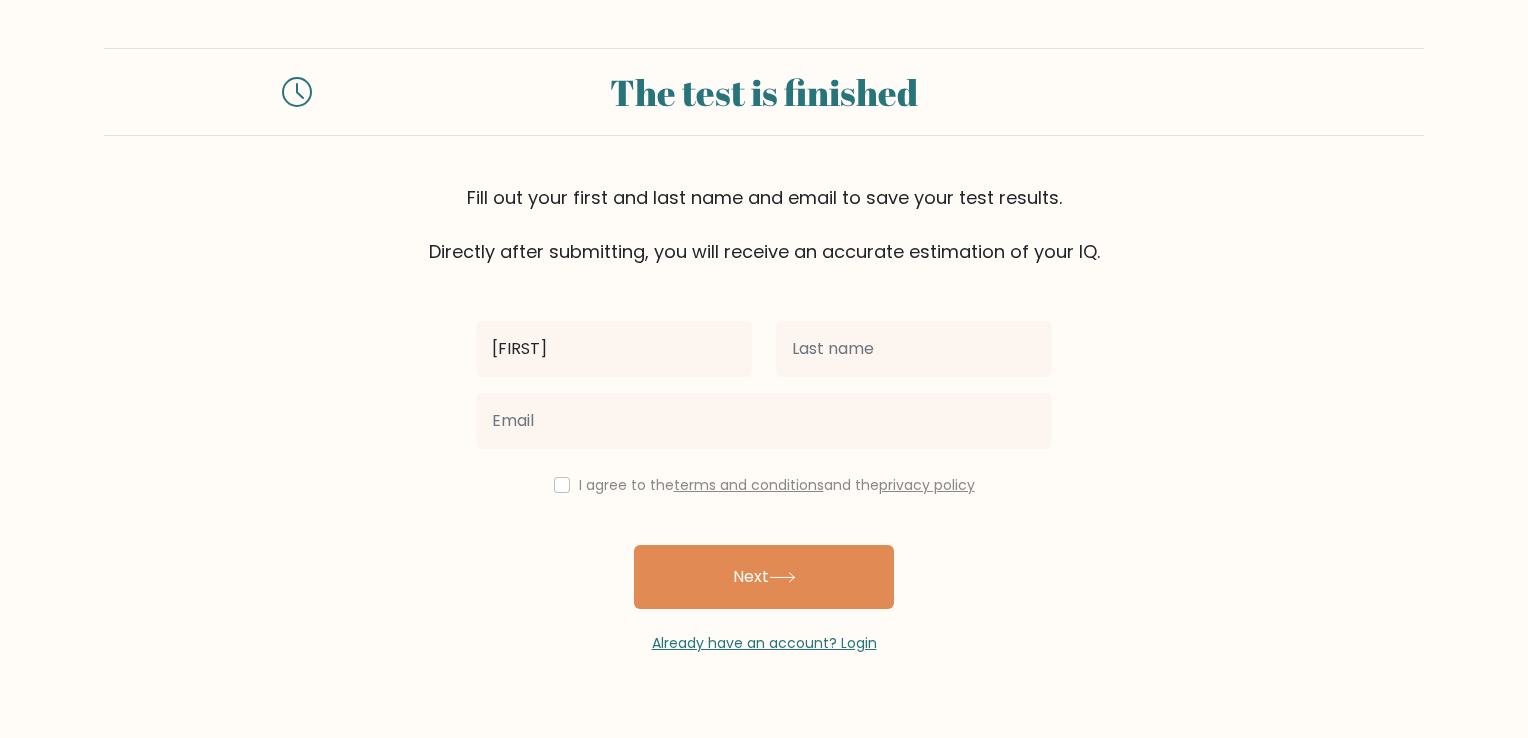 type on "[FIRST]" 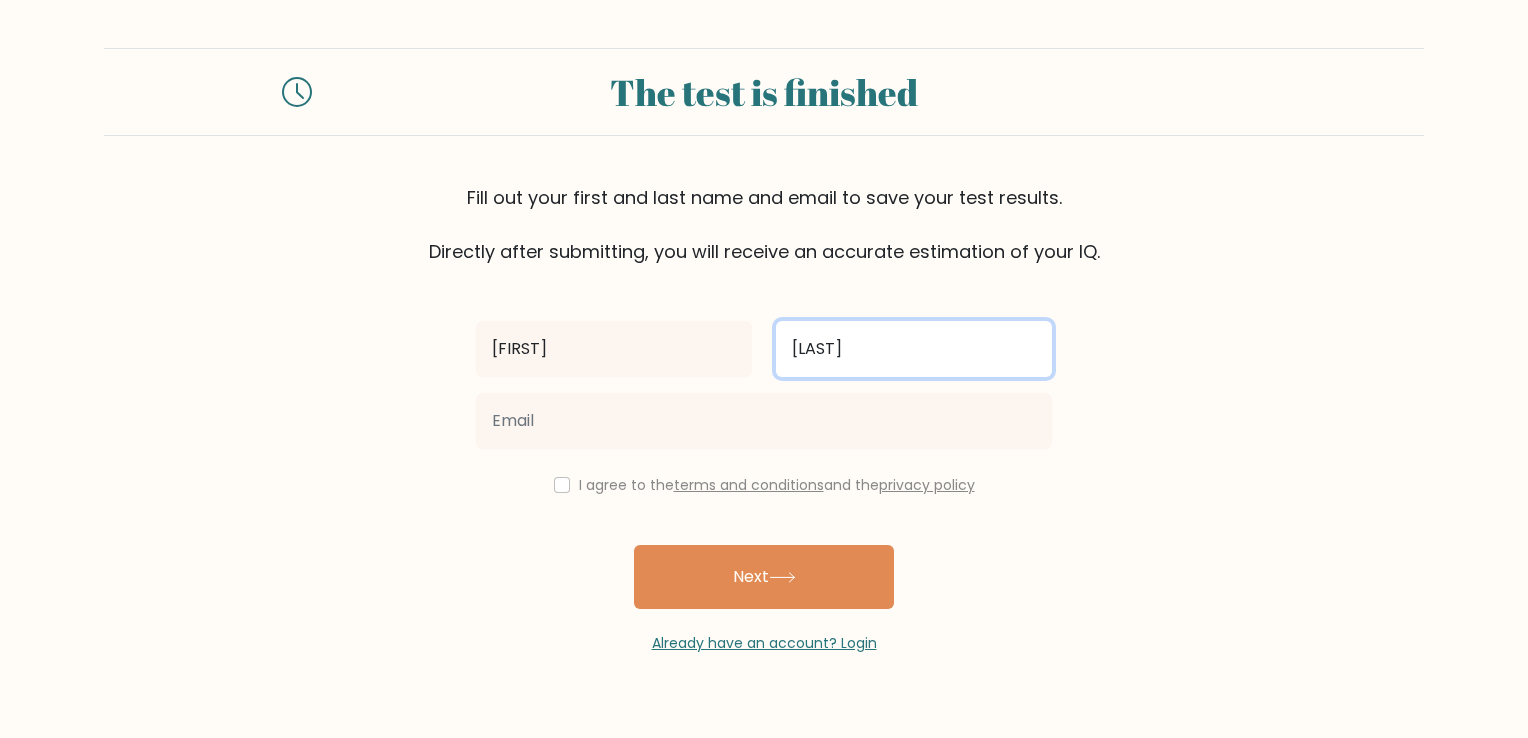 type on "[LAST]" 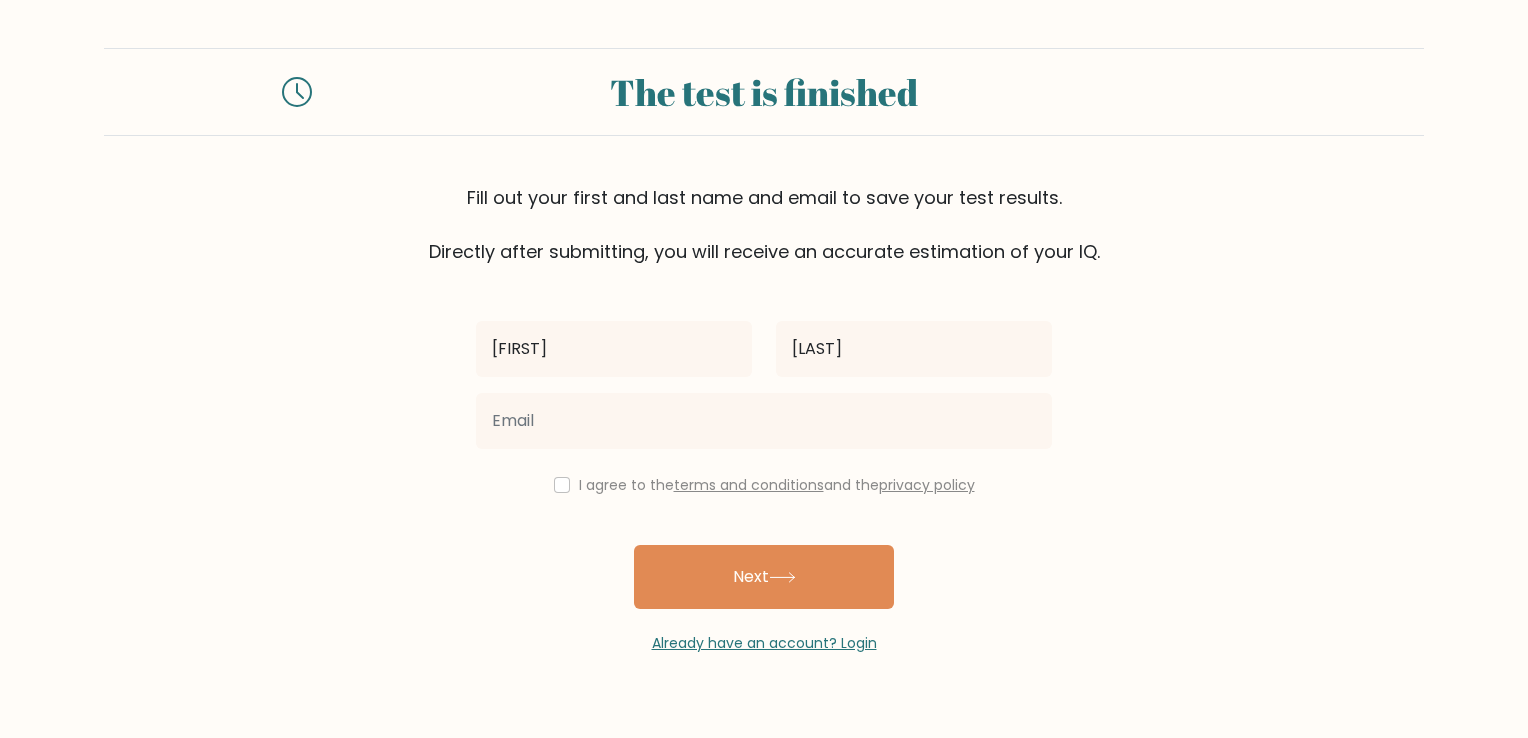 click at bounding box center [764, 421] 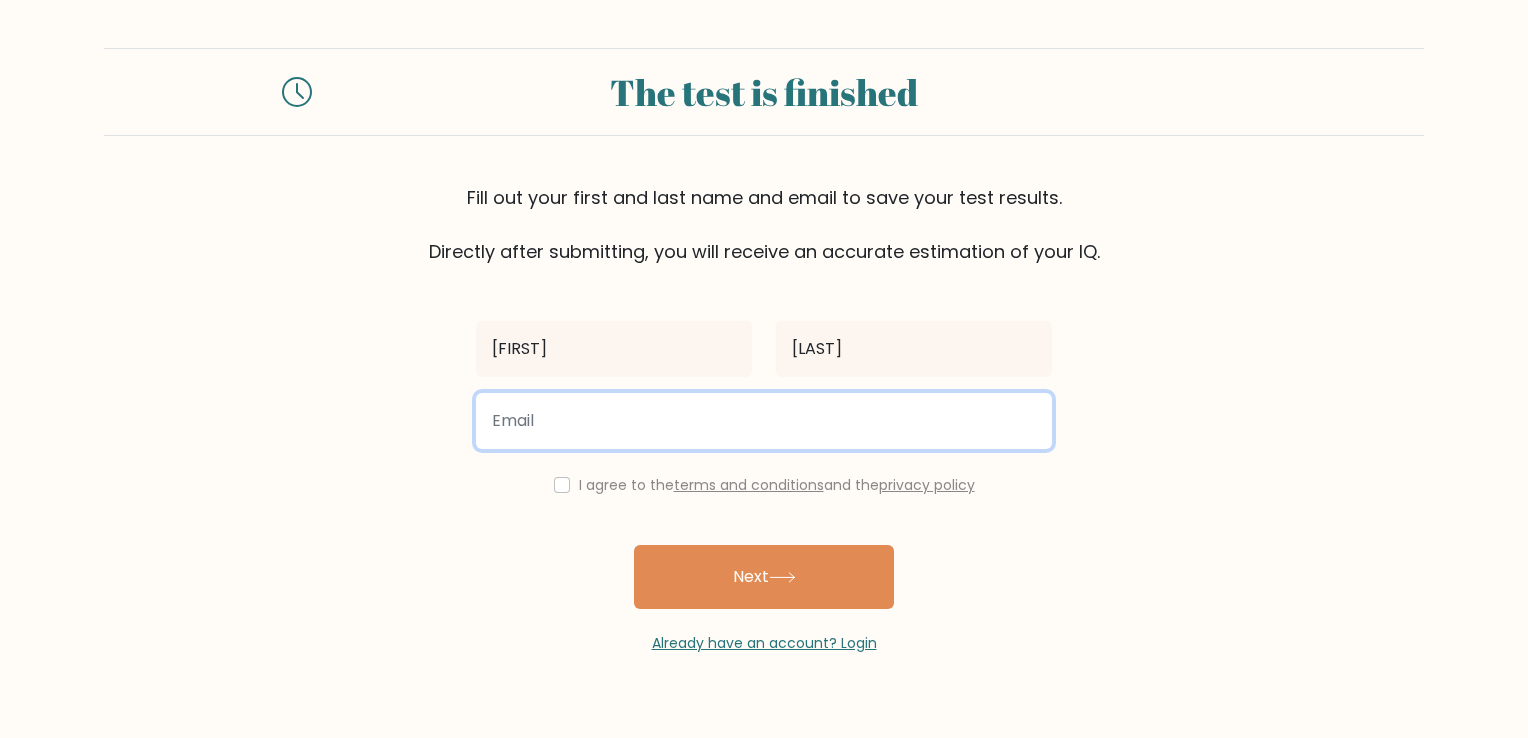 click at bounding box center [764, 421] 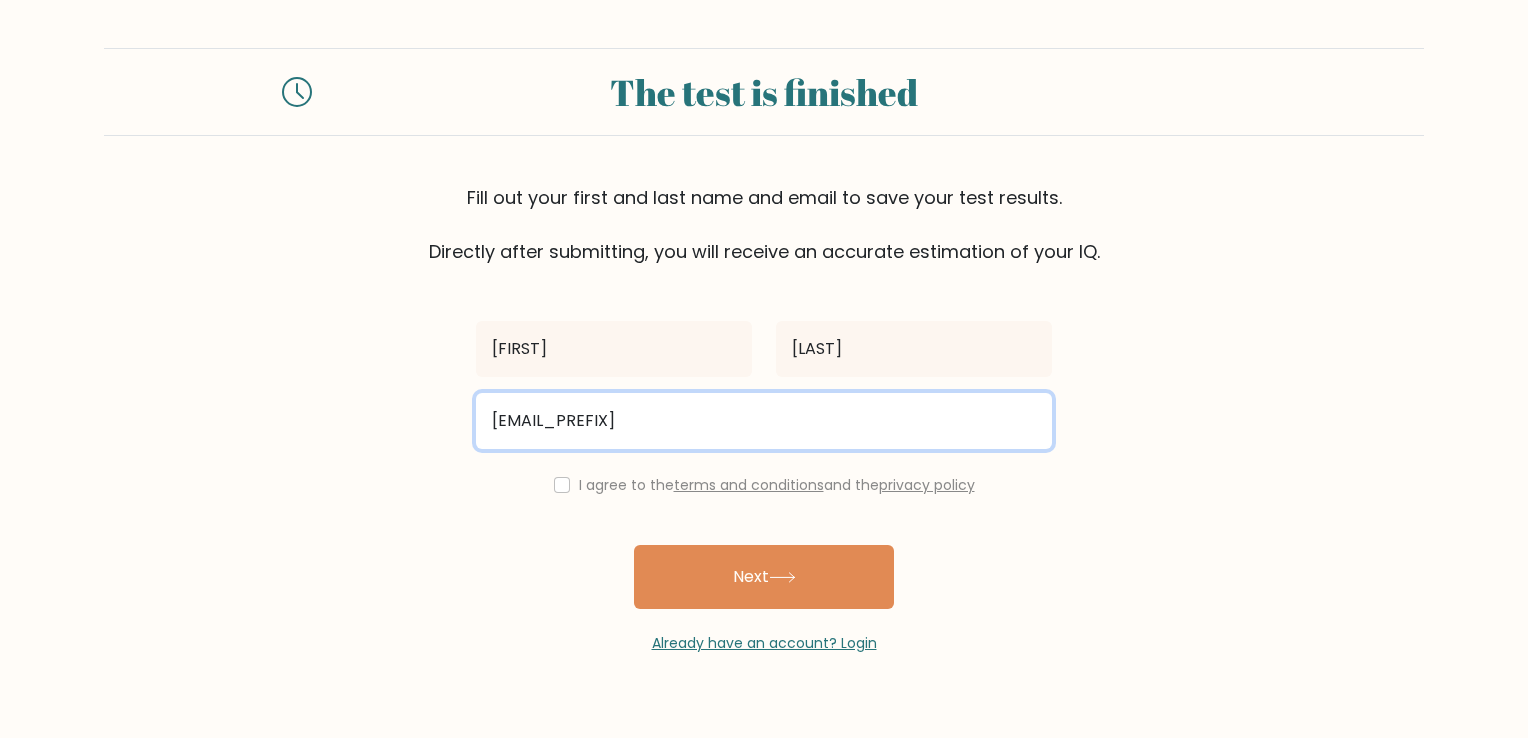 type on "[EMAIL_PREFIX]" 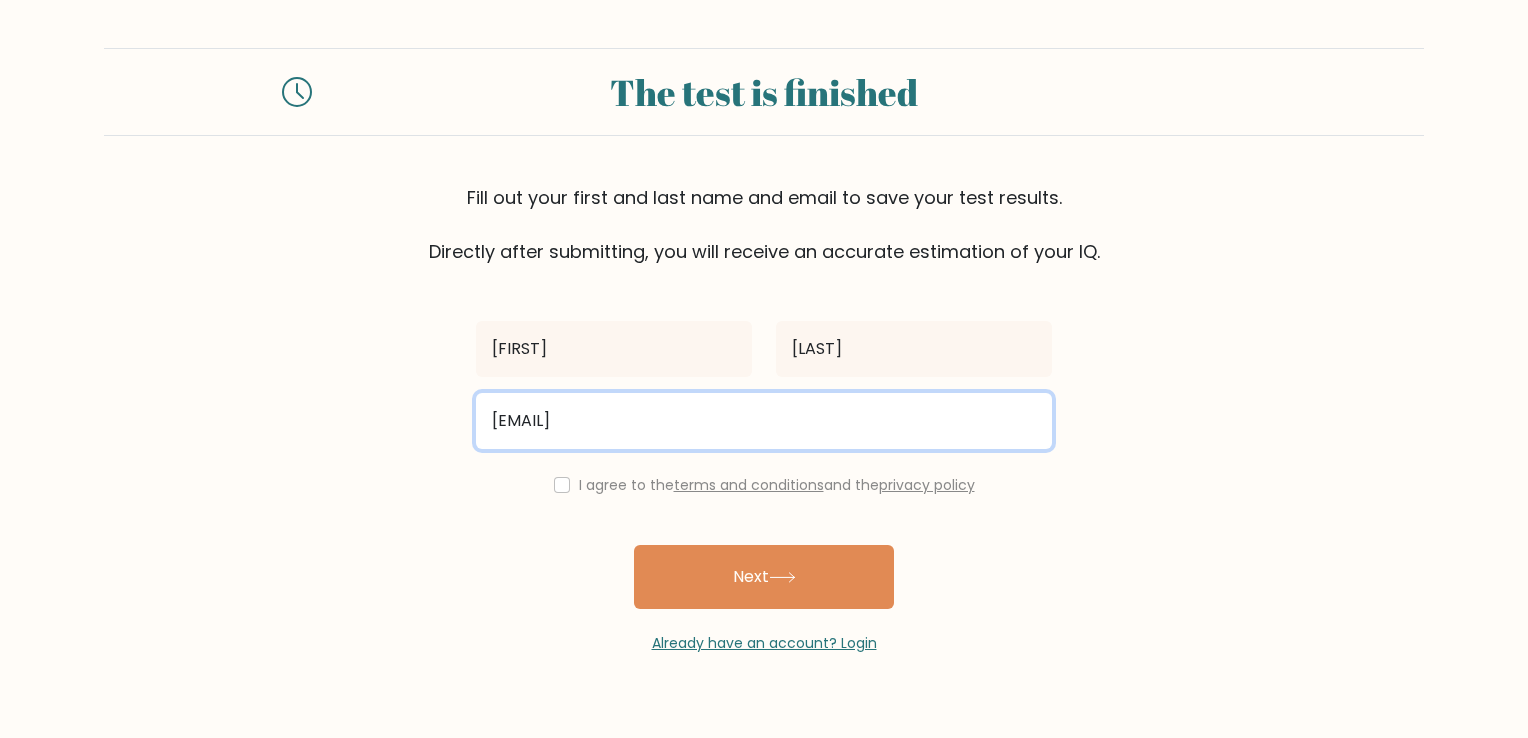 type on "[EMAIL]" 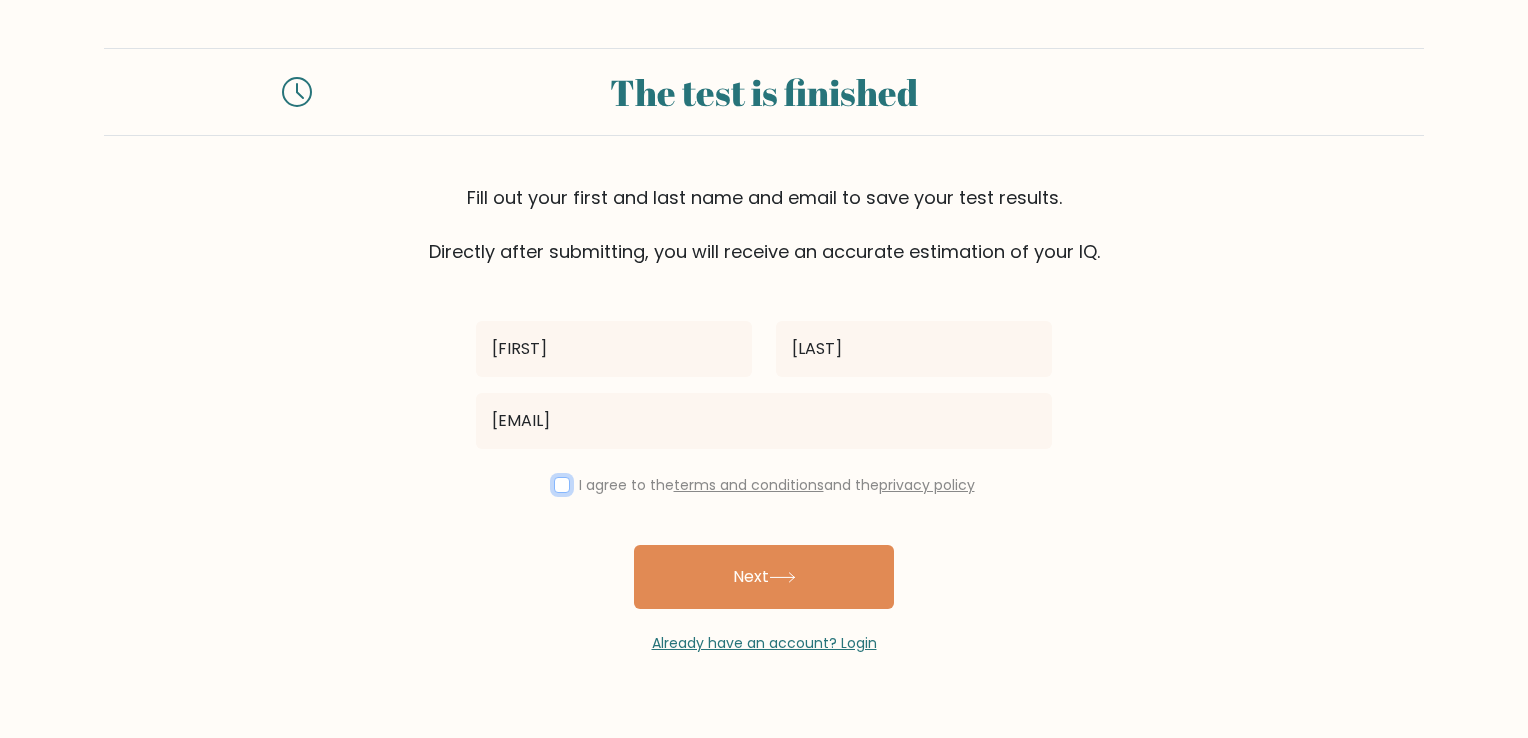 click at bounding box center [562, 485] 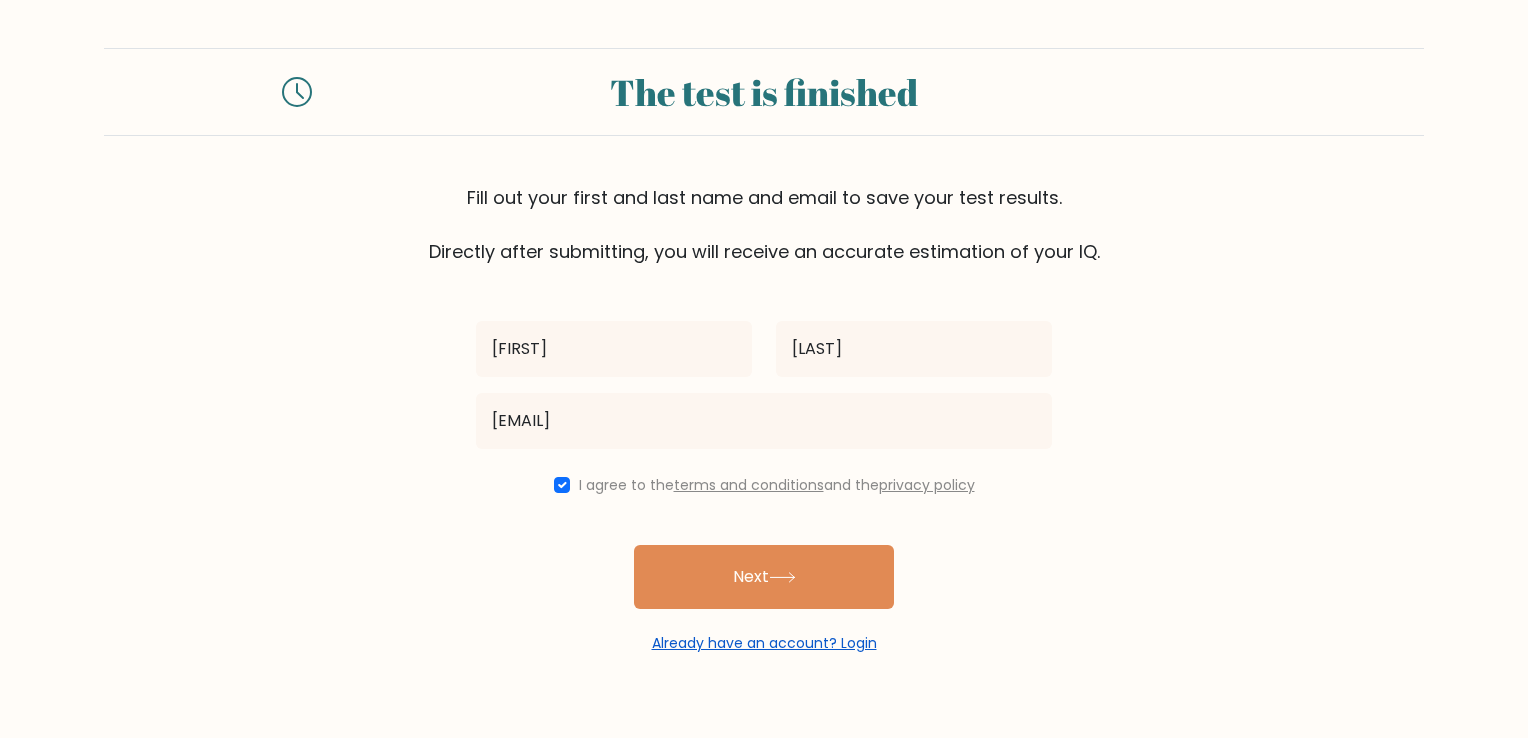 click on "Already have an account? Login" at bounding box center (764, 643) 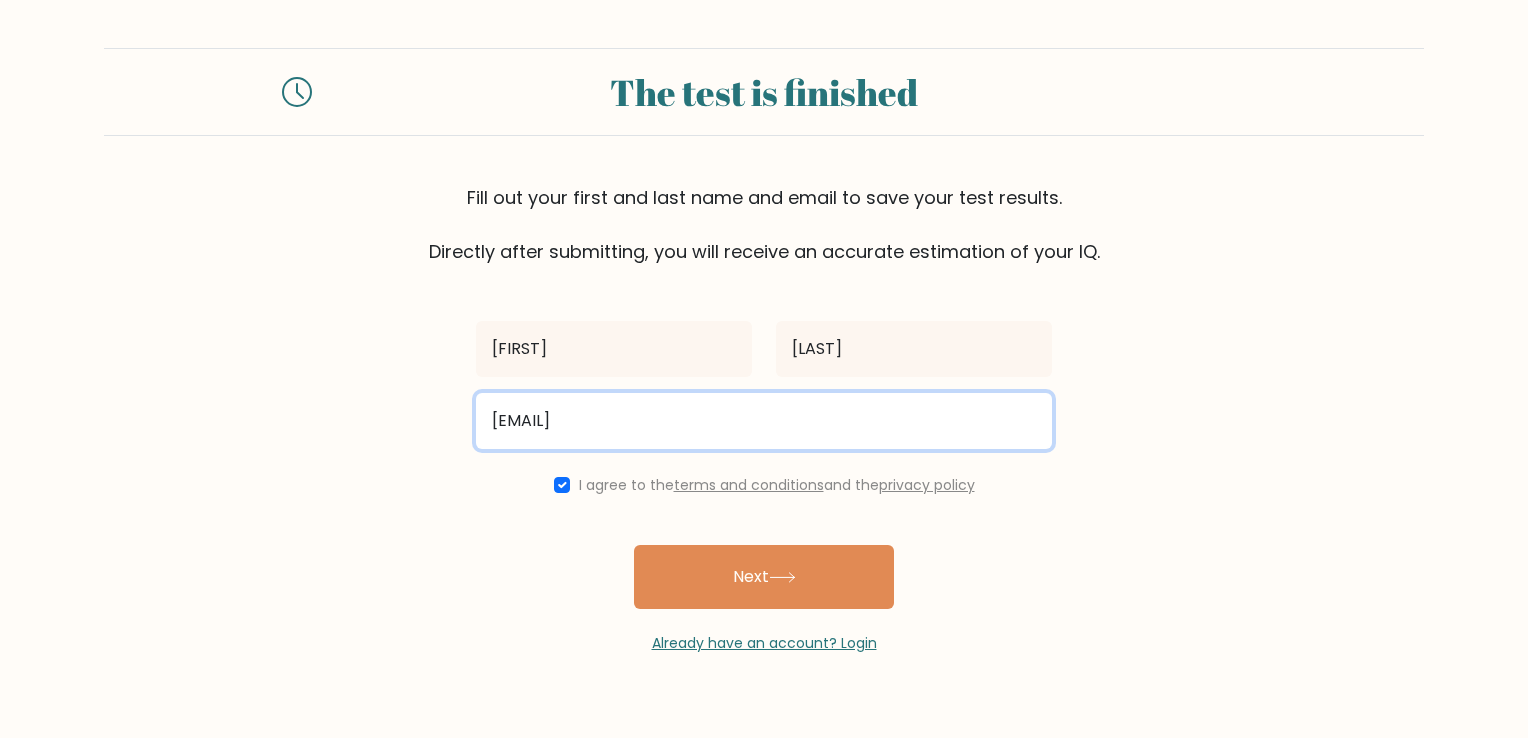 click on "ellasojoms19@gmail.com" at bounding box center [764, 421] 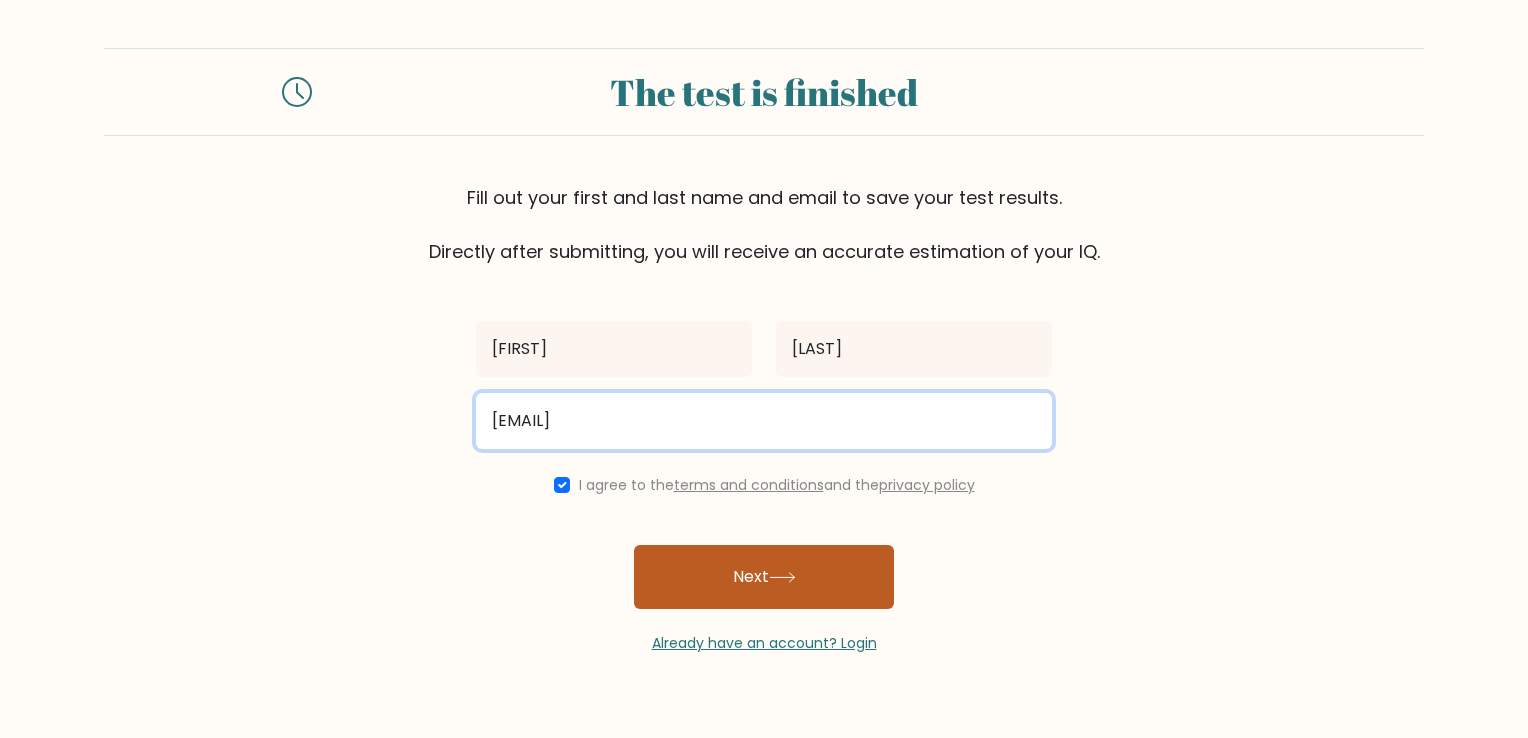 type on "jomelynalvarado13@gmail.com" 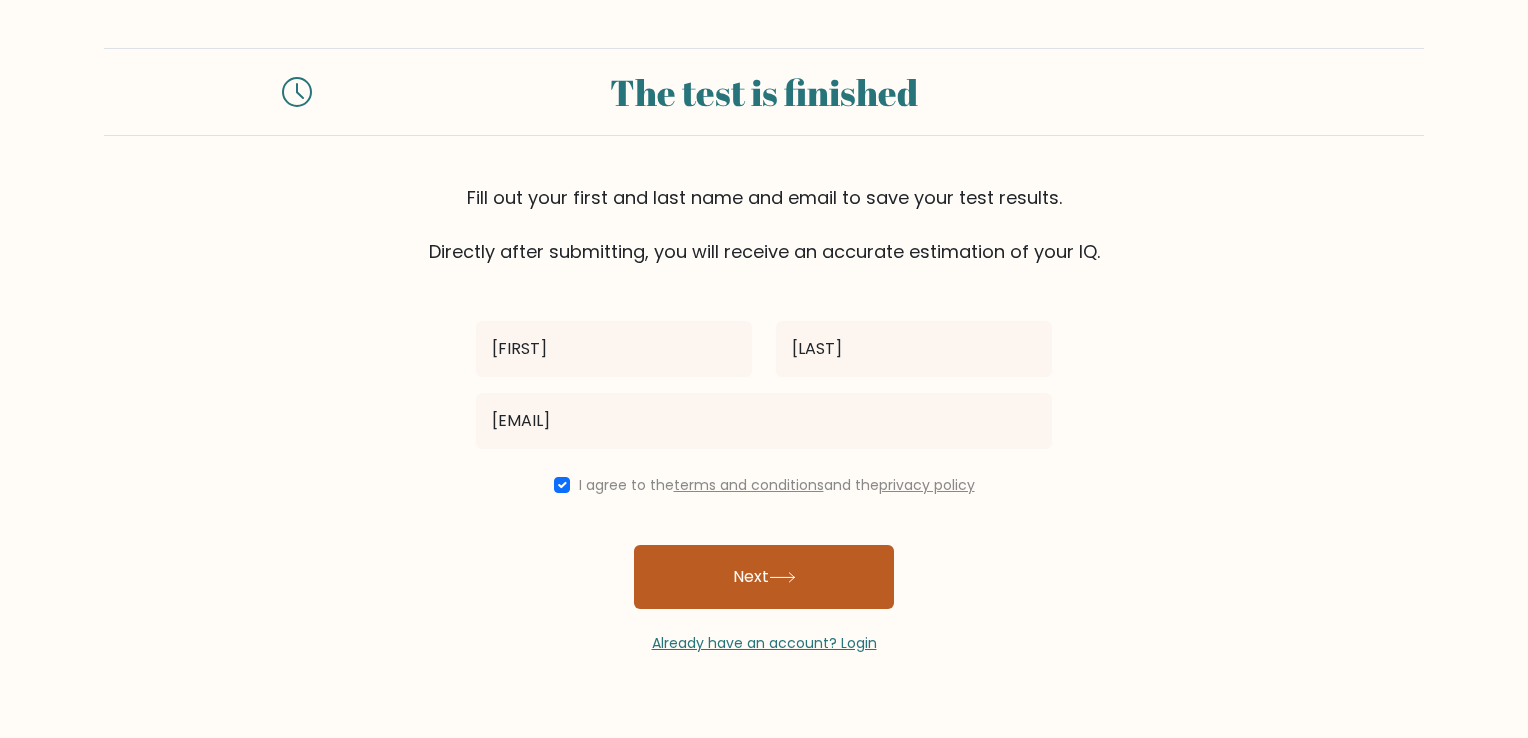 click on "Next" at bounding box center [764, 577] 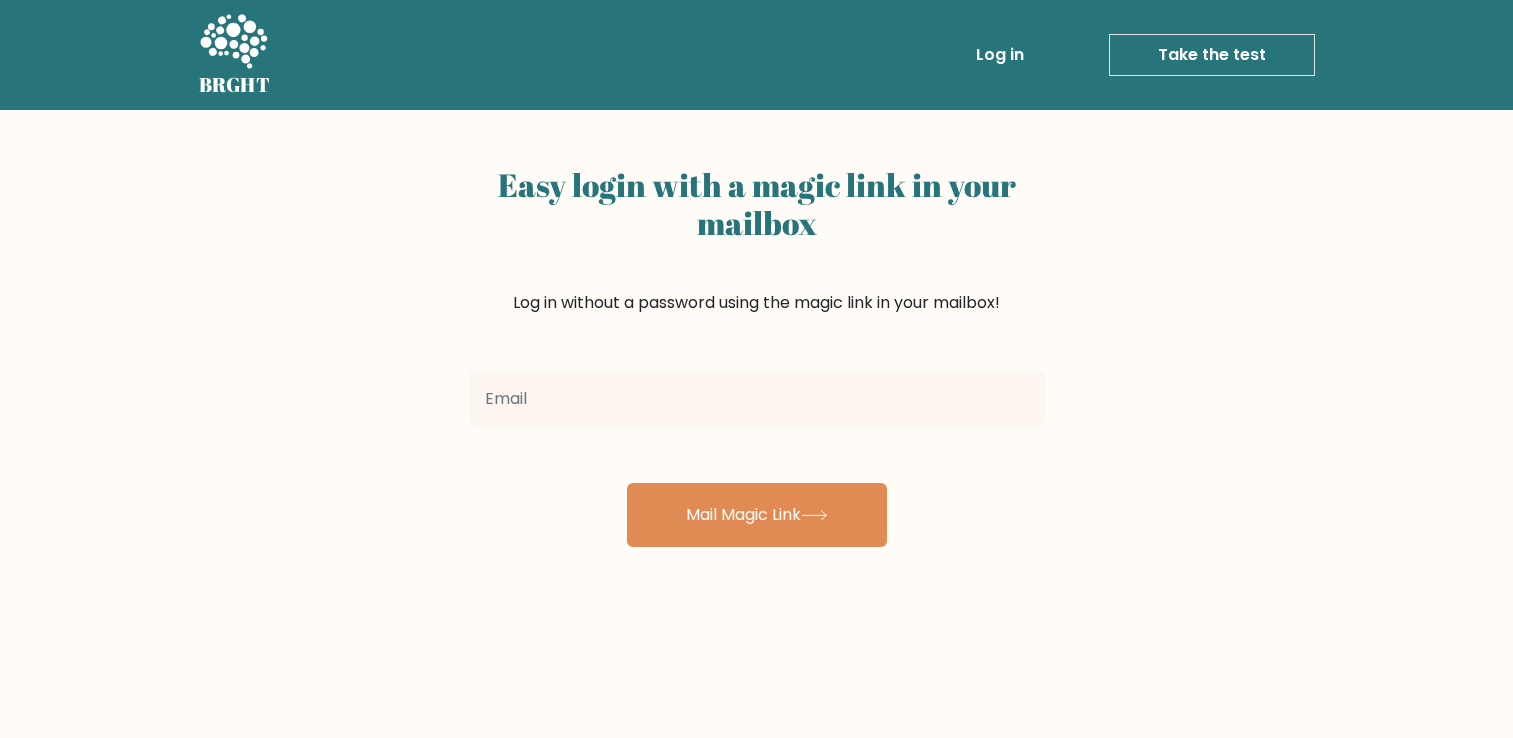 scroll, scrollTop: 0, scrollLeft: 0, axis: both 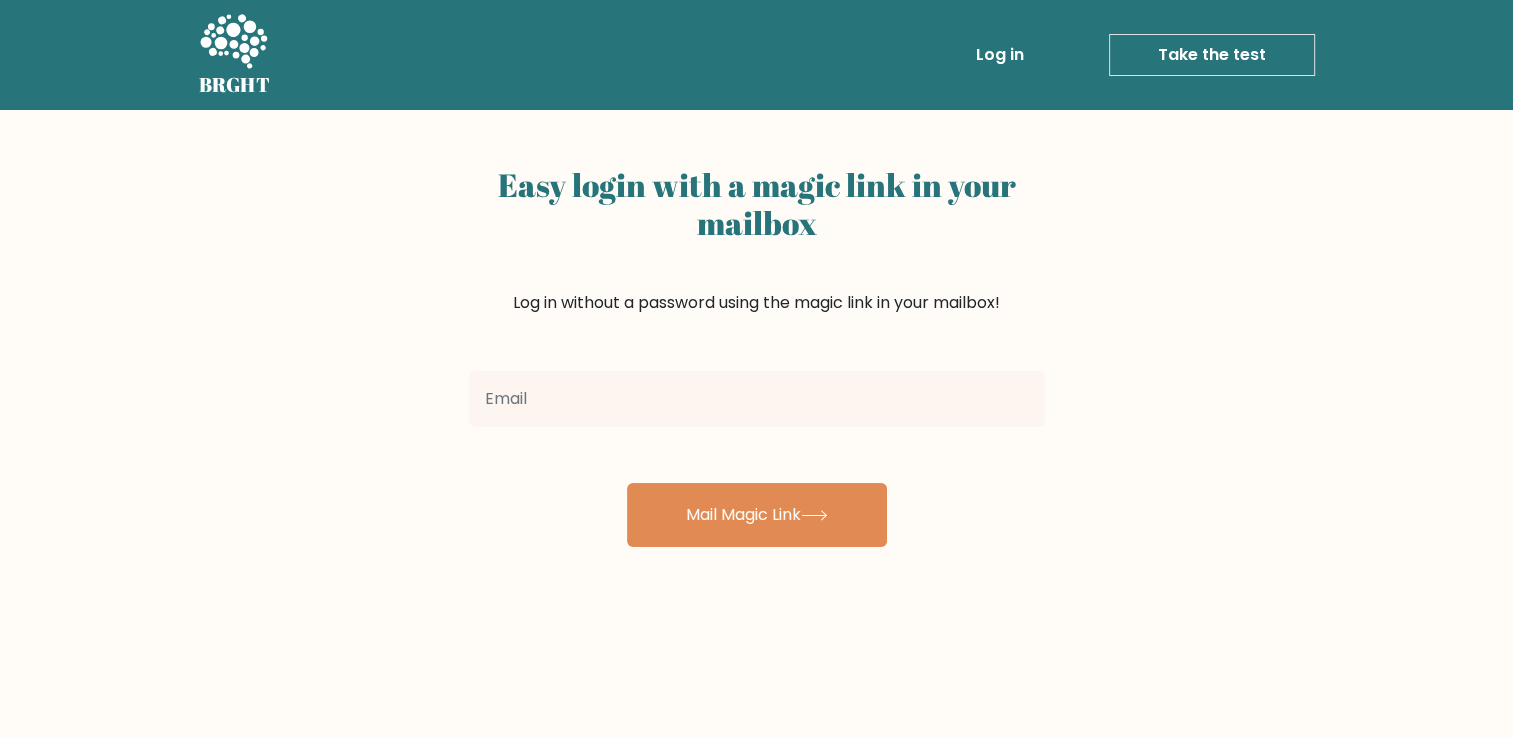 click at bounding box center (757, 399) 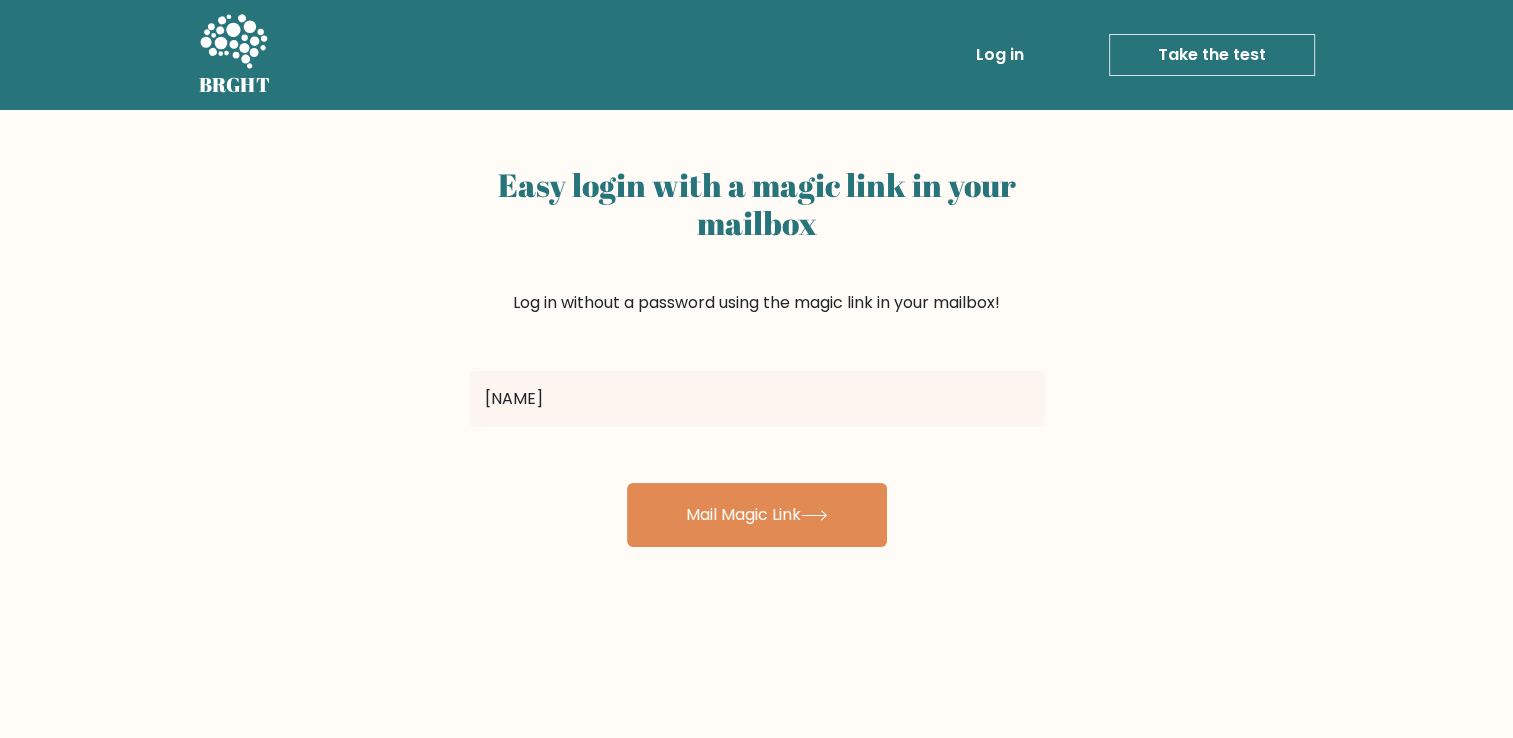 type on "[NAME]" 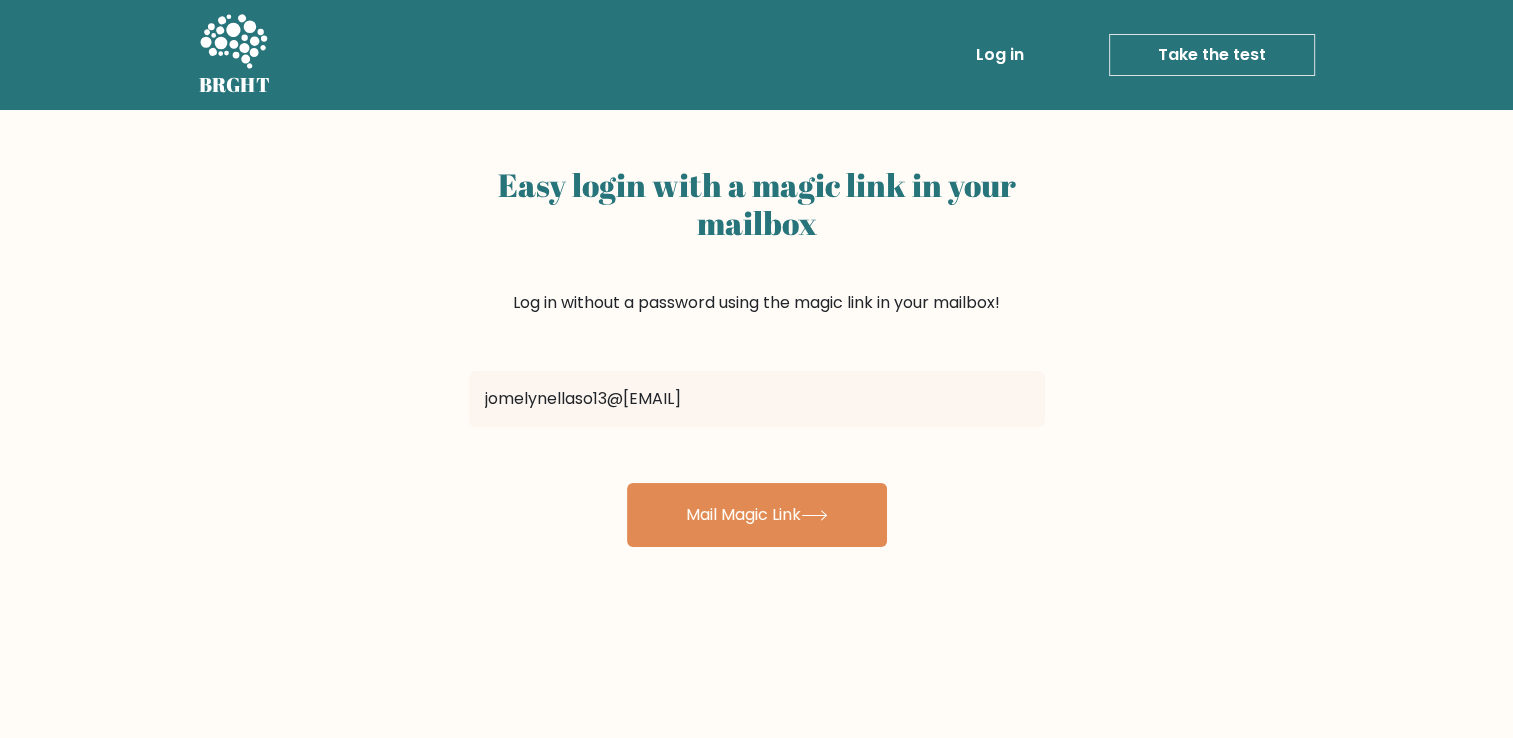 type on "jomelynellaso13@[EMAIL]" 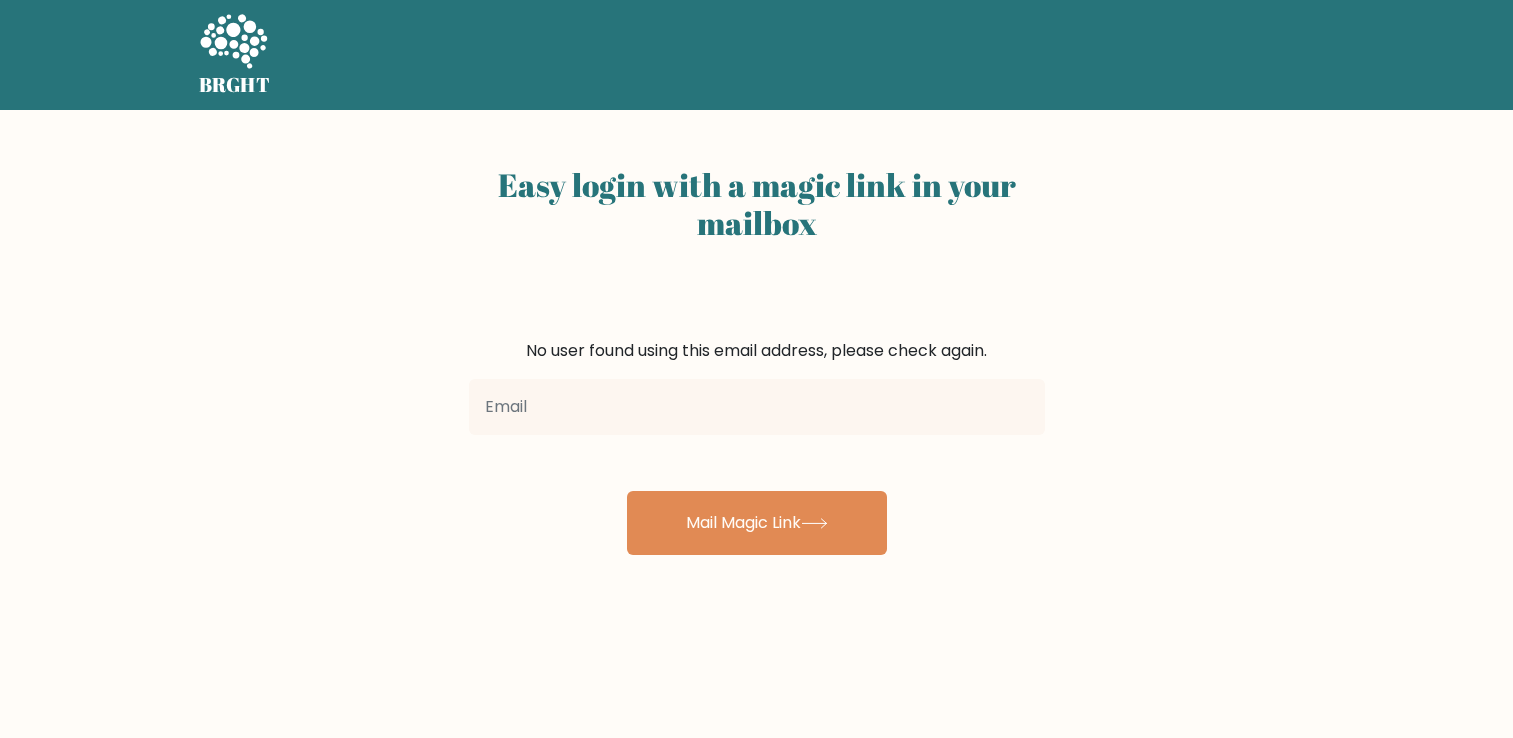 scroll, scrollTop: 0, scrollLeft: 0, axis: both 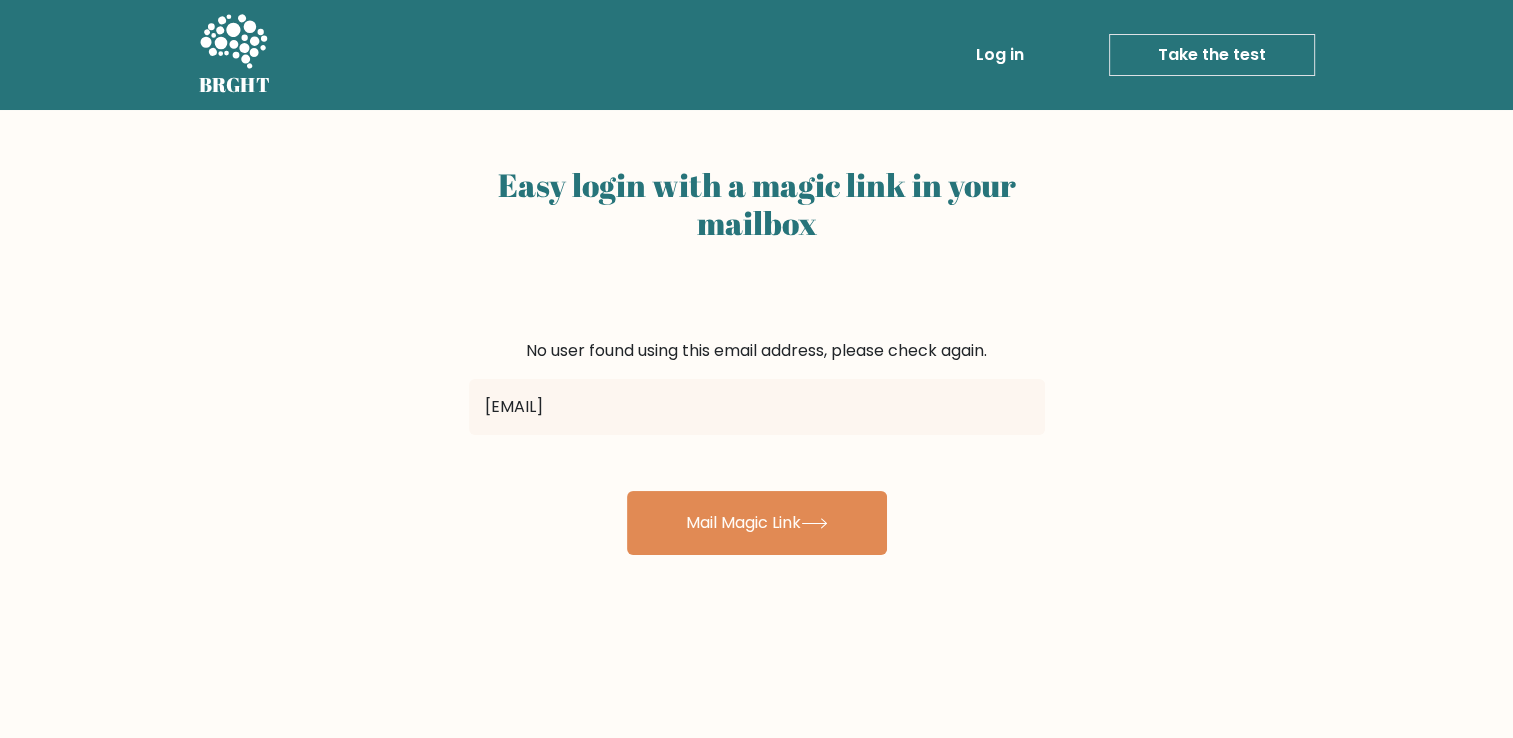type on "[EMAIL]" 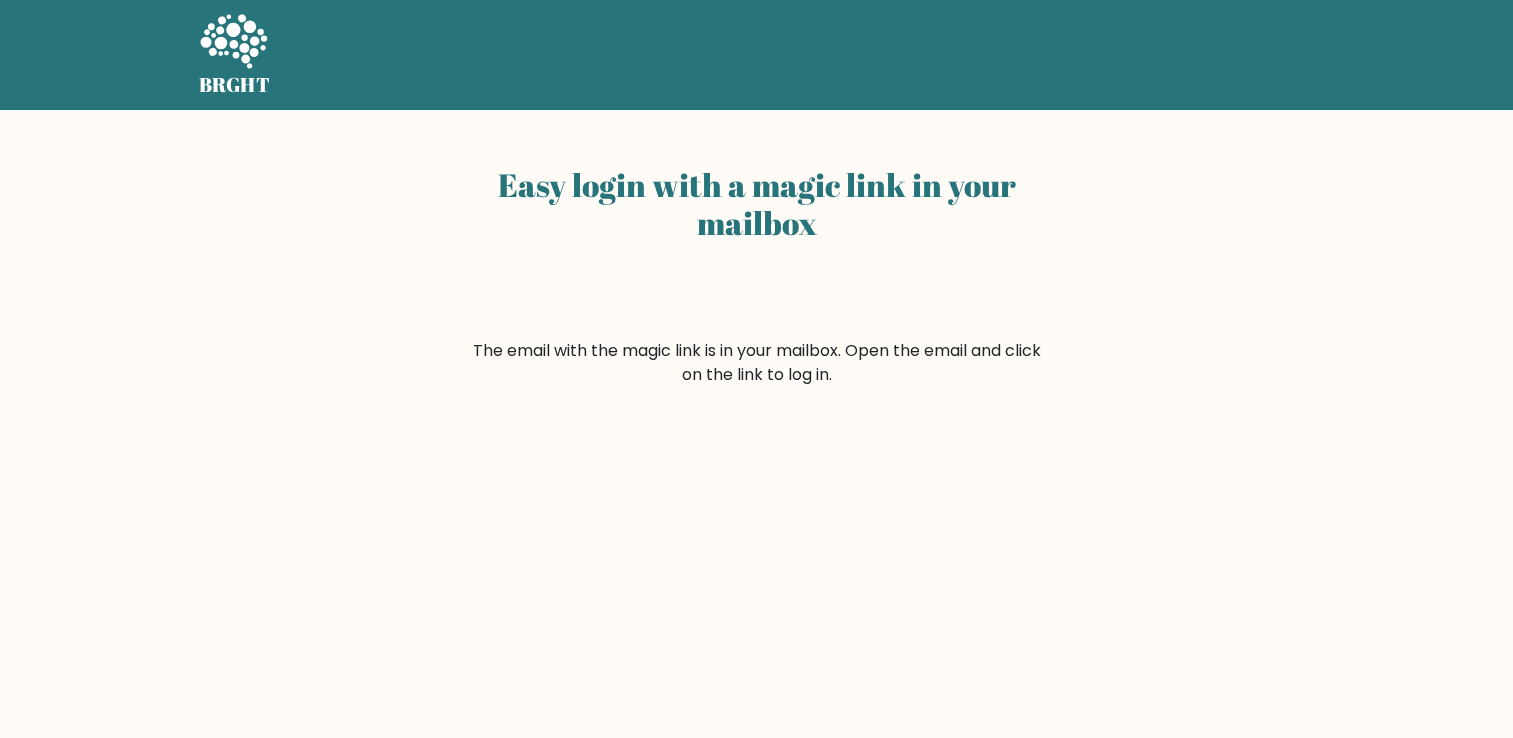 scroll, scrollTop: 0, scrollLeft: 0, axis: both 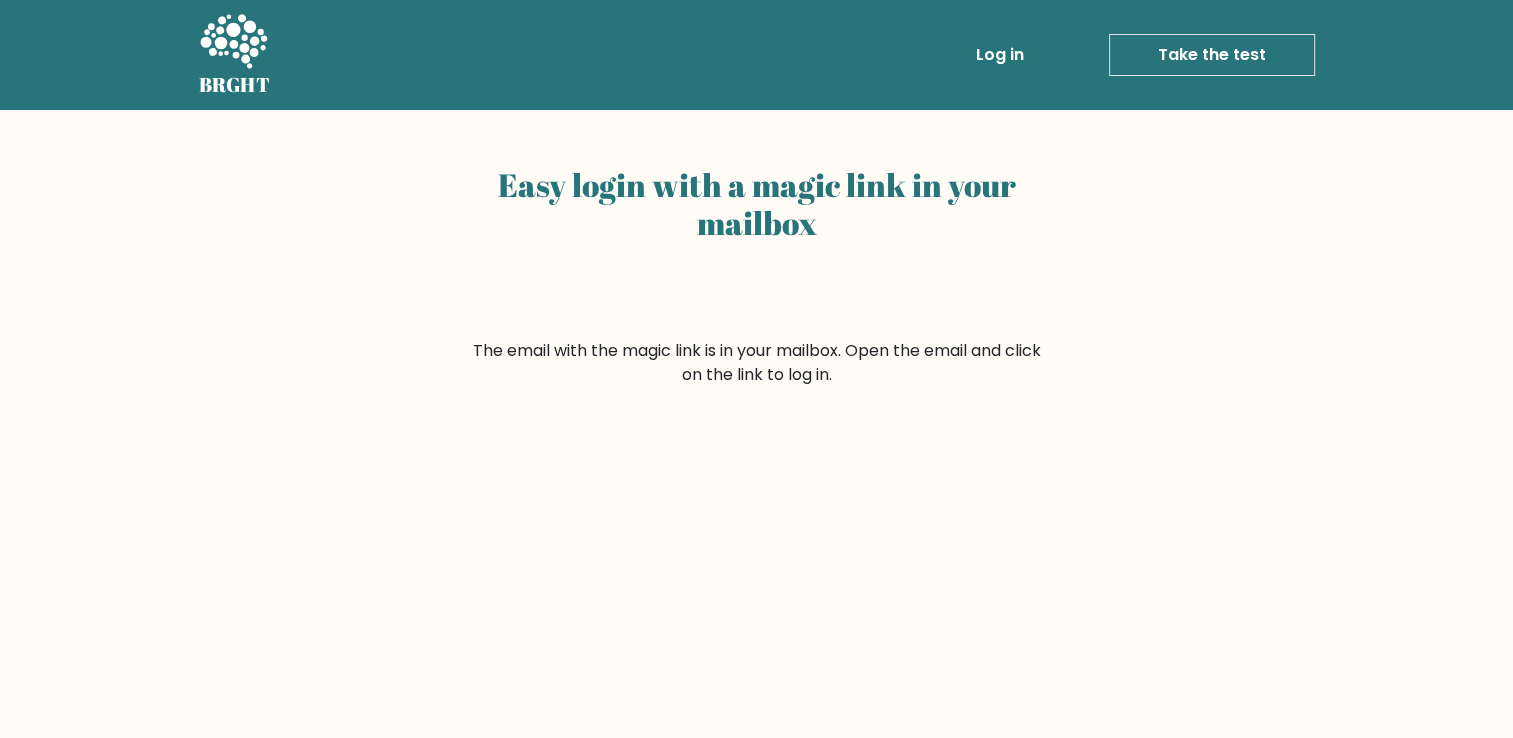 click on "Easy login with a magic link in your mailbox" at bounding box center [757, 248] 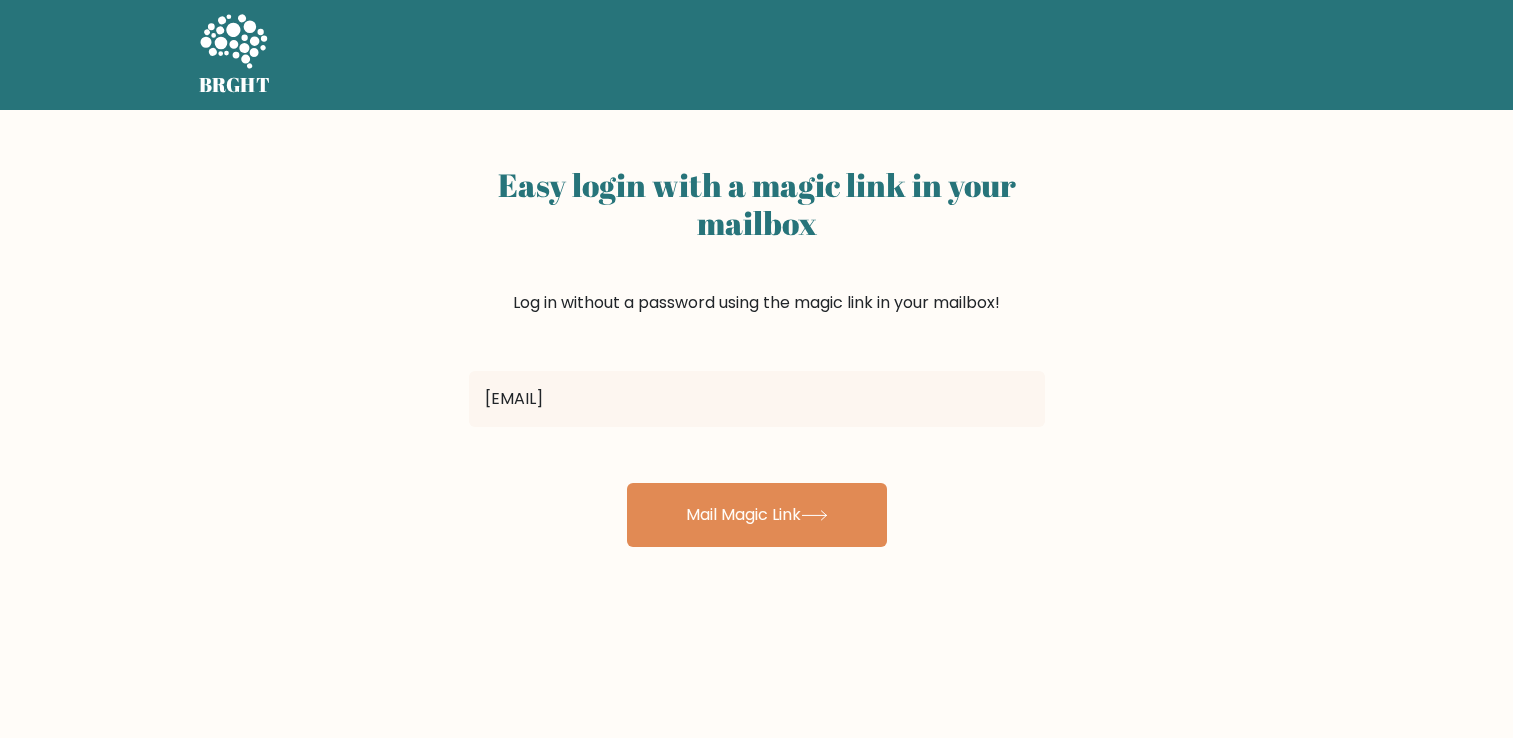 scroll, scrollTop: 0, scrollLeft: 0, axis: both 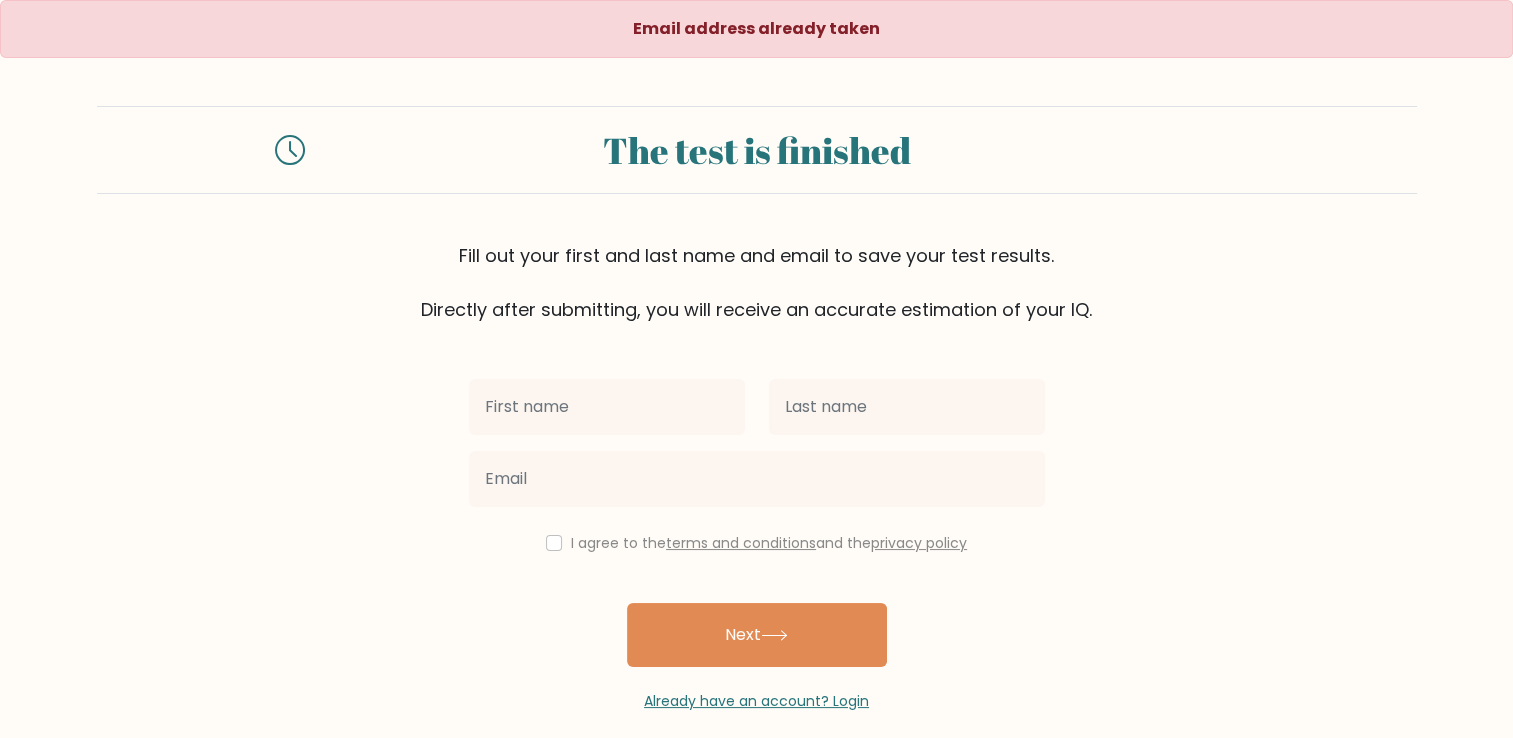 click at bounding box center [607, 407] 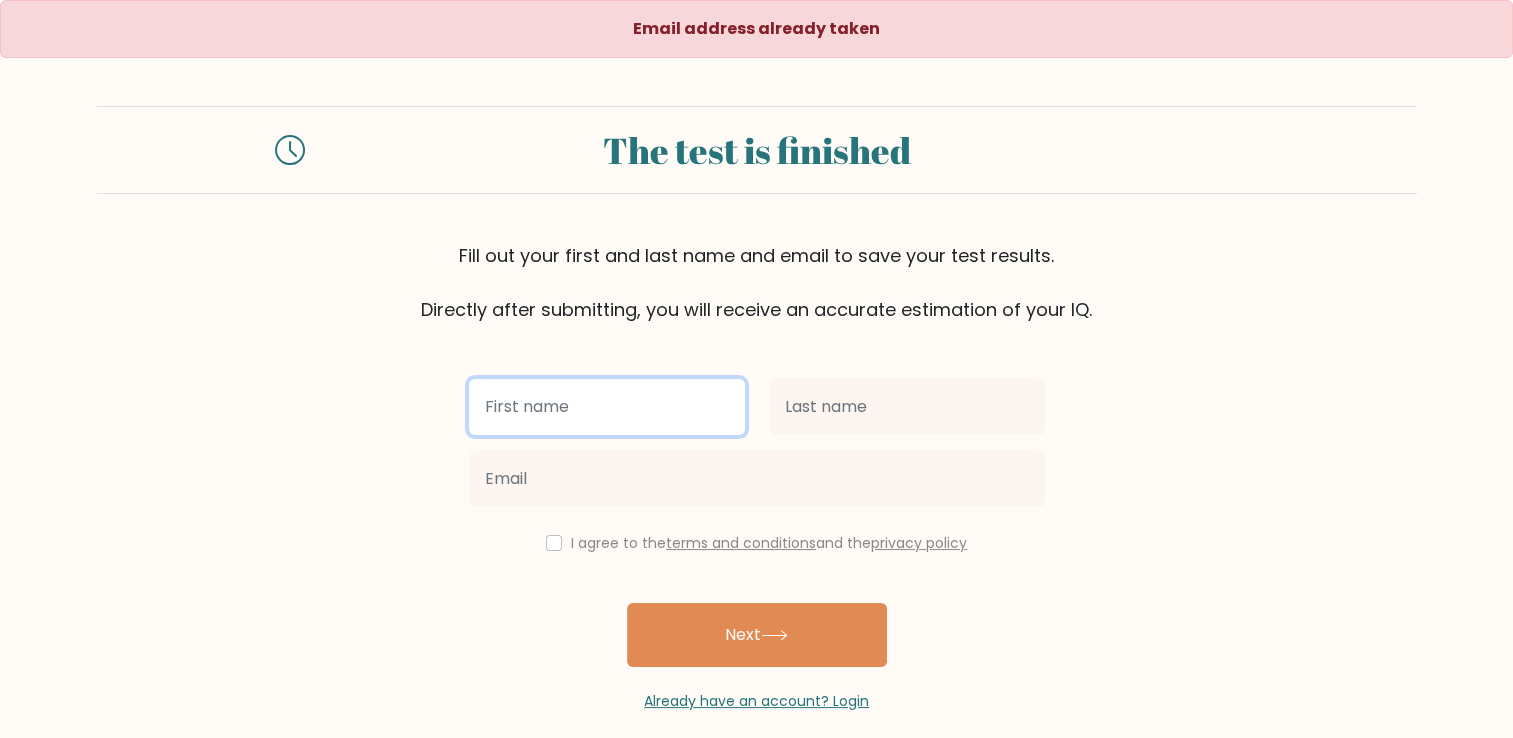click at bounding box center [607, 407] 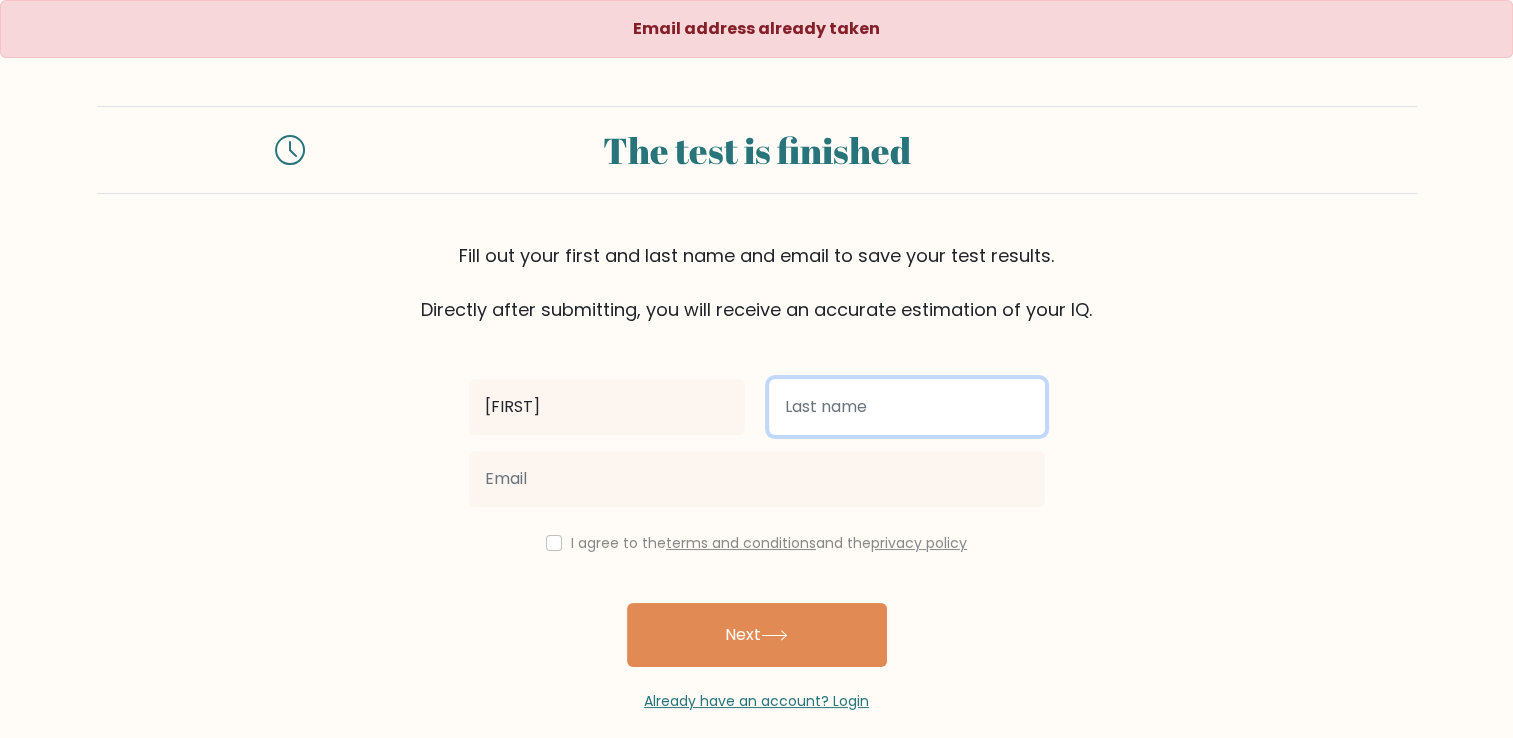 type on "[LAST]" 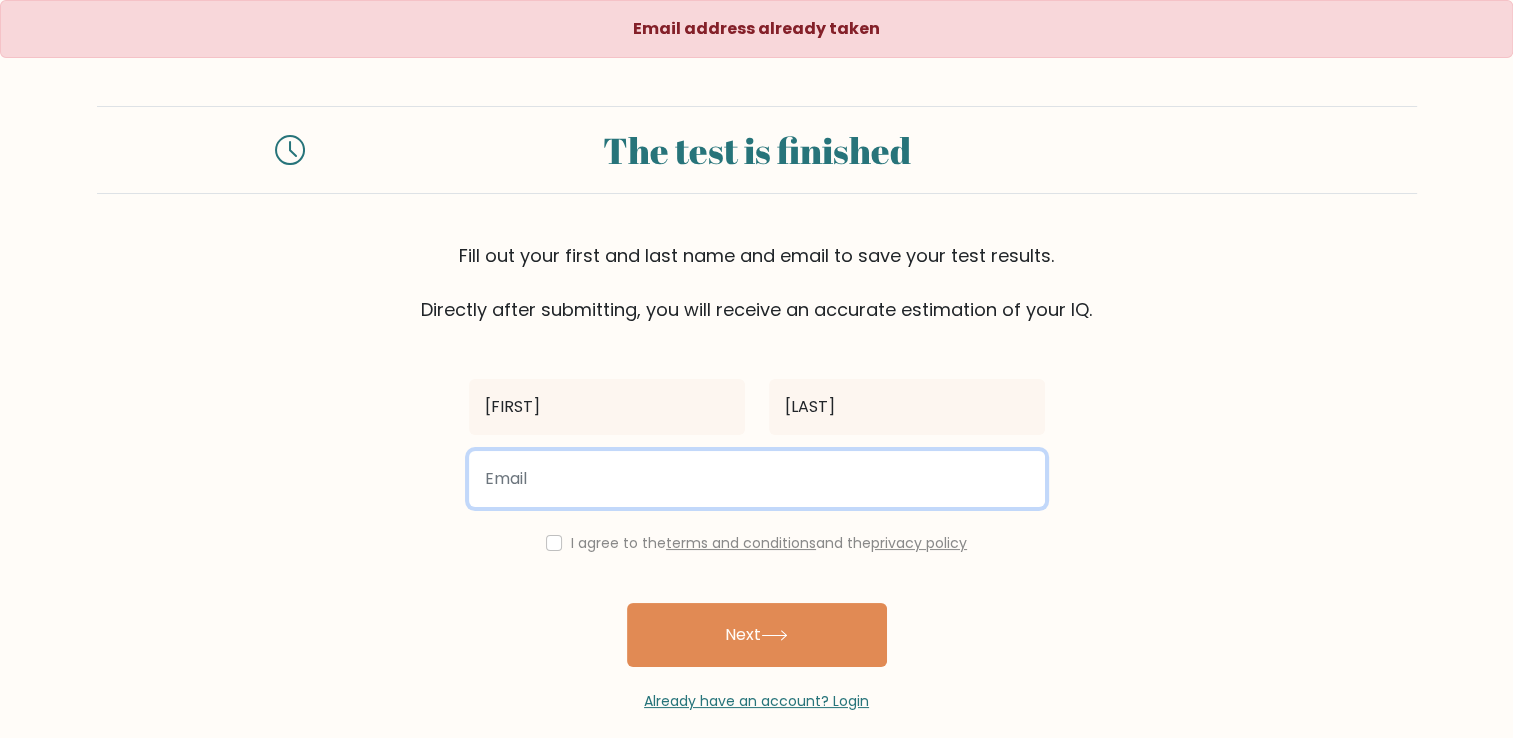 type on "jomelynalvarado13@example.com" 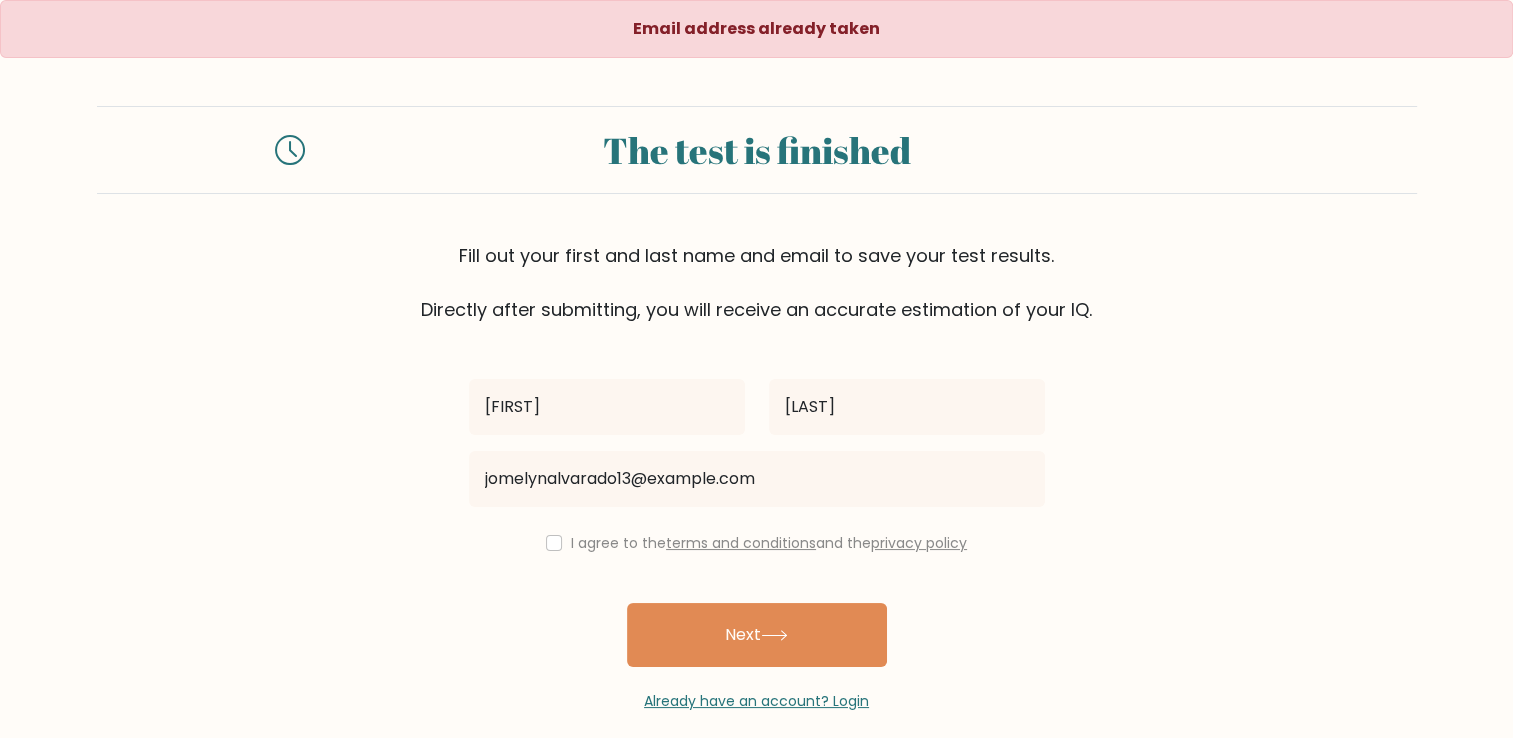 click on "I agree to the  terms and conditions  and the  privacy policy" at bounding box center [757, 543] 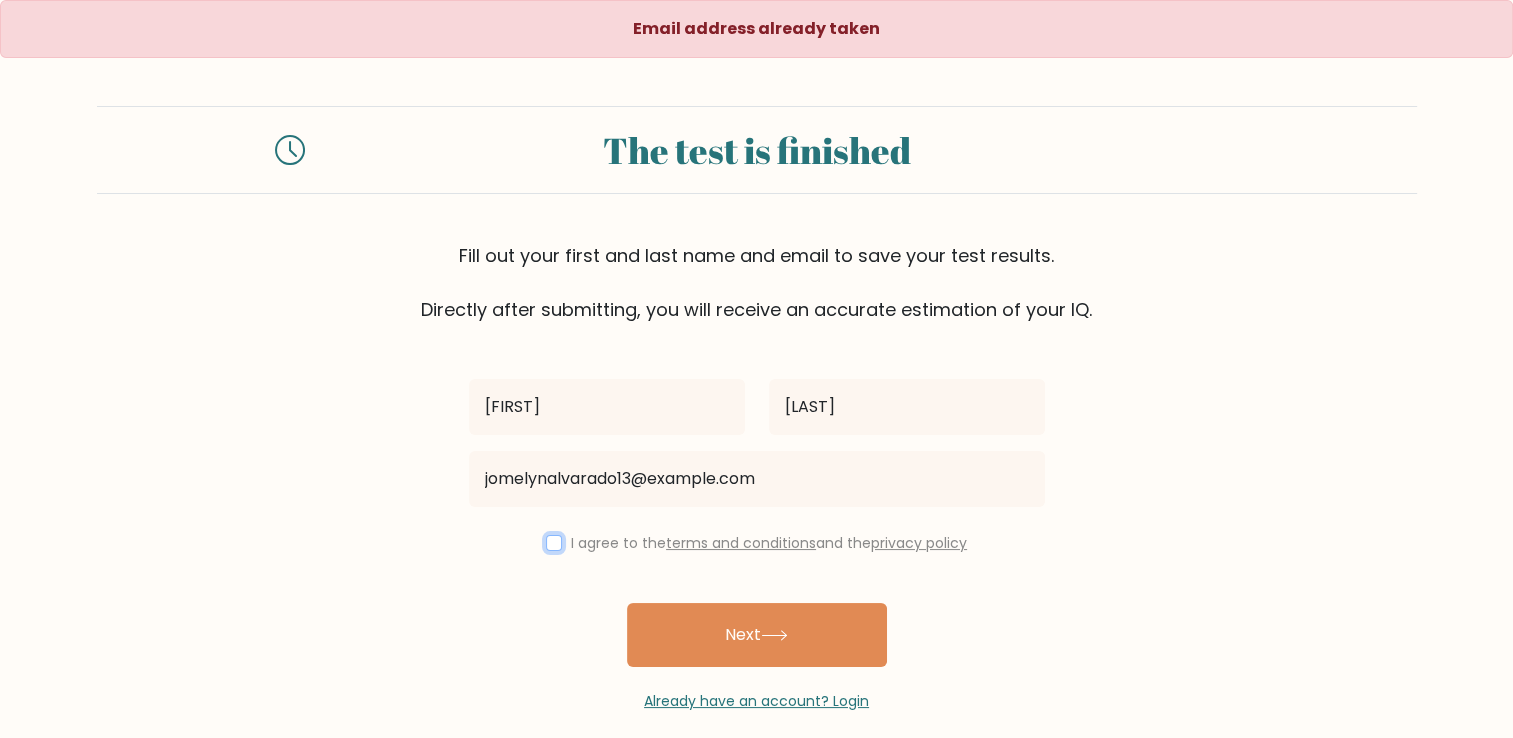click at bounding box center (554, 543) 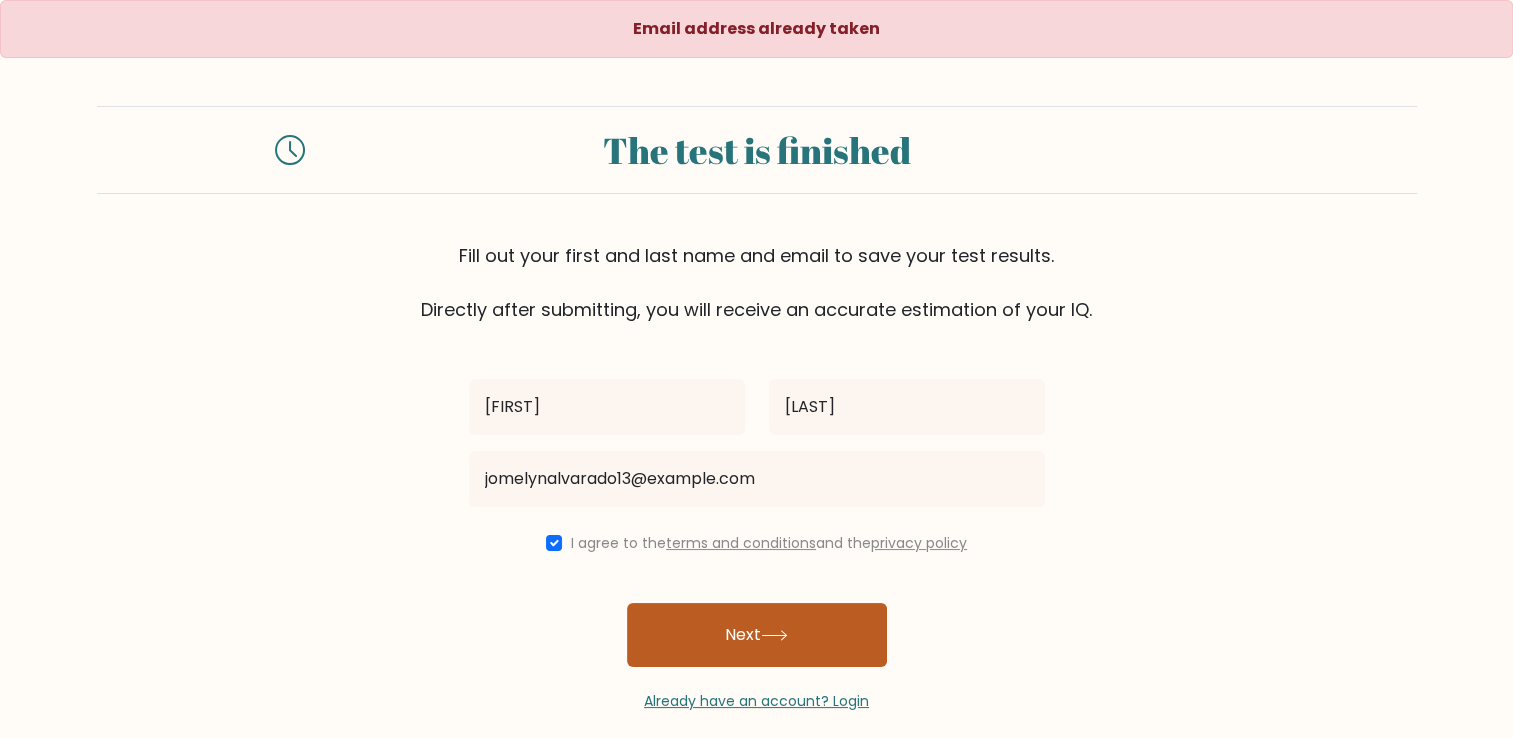 click 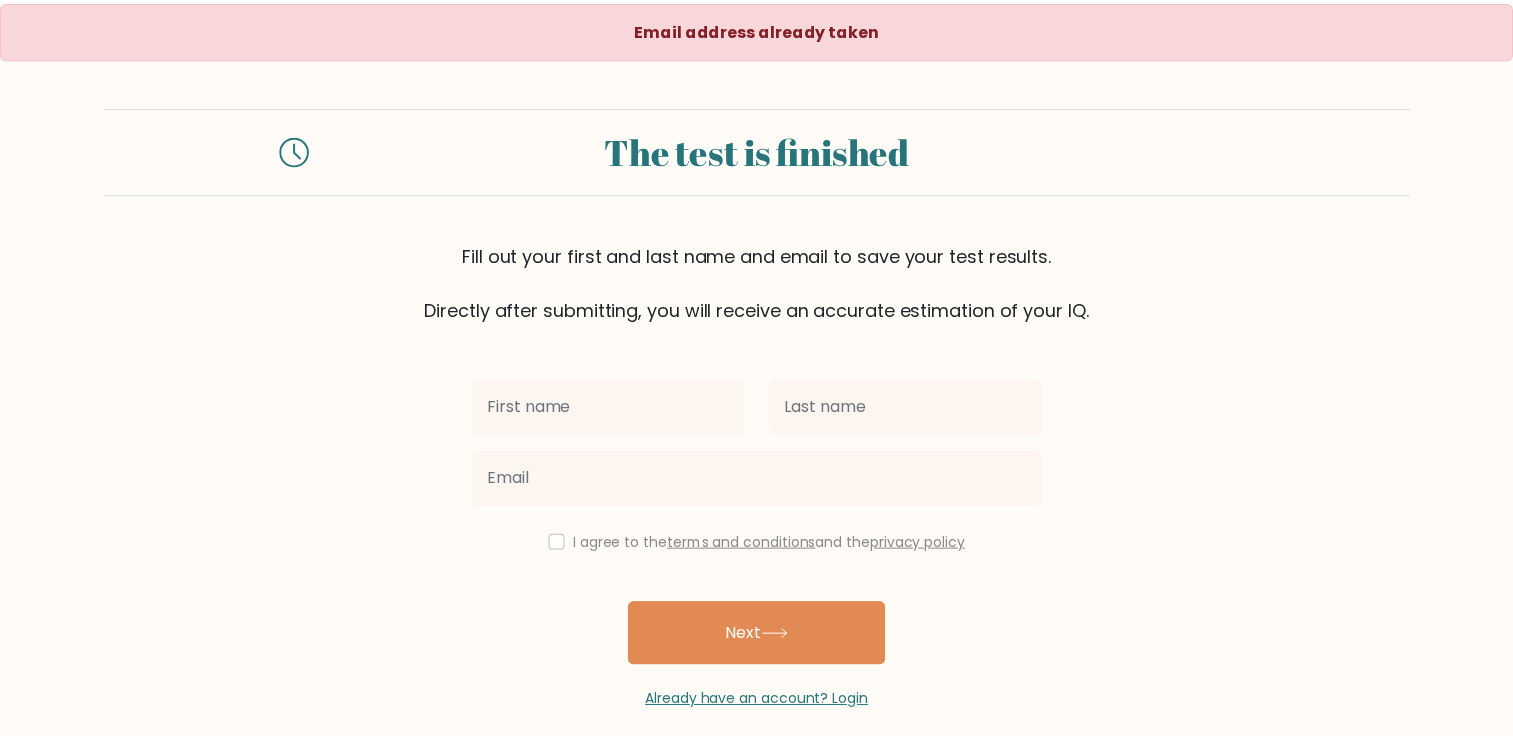 scroll, scrollTop: 0, scrollLeft: 0, axis: both 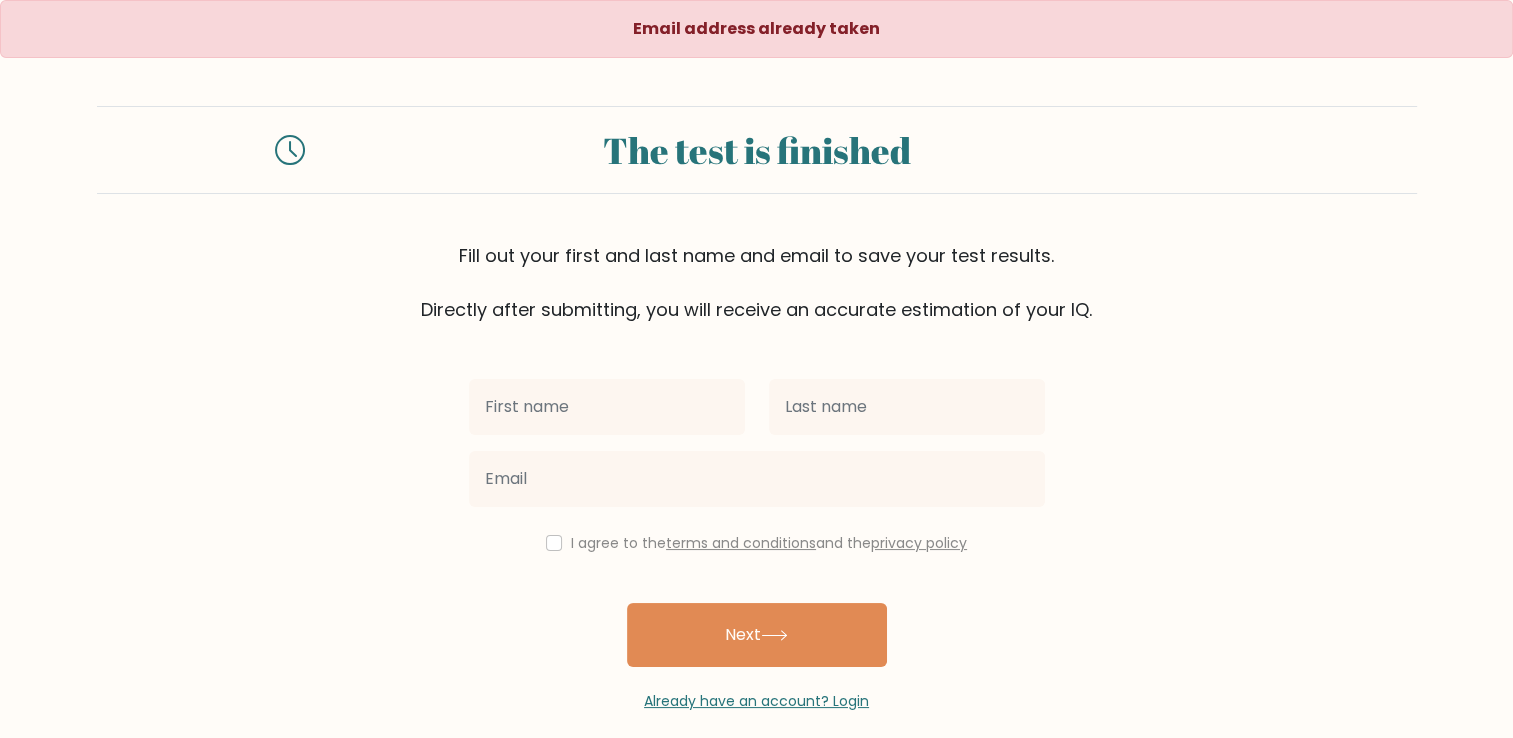 click at bounding box center [607, 407] 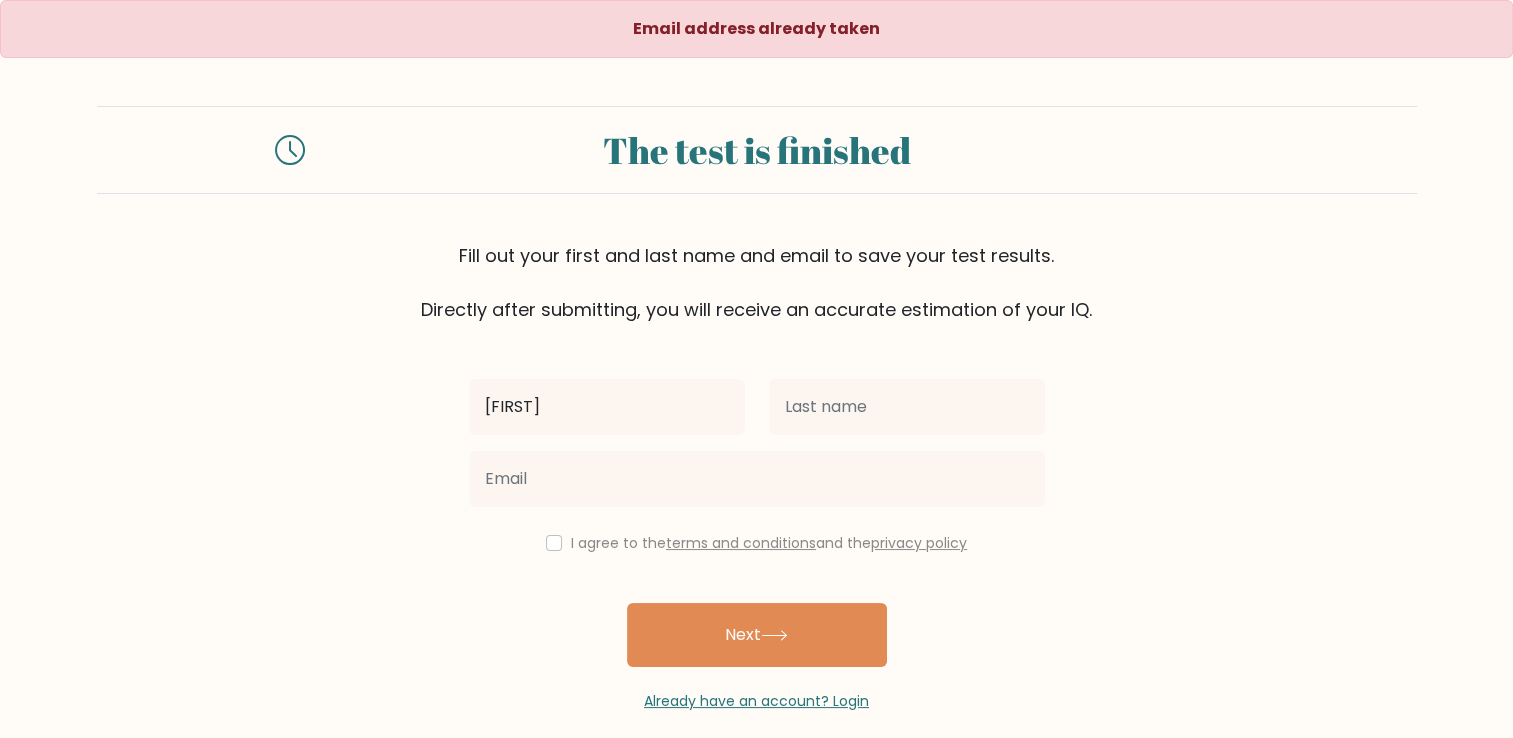 type on "[FIRST]" 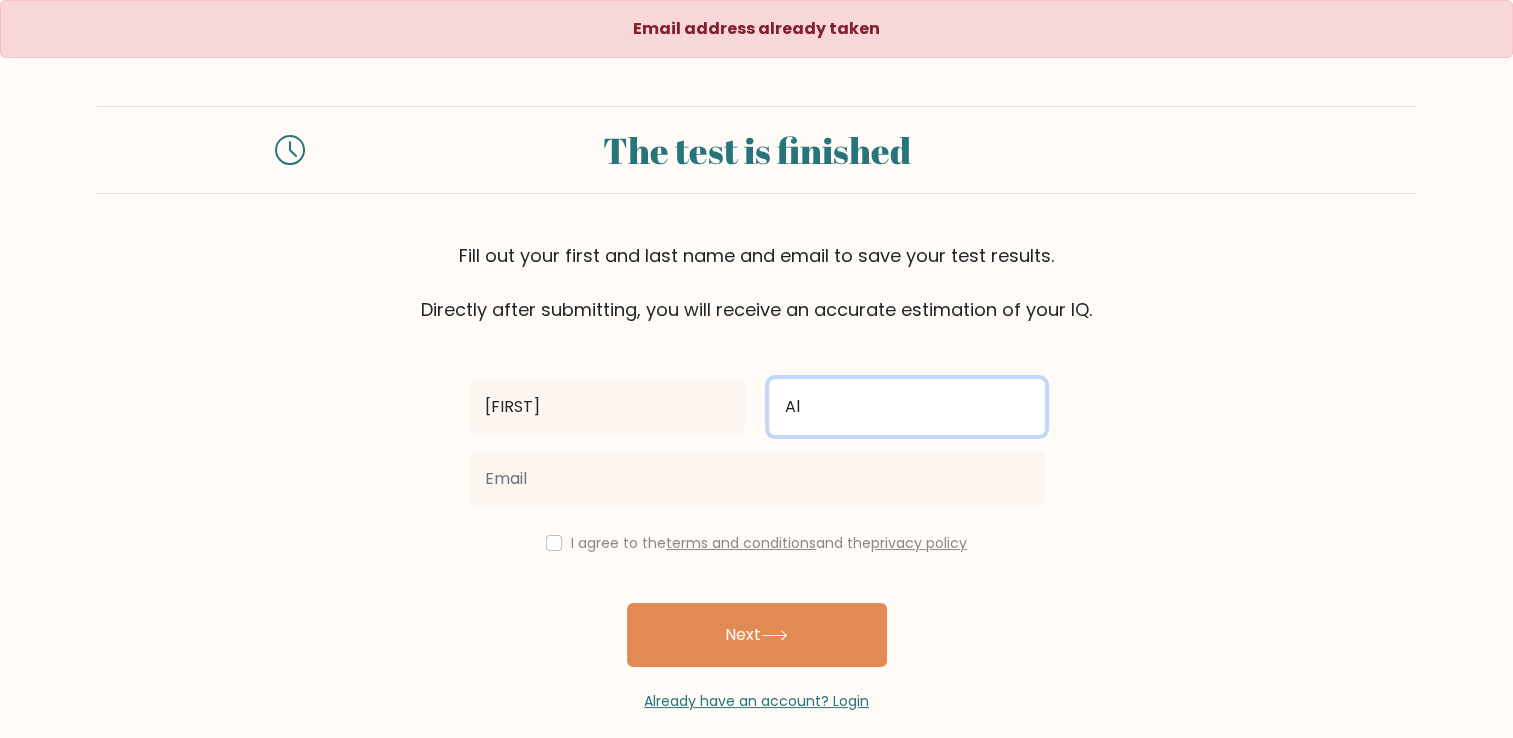type on "[LAST]" 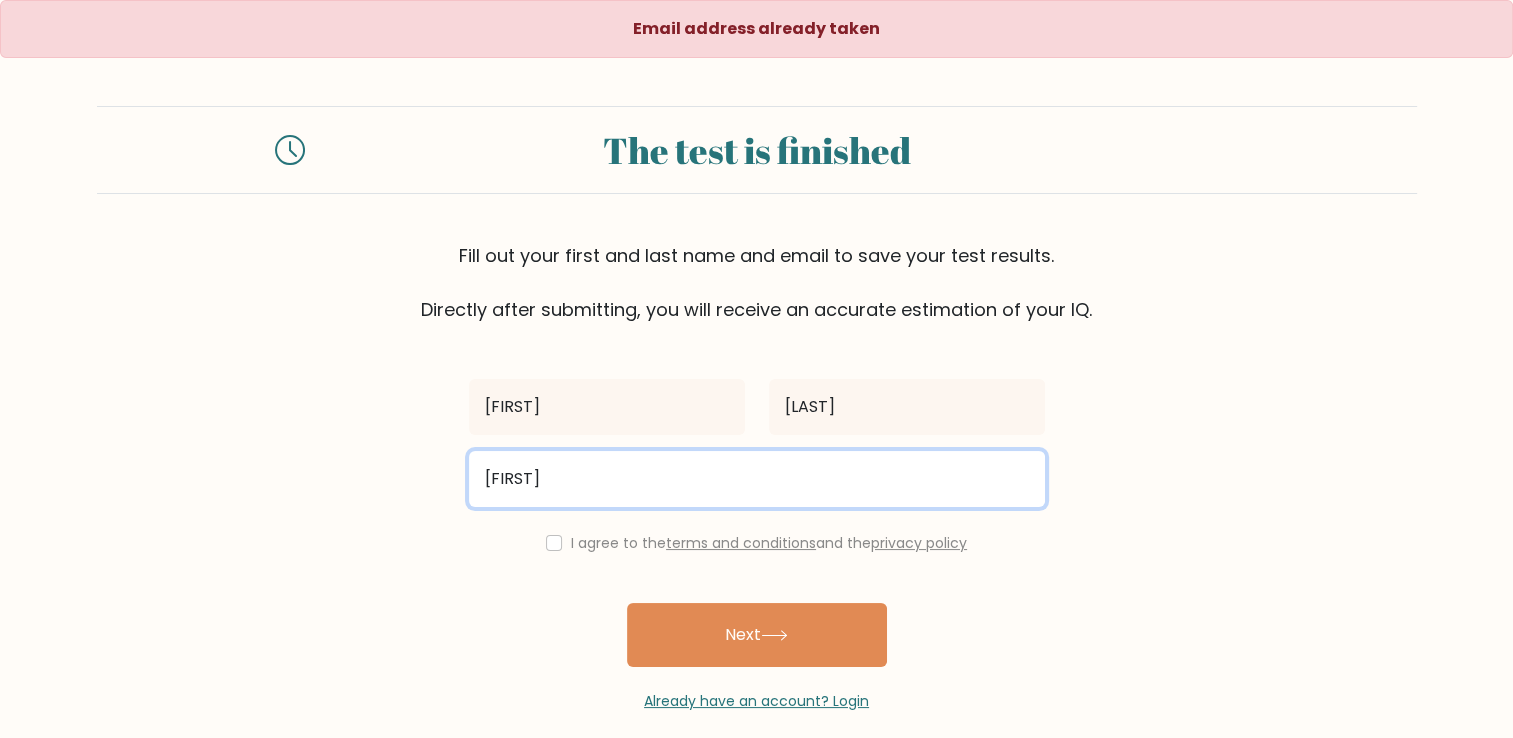 paste on "0419@gmail.com" 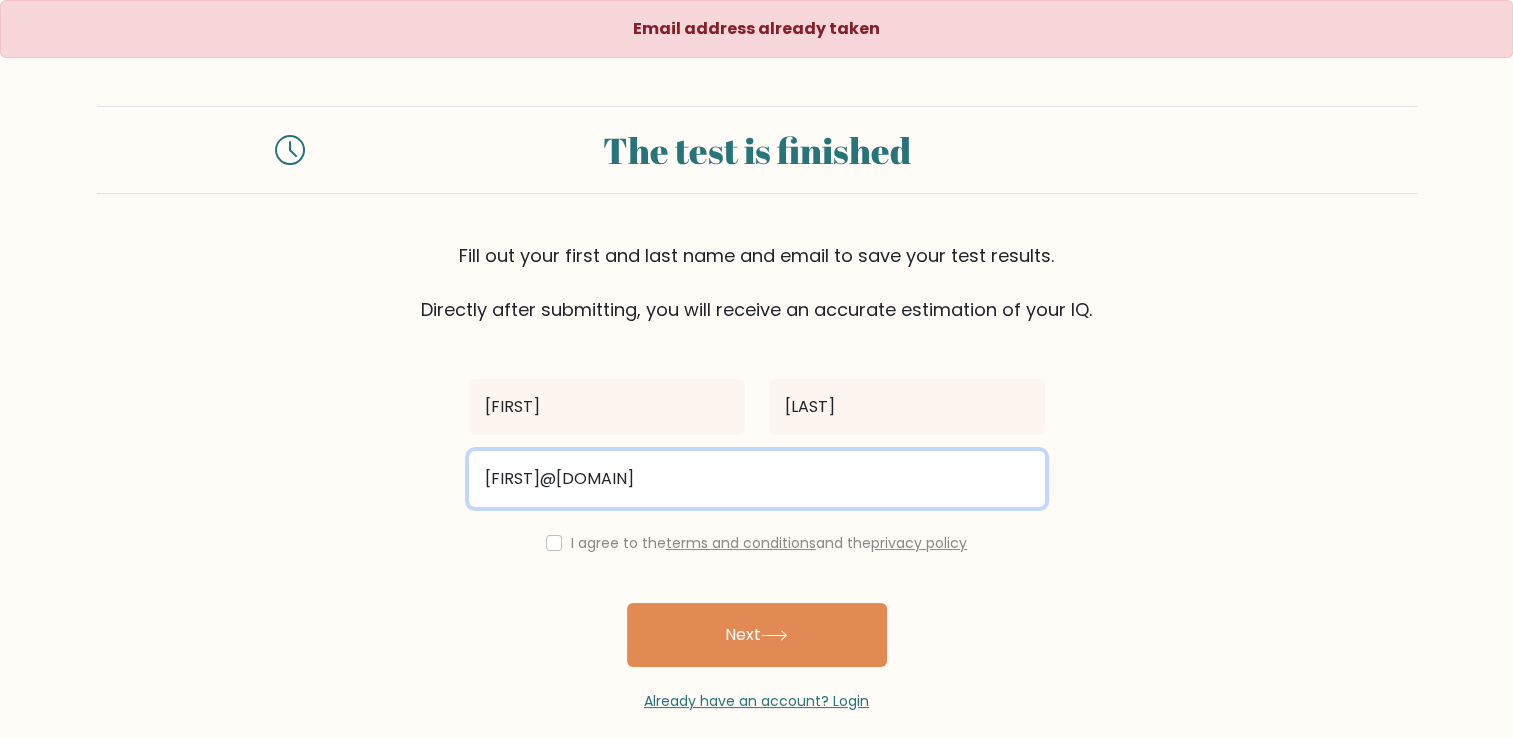 type on "joellaso0419@gmail.com" 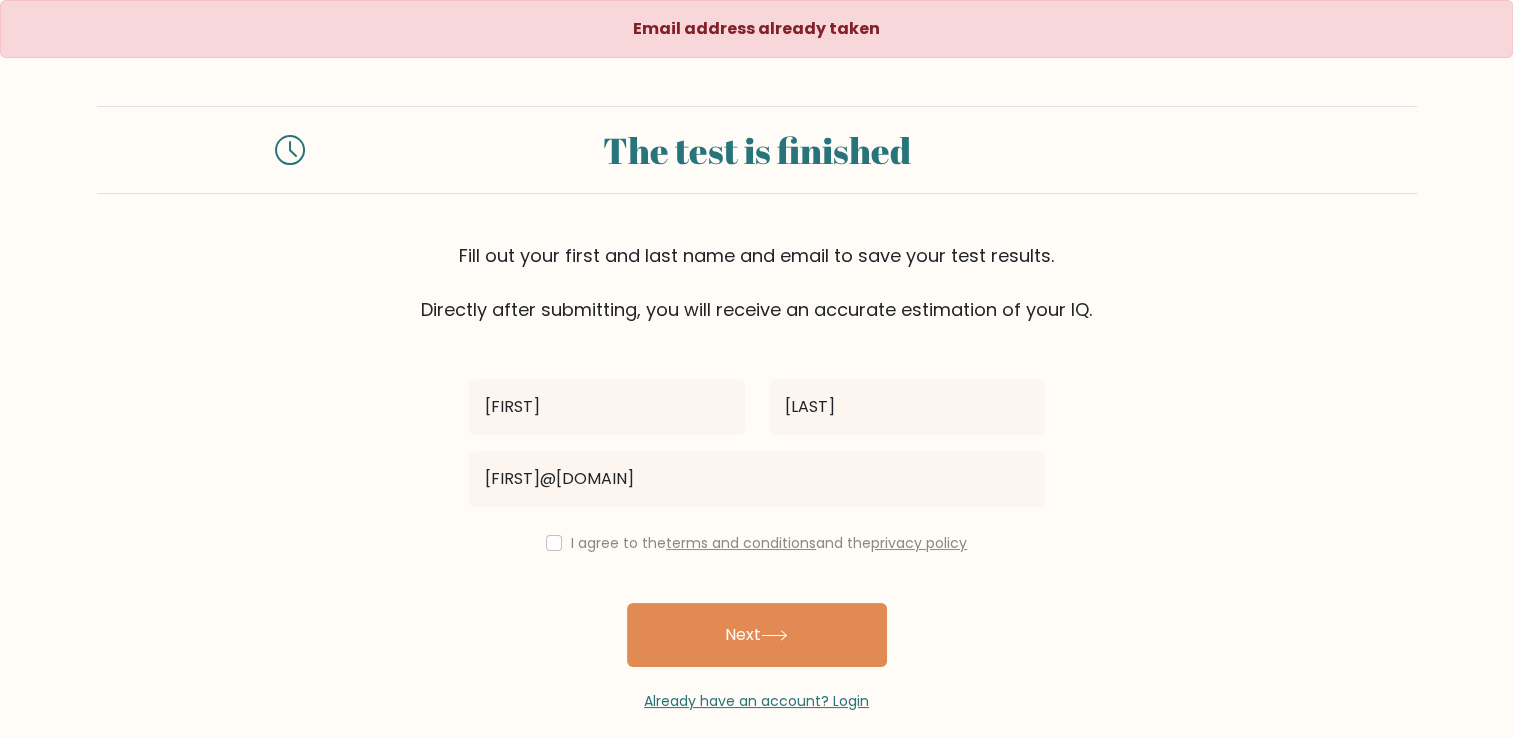 click on "I agree to the  terms and conditions  and the  privacy policy" at bounding box center (757, 543) 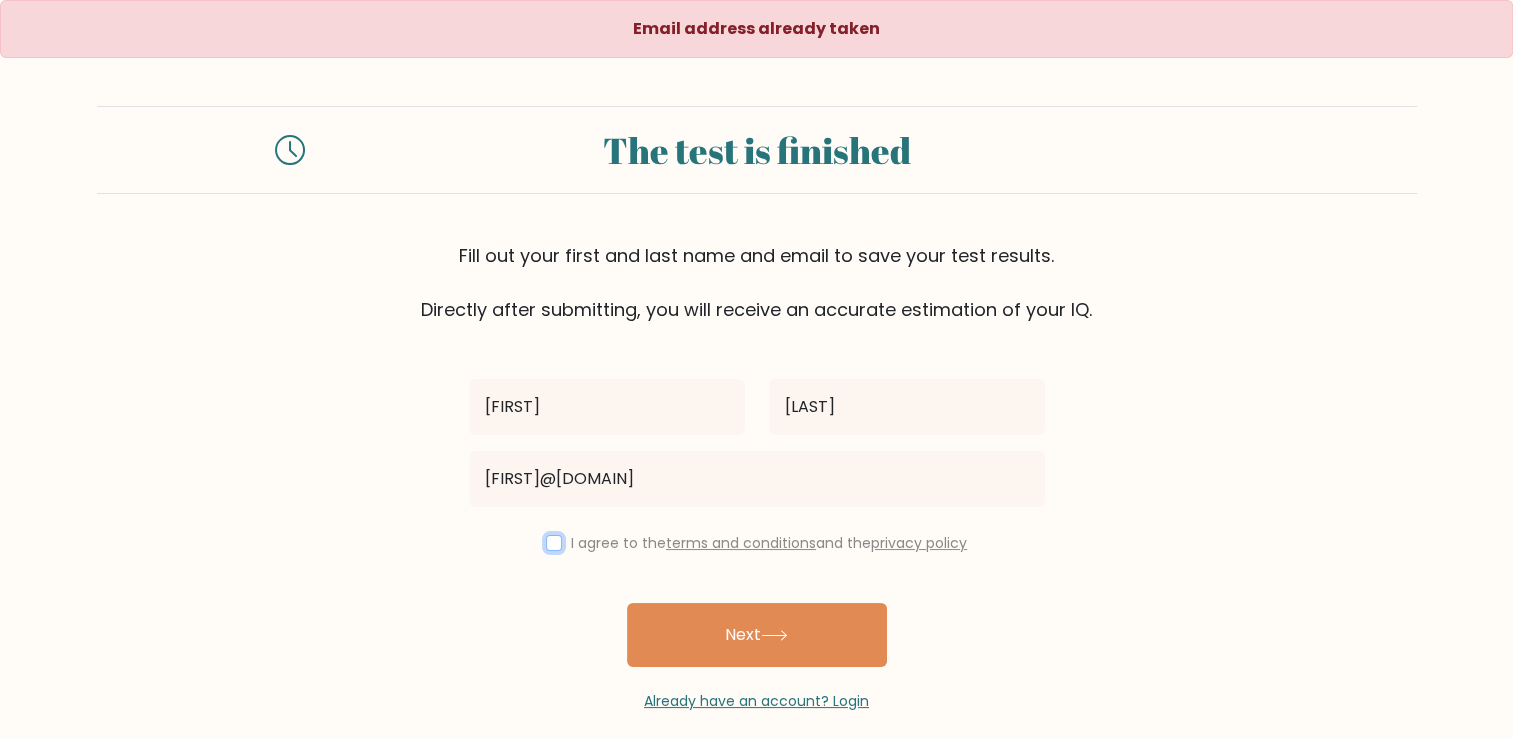 click at bounding box center [554, 543] 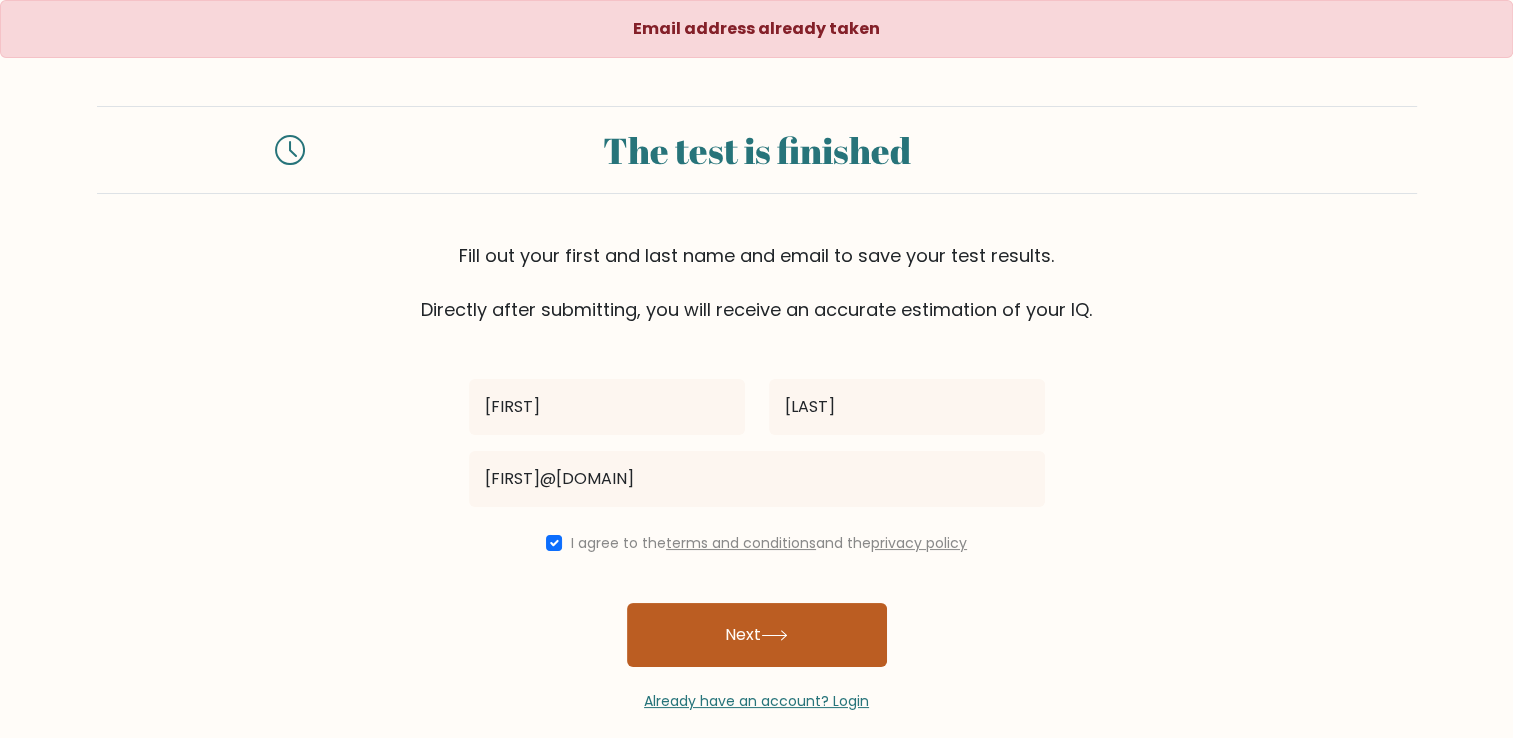 click on "Next" at bounding box center [757, 635] 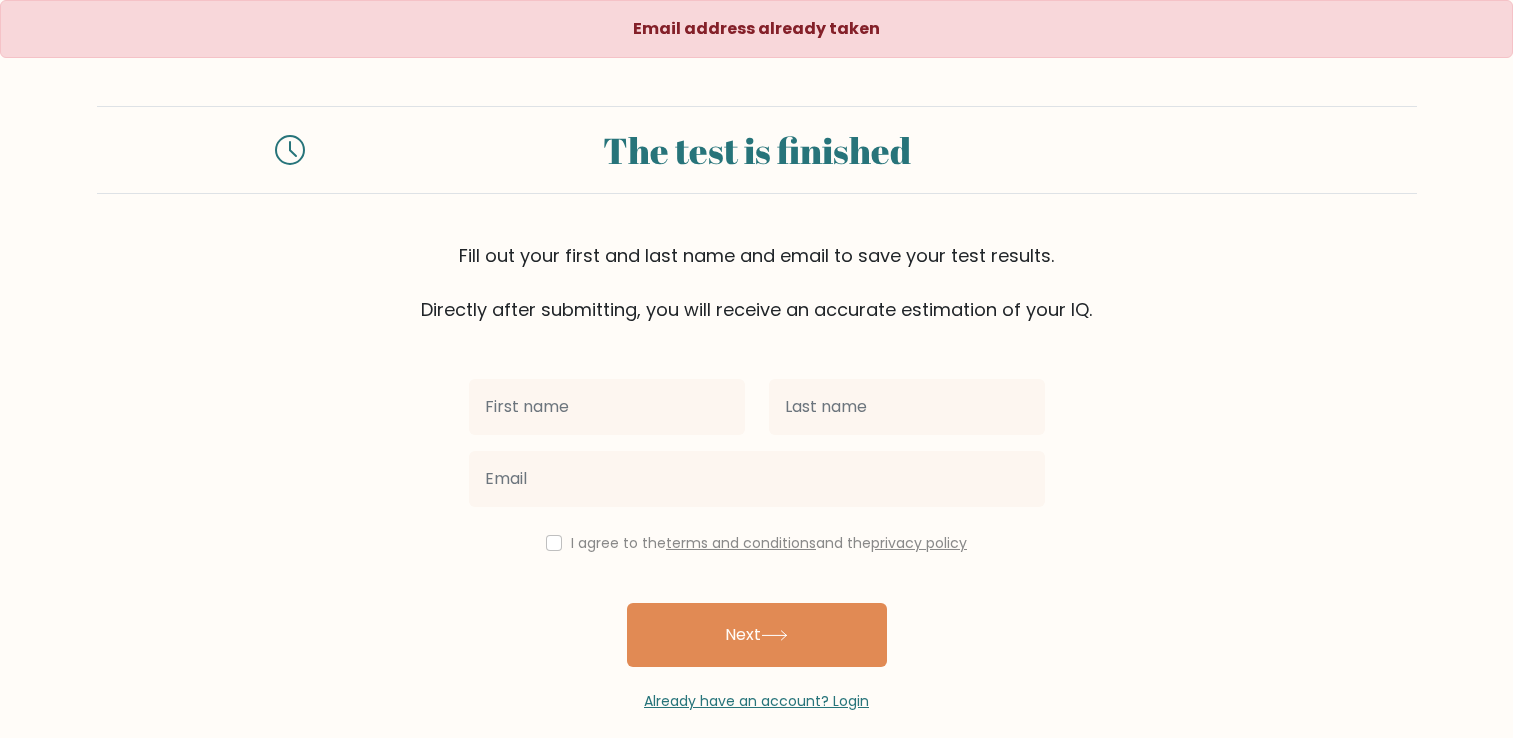 scroll, scrollTop: 0, scrollLeft: 0, axis: both 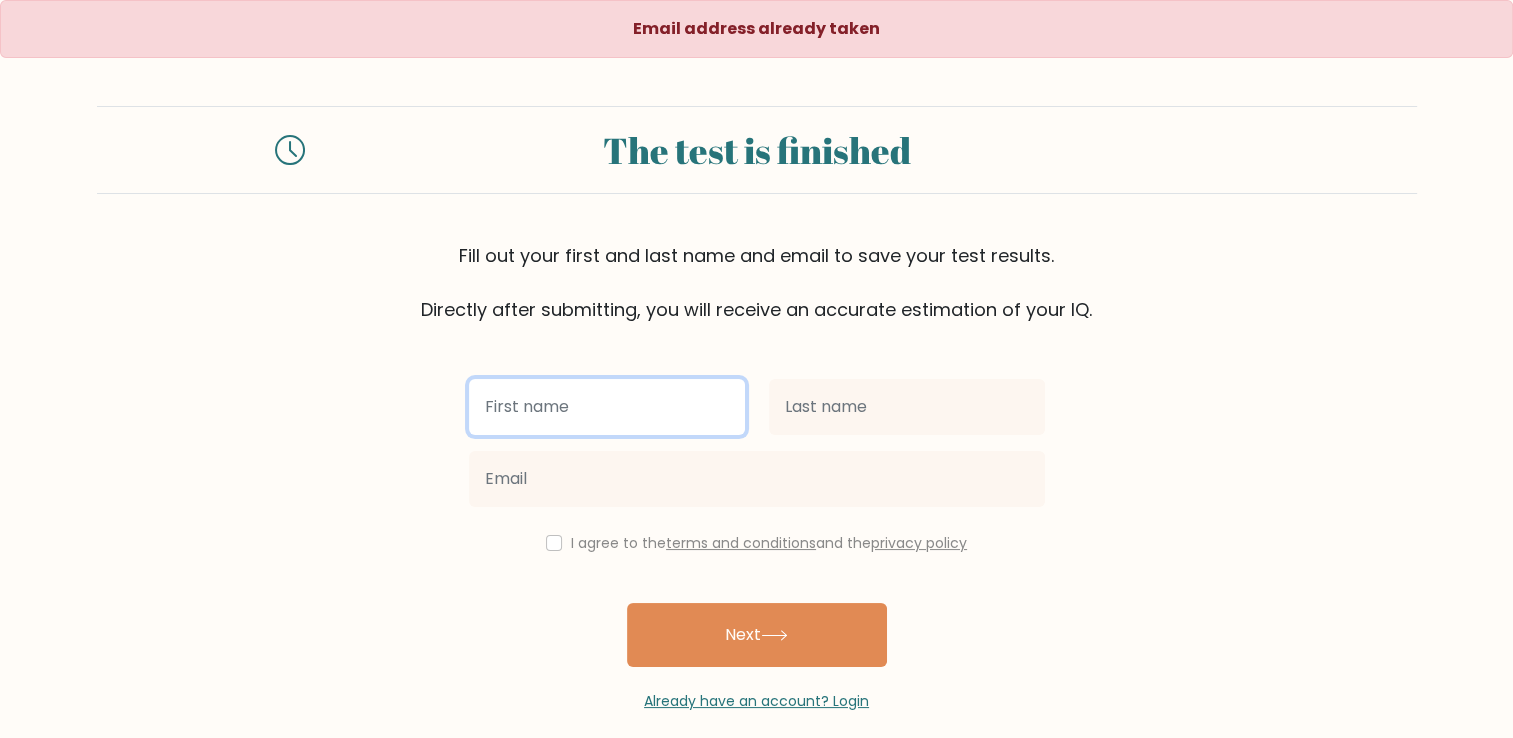 click at bounding box center [607, 407] 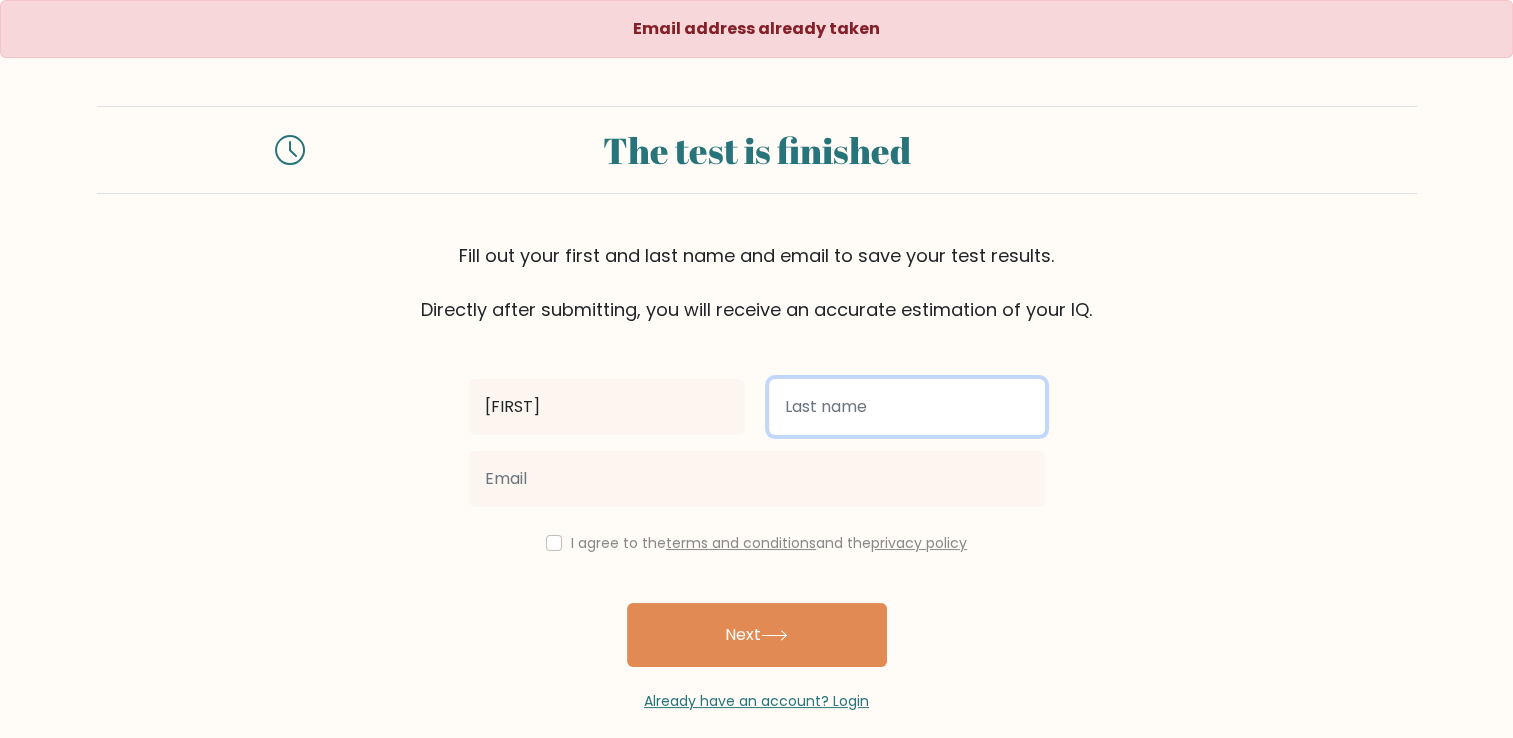 type on "[LAST]" 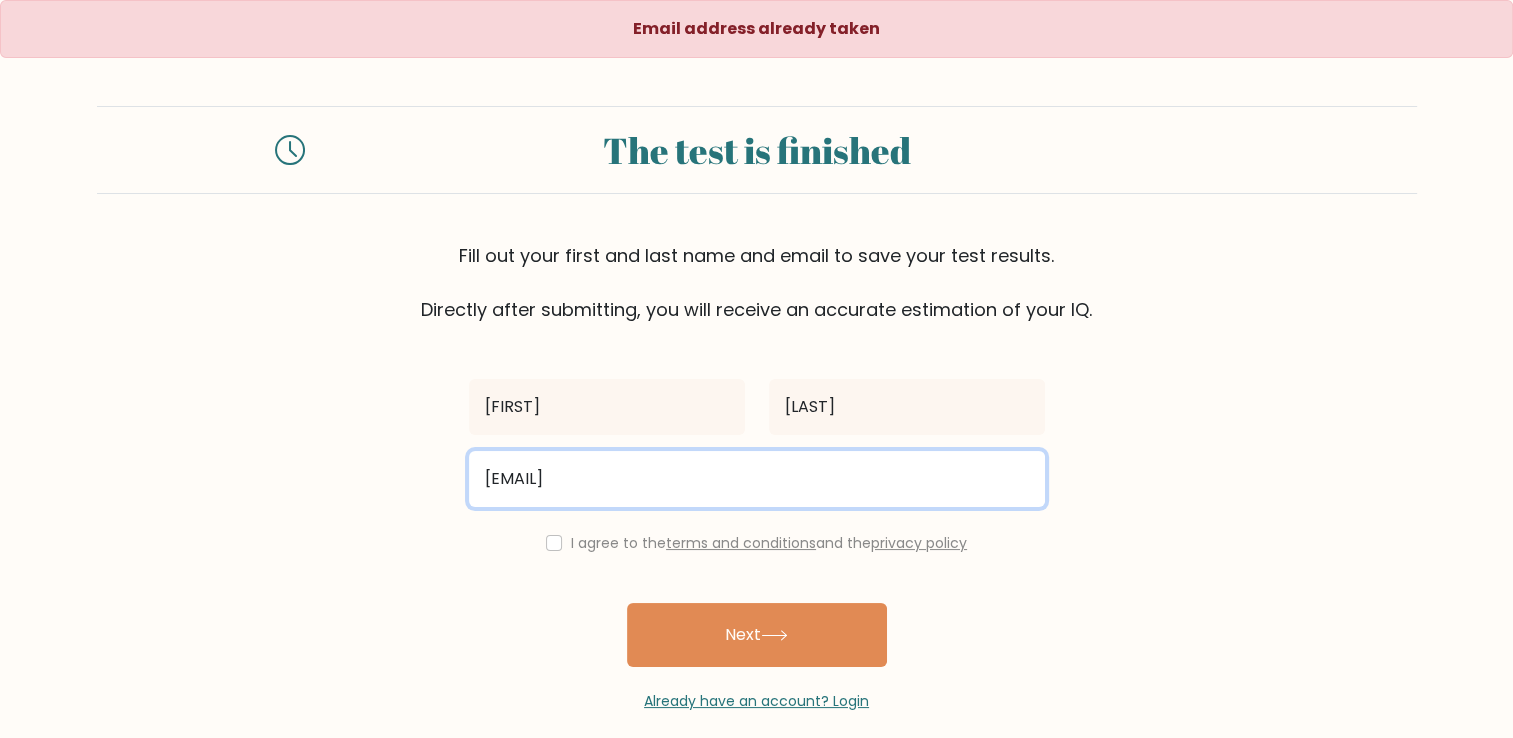 click on "joellaso0419@gmail.com" at bounding box center [757, 479] 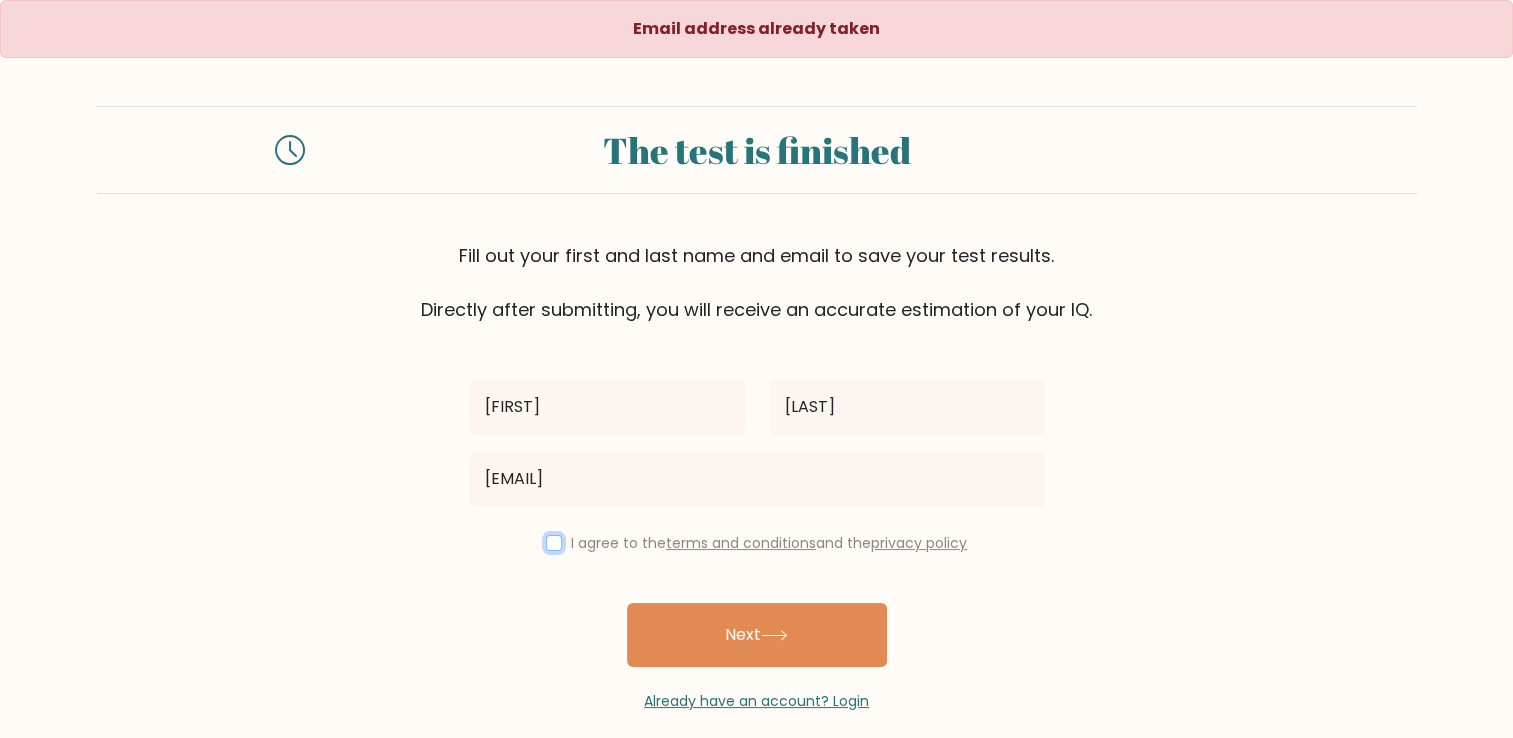 click at bounding box center [554, 543] 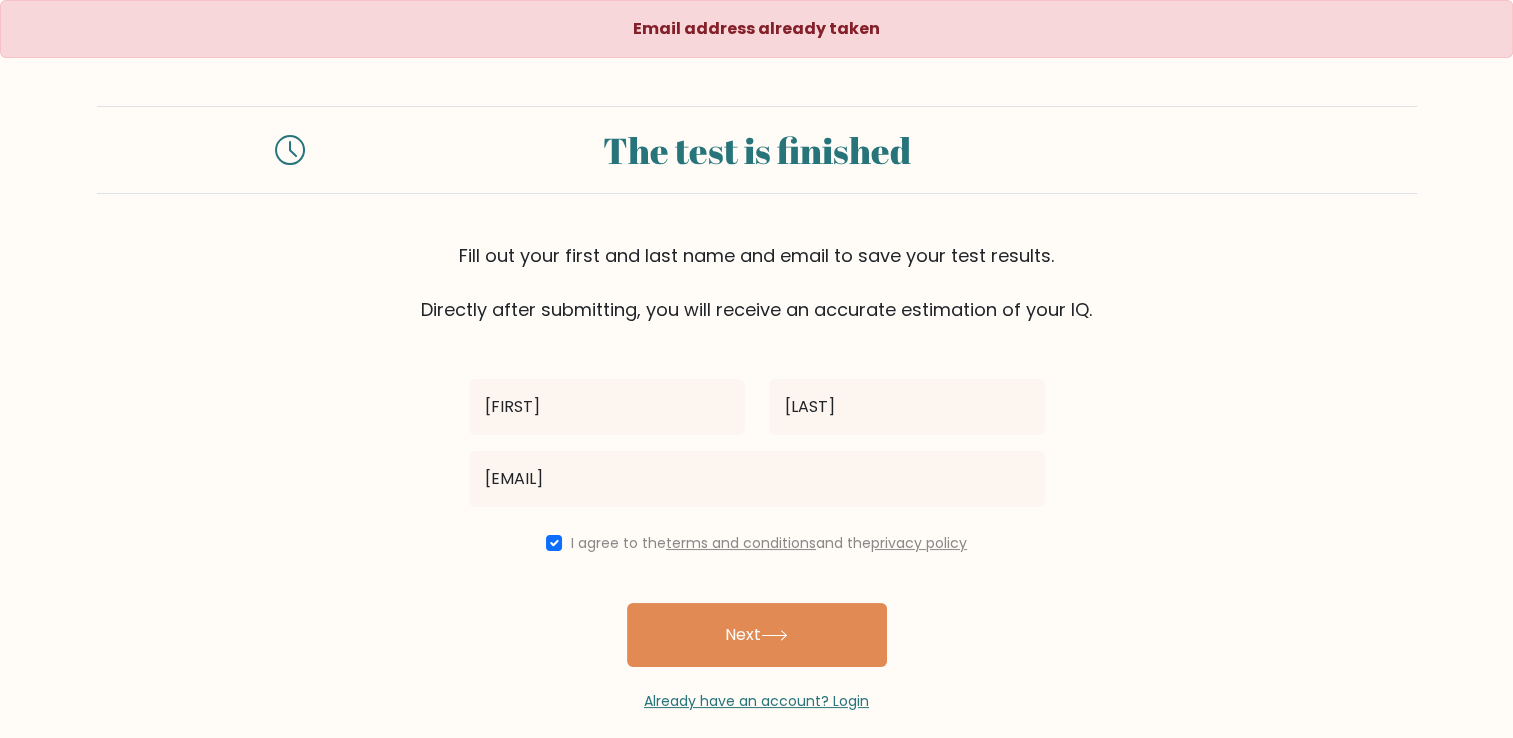 click on "Next" at bounding box center [757, 635] 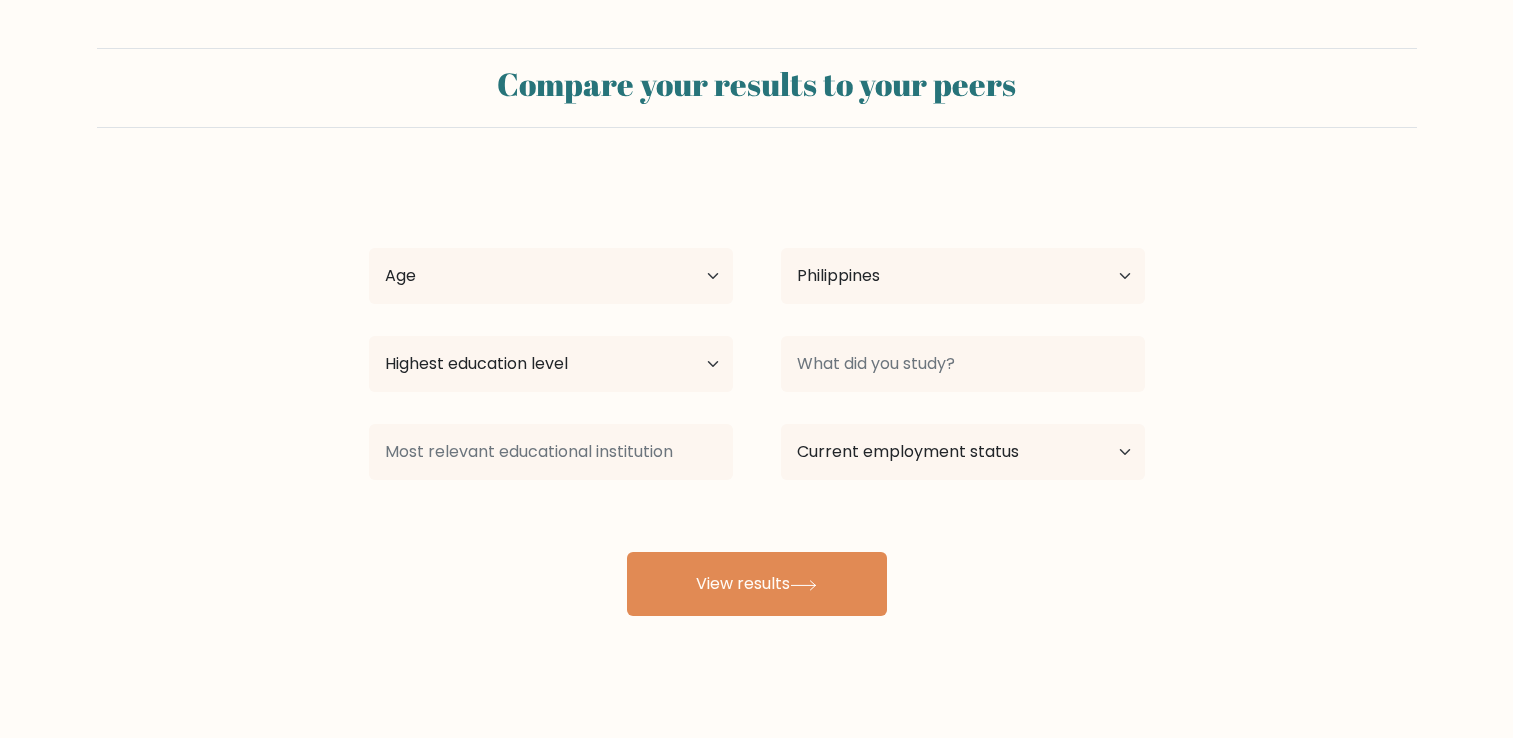 select on "PH" 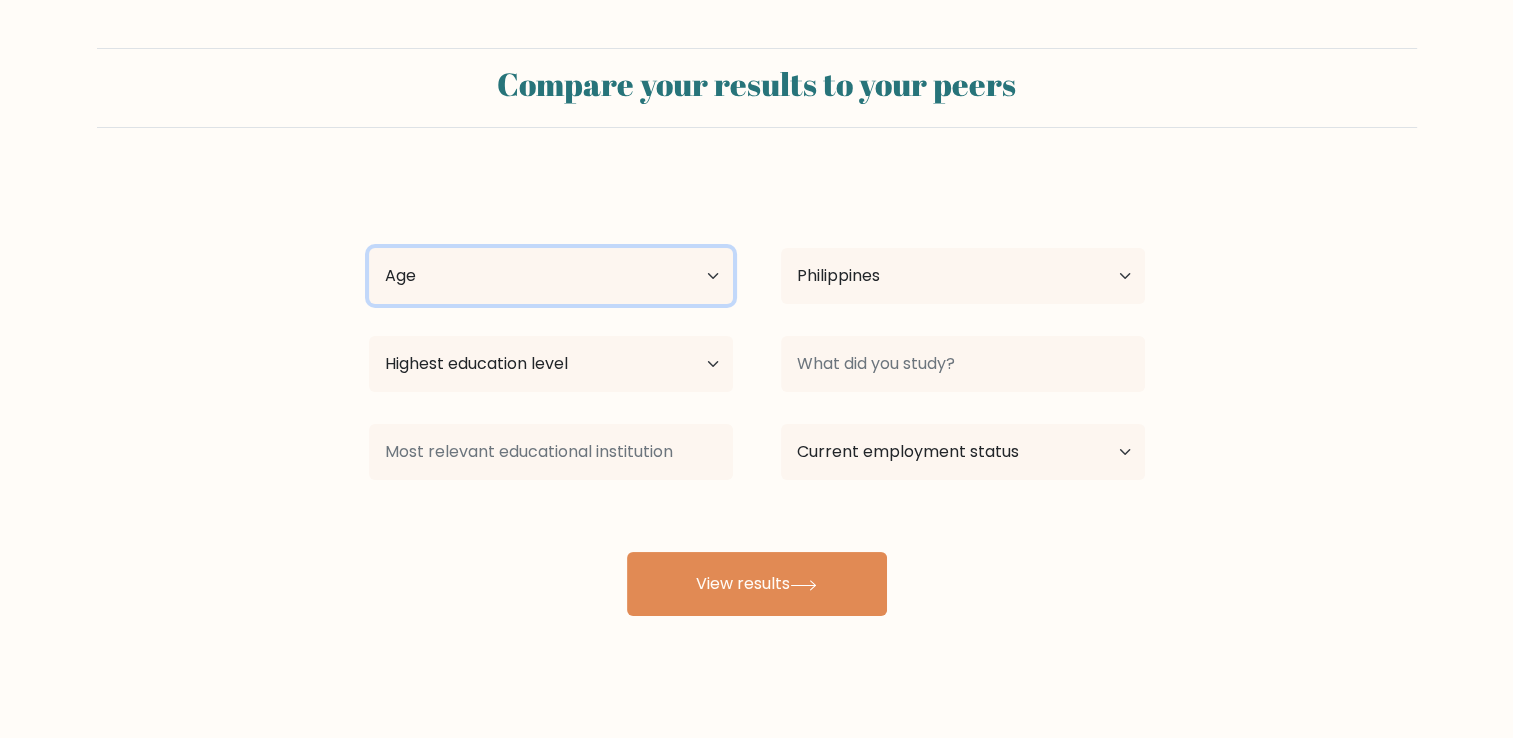 click on "Age
Under 18 years old
18-24 years old
25-34 years old
35-44 years old
45-54 years old
55-64 years old
65 years old and above" at bounding box center [551, 276] 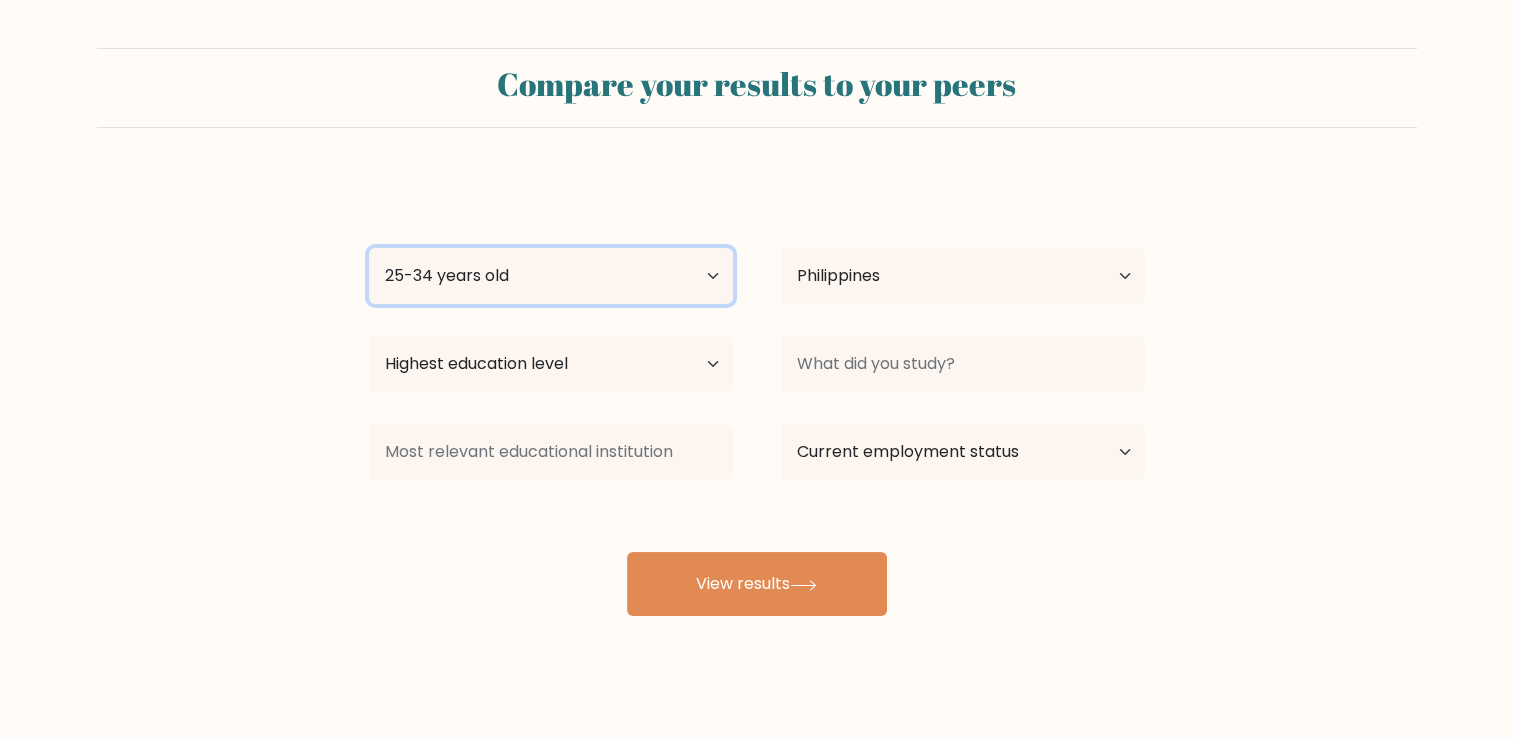 click on "Age
Under 18 years old
18-24 years old
25-34 years old
35-44 years old
45-54 years old
55-64 years old
65 years old and above" at bounding box center (551, 276) 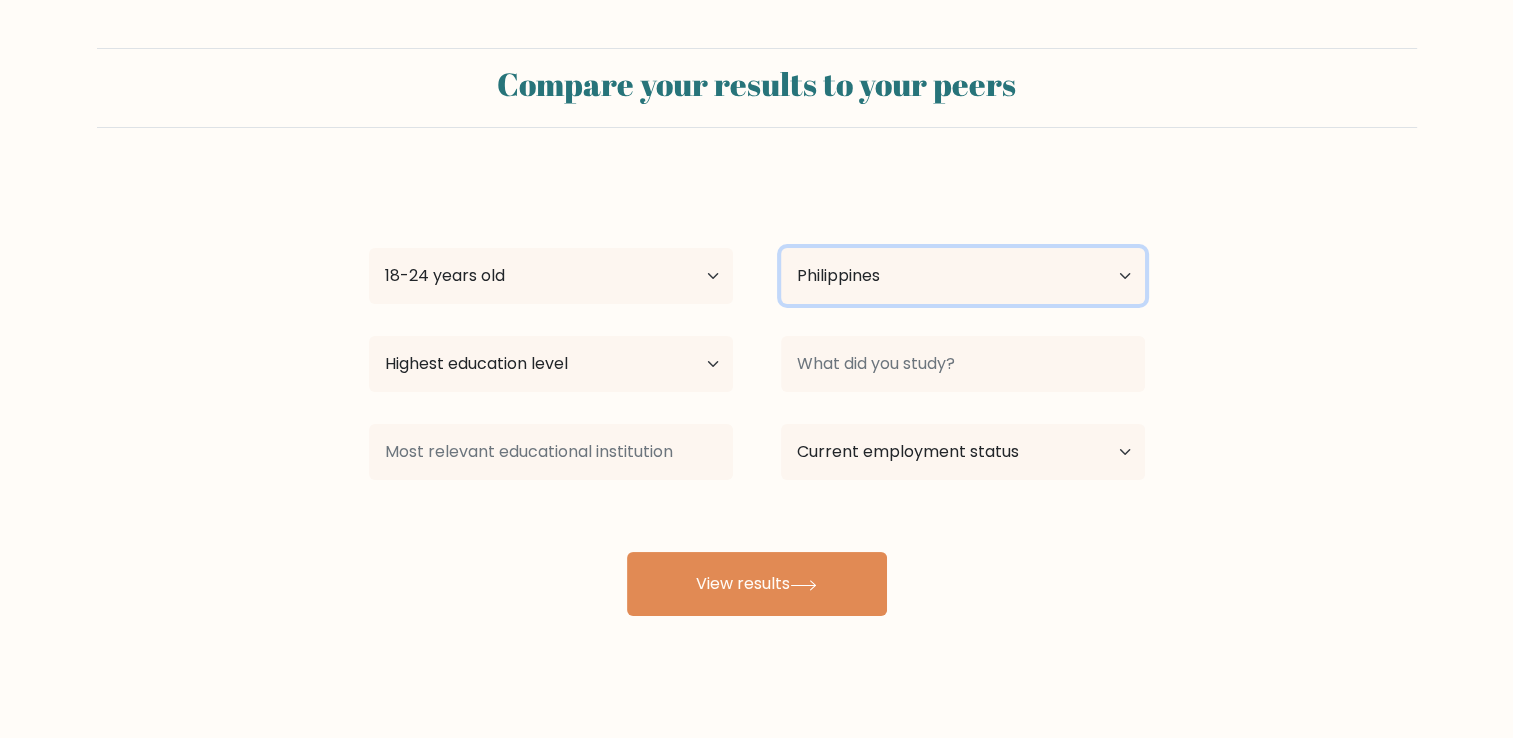 click on "Country
Afghanistan
Albania
Algeria
American Samoa
Andorra
Angola
Anguilla
Antarctica
Antigua and Barbuda
Argentina
Armenia
Aruba
Australia
Austria
Azerbaijan
Bahamas
Bahrain
Bangladesh
Barbados
Belarus
Belgium
Belize
Benin
Bermuda
Bhutan
Bolivia
Bonaire, Sint Eustatius and Saba
Bosnia and Herzegovina
Botswana
Bouvet Island
Brazil
British Indian Ocean Territory
Brunei
Bulgaria
Burkina Faso
Burundi
Cabo Verde
Cambodia
Cameroon
Canada
Cayman Islands
Central African Republic
Chad
Chile
China
Christmas Island
Cocos (Keeling) Islands
Colombia
Comoros
Congo
Congo (the Democratic Republic of the)
Cook Islands
Costa Rica
Côte d'Ivoire
Croatia
Cuba" at bounding box center (963, 276) 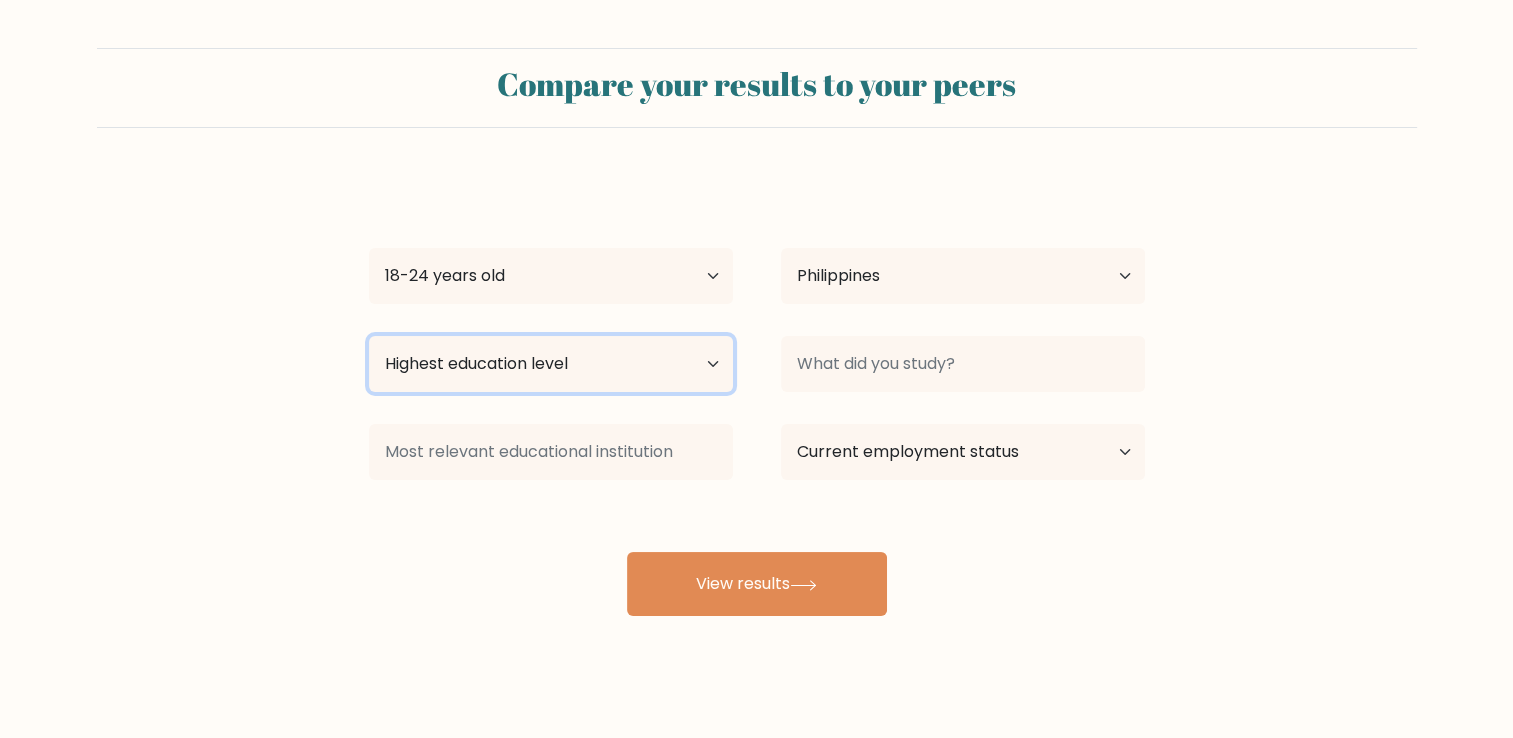click on "Highest education level
No schooling
Primary
Lower Secondary
Upper Secondary
Occupation Specific
Bachelor's degree
Master's degree
Doctoral degree" at bounding box center (551, 364) 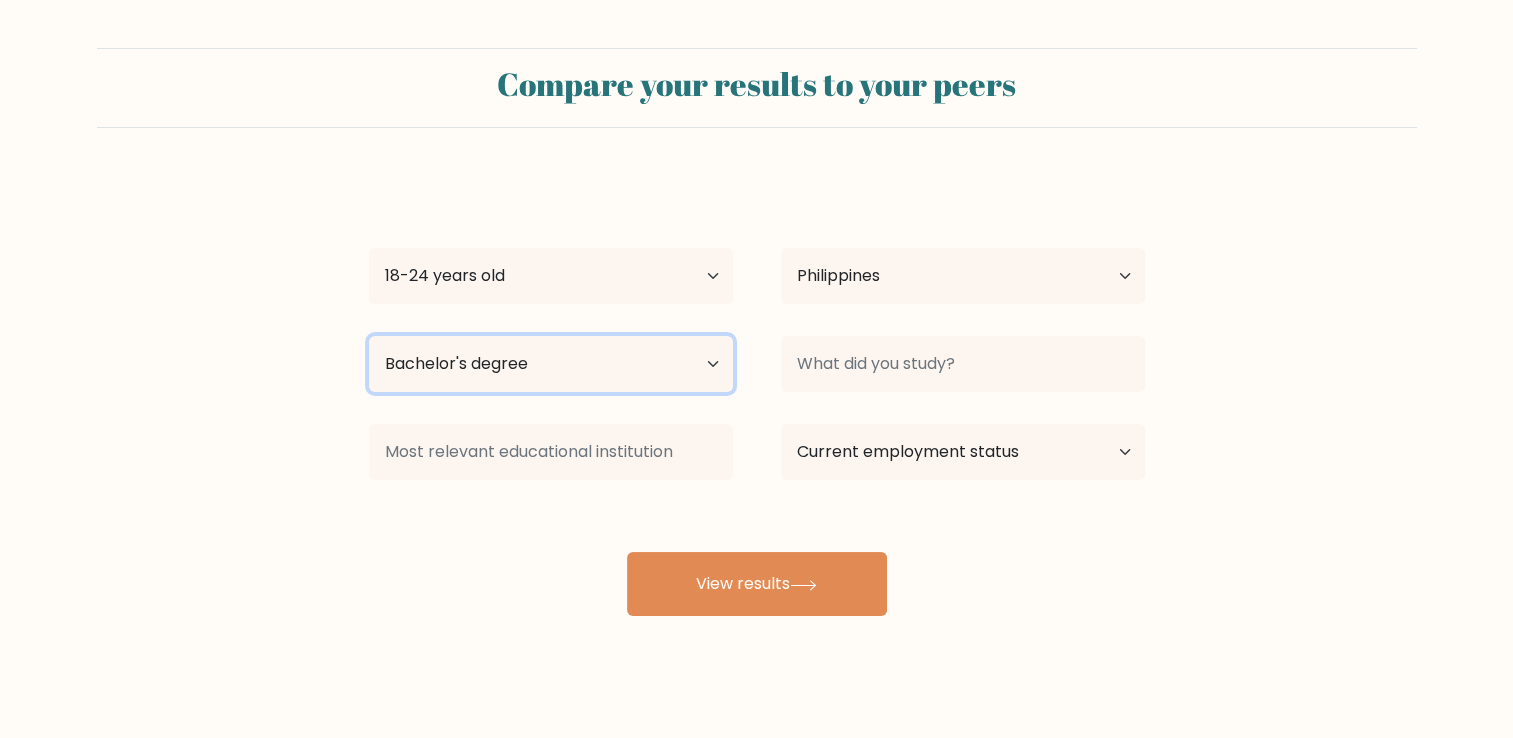 click on "Highest education level
No schooling
Primary
Lower Secondary
Upper Secondary
Occupation Specific
Bachelor's degree
Master's degree
Doctoral degree" at bounding box center [551, 364] 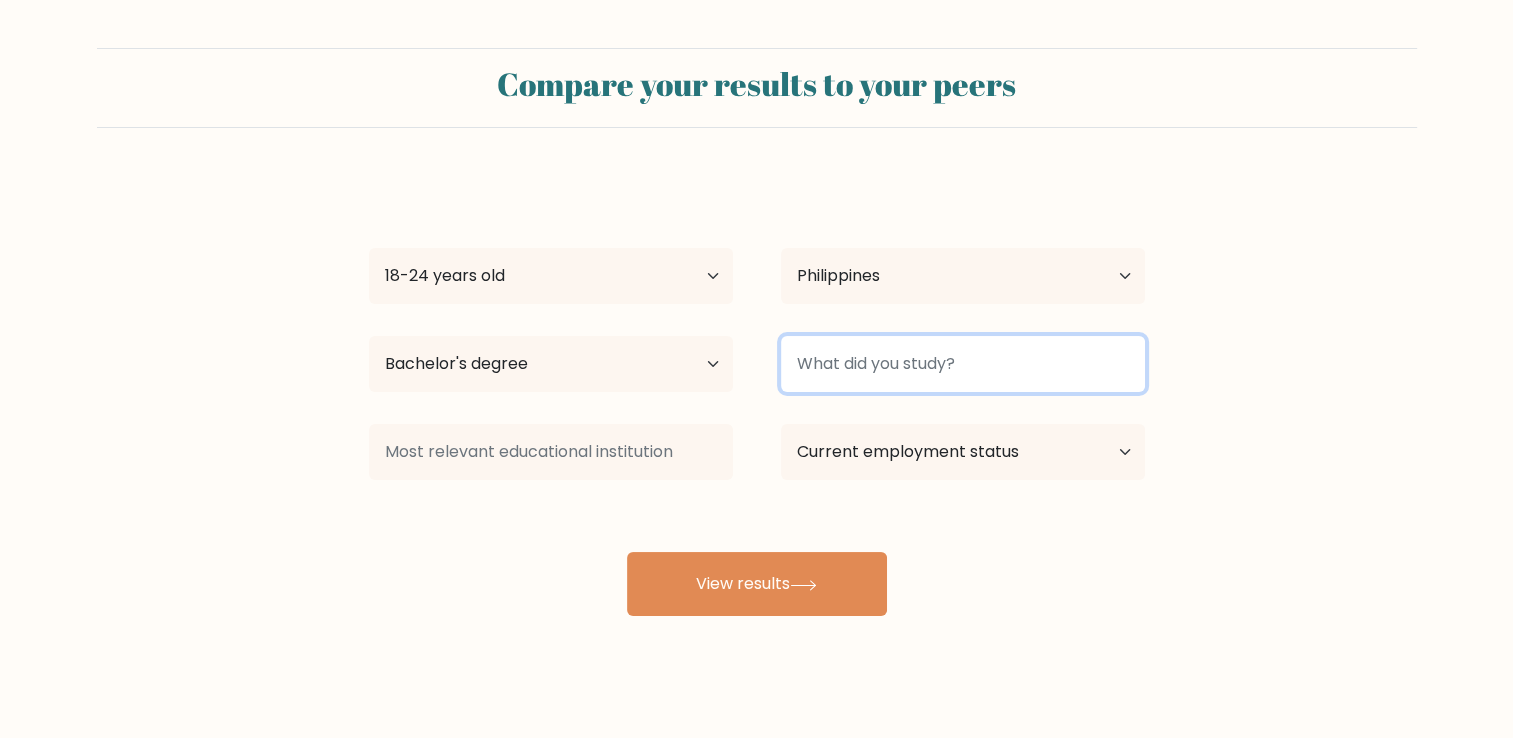click at bounding box center (963, 364) 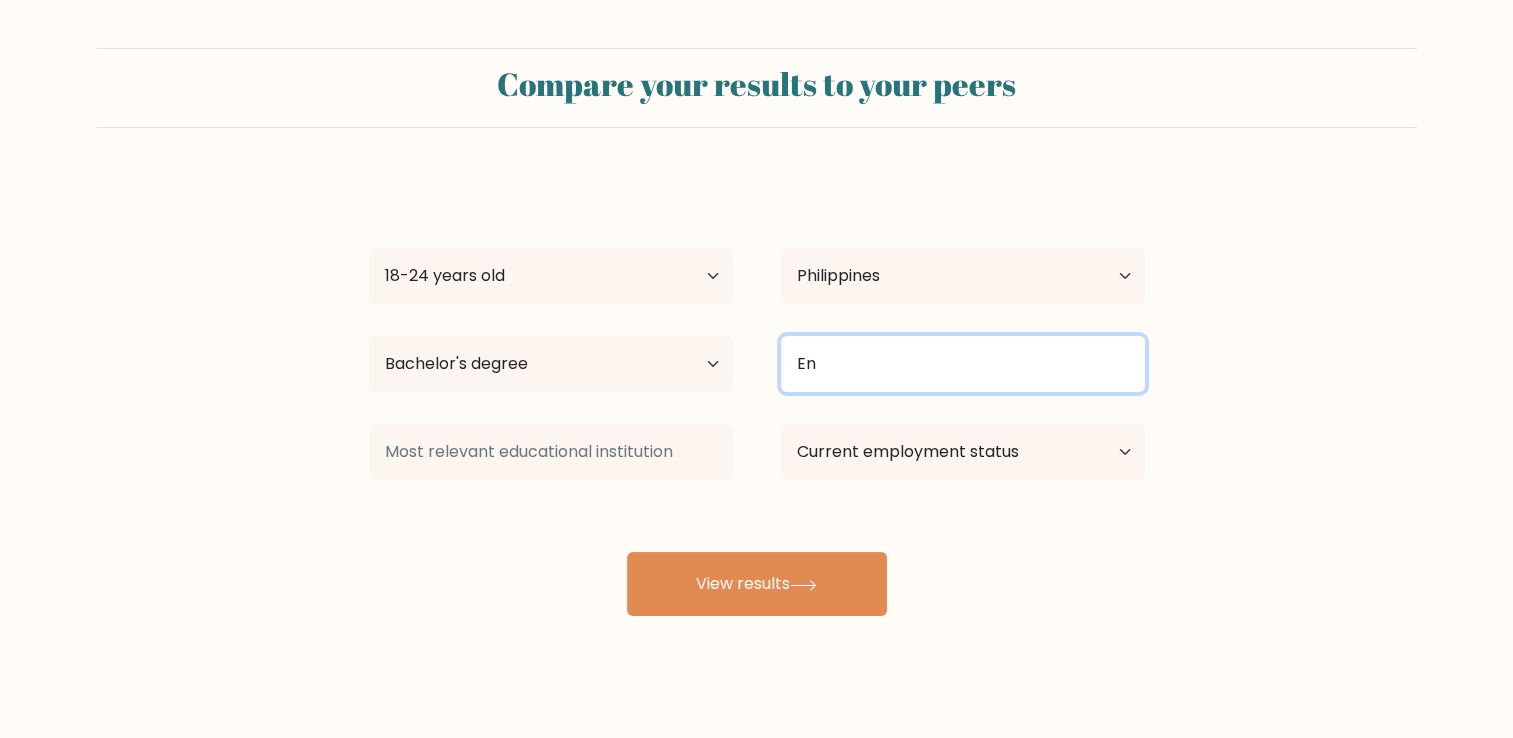 type on "Eng" 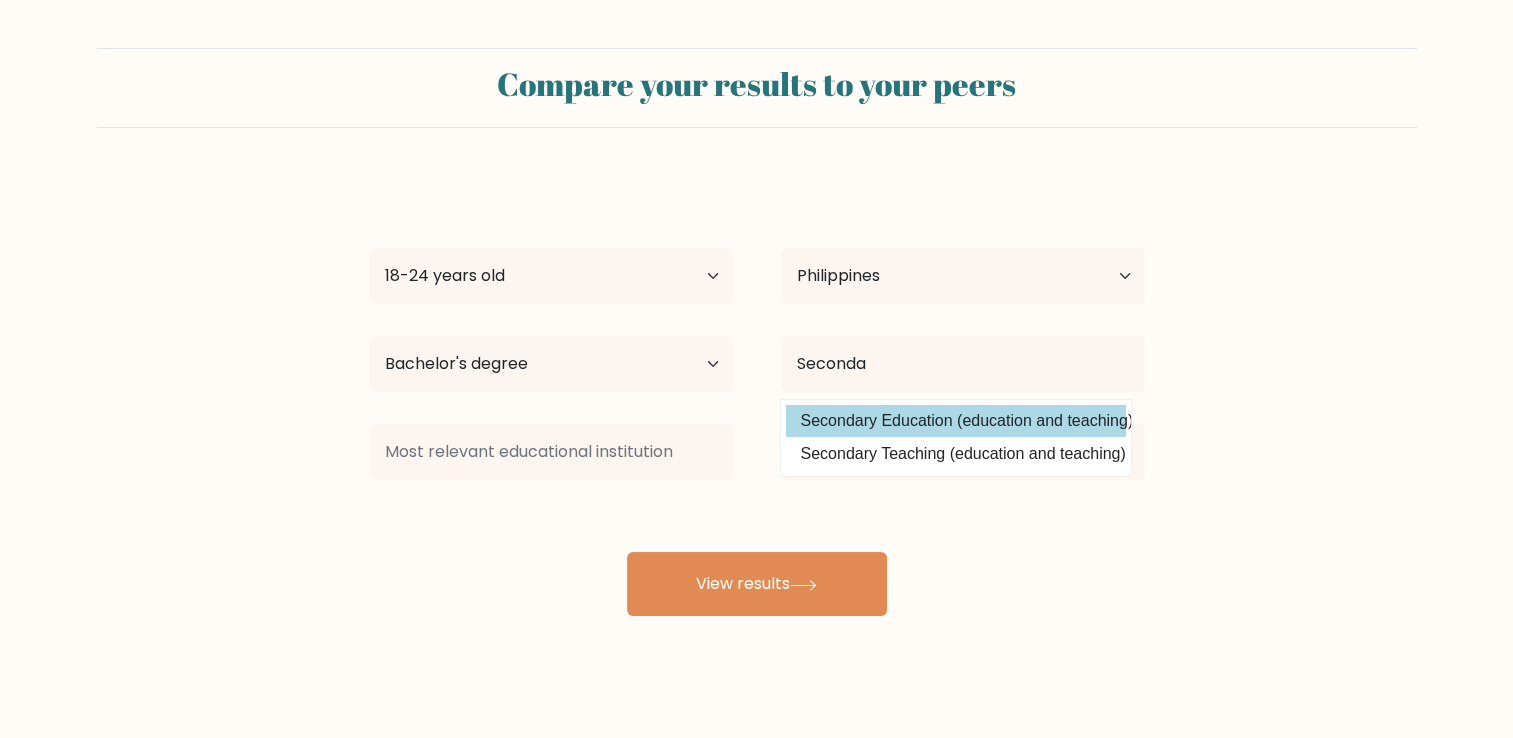 click on "Secondary Education (education and teaching)" at bounding box center (956, 421) 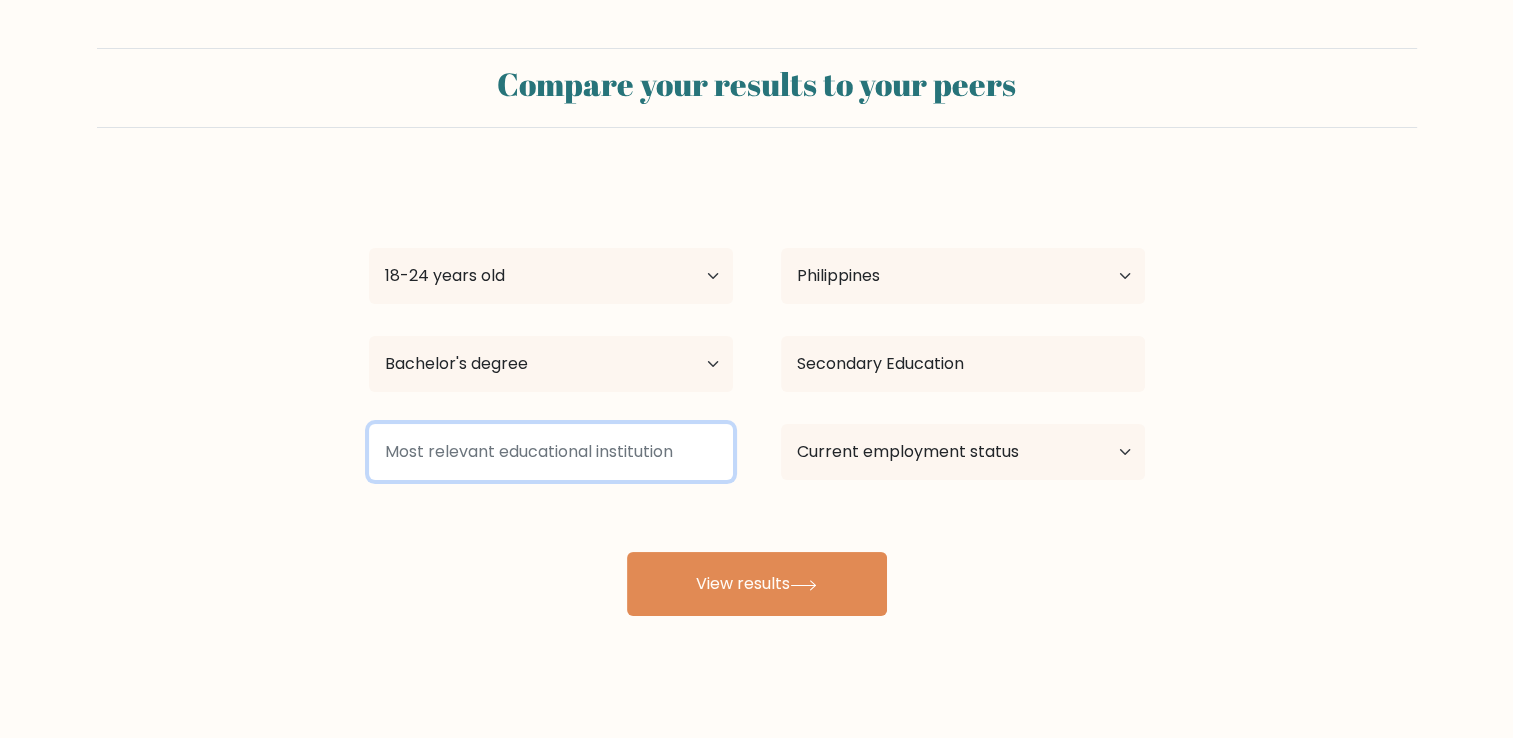 click at bounding box center [551, 452] 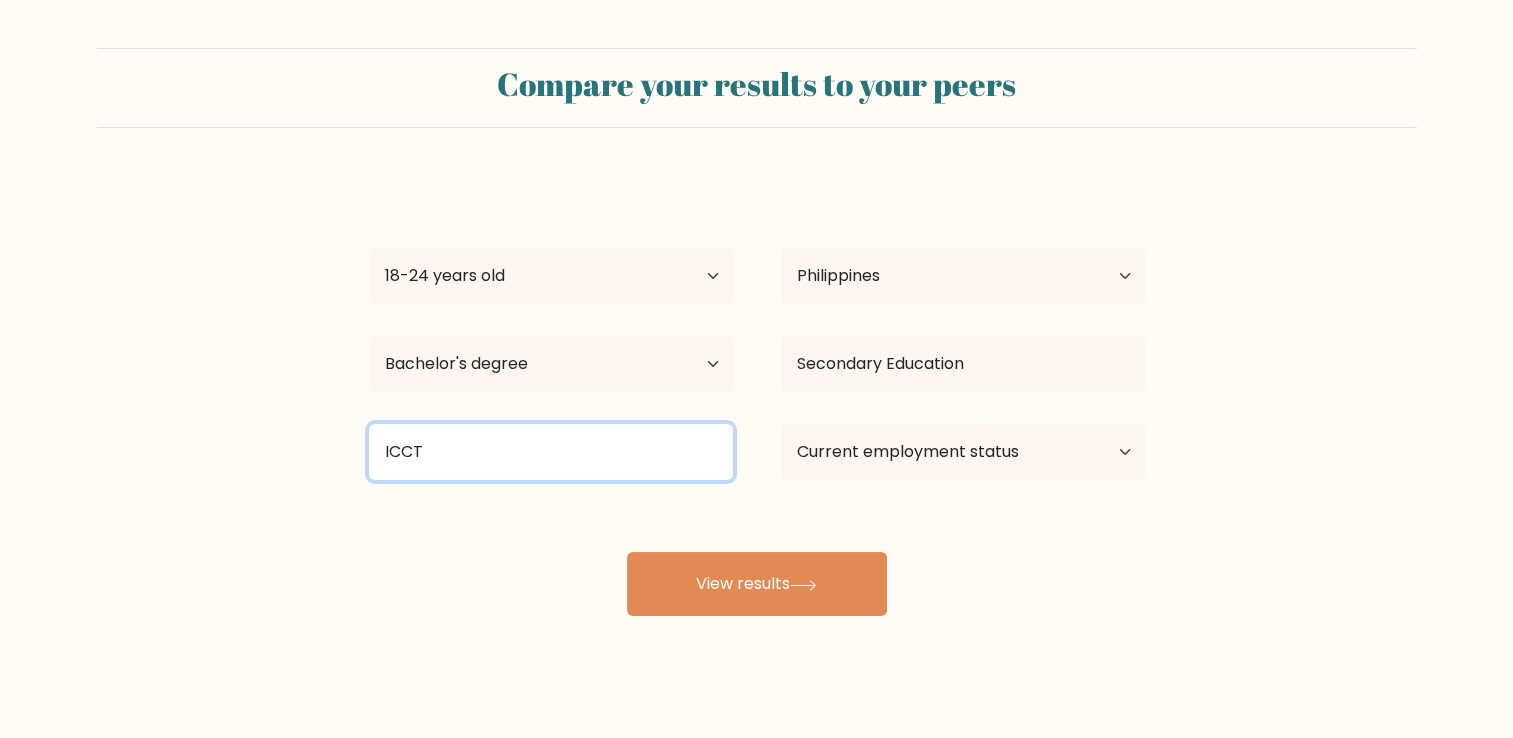 type on "ICCT" 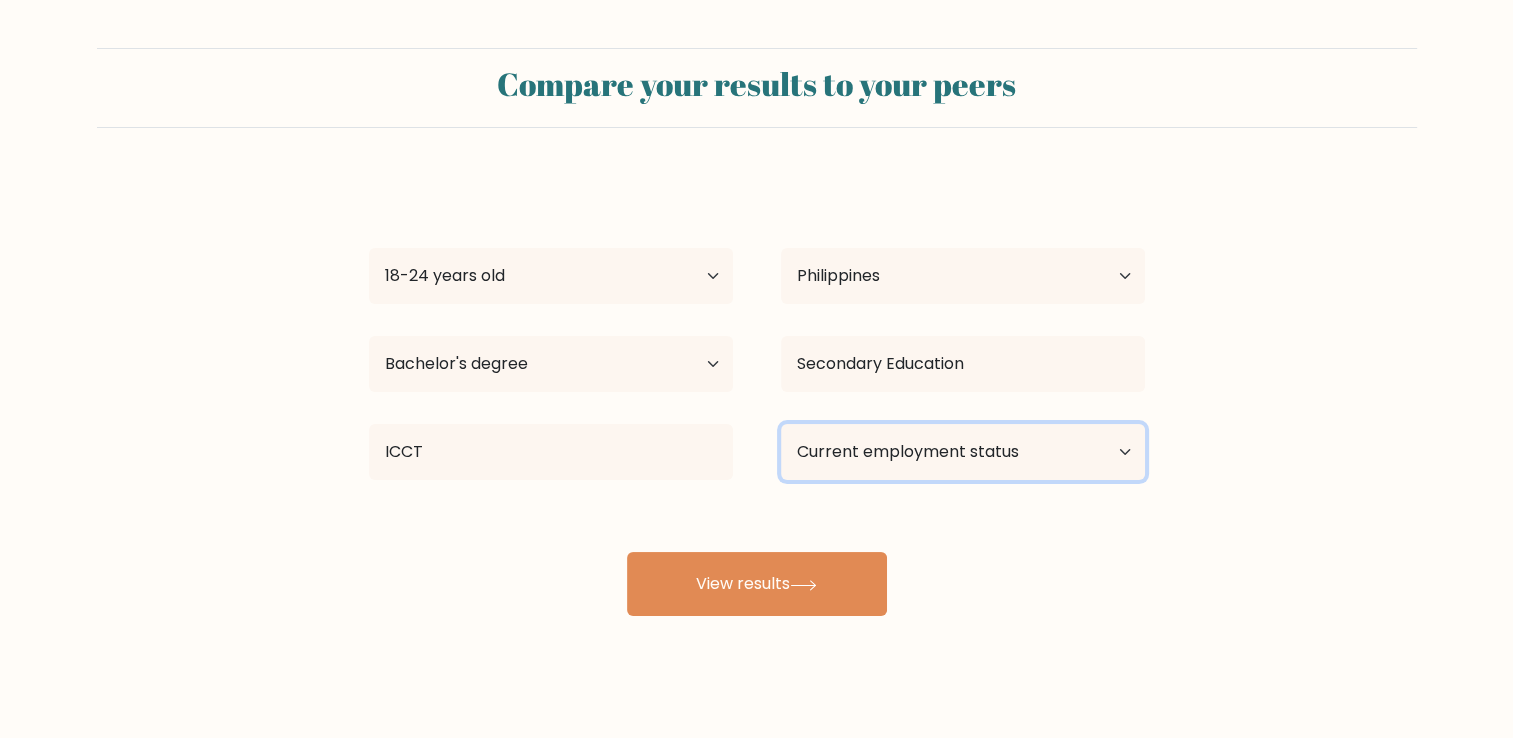 click on "Current employment status
Employed
Student
Retired
Other / prefer not to answer" at bounding box center [963, 452] 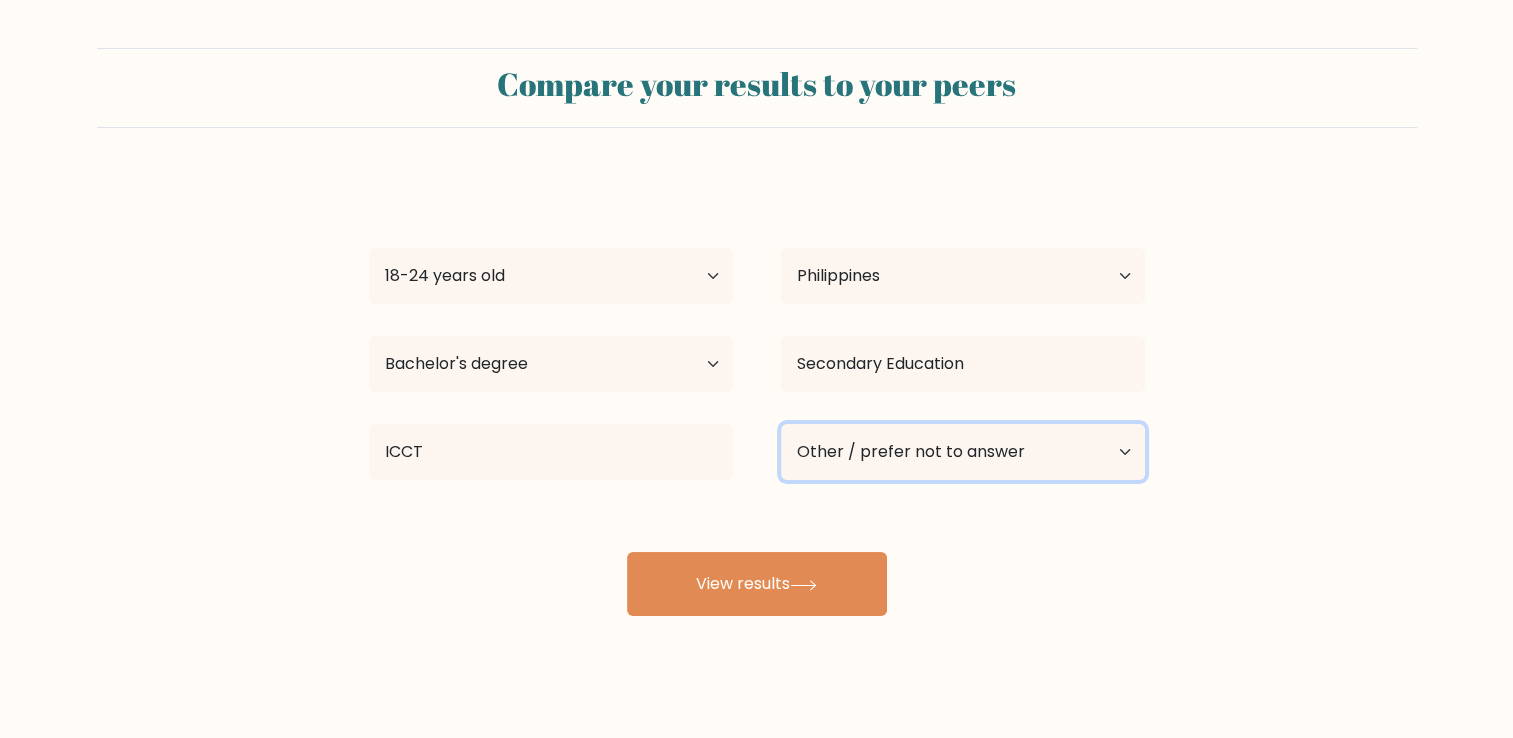 click on "Current employment status
Employed
Student
Retired
Other / prefer not to answer" at bounding box center [963, 452] 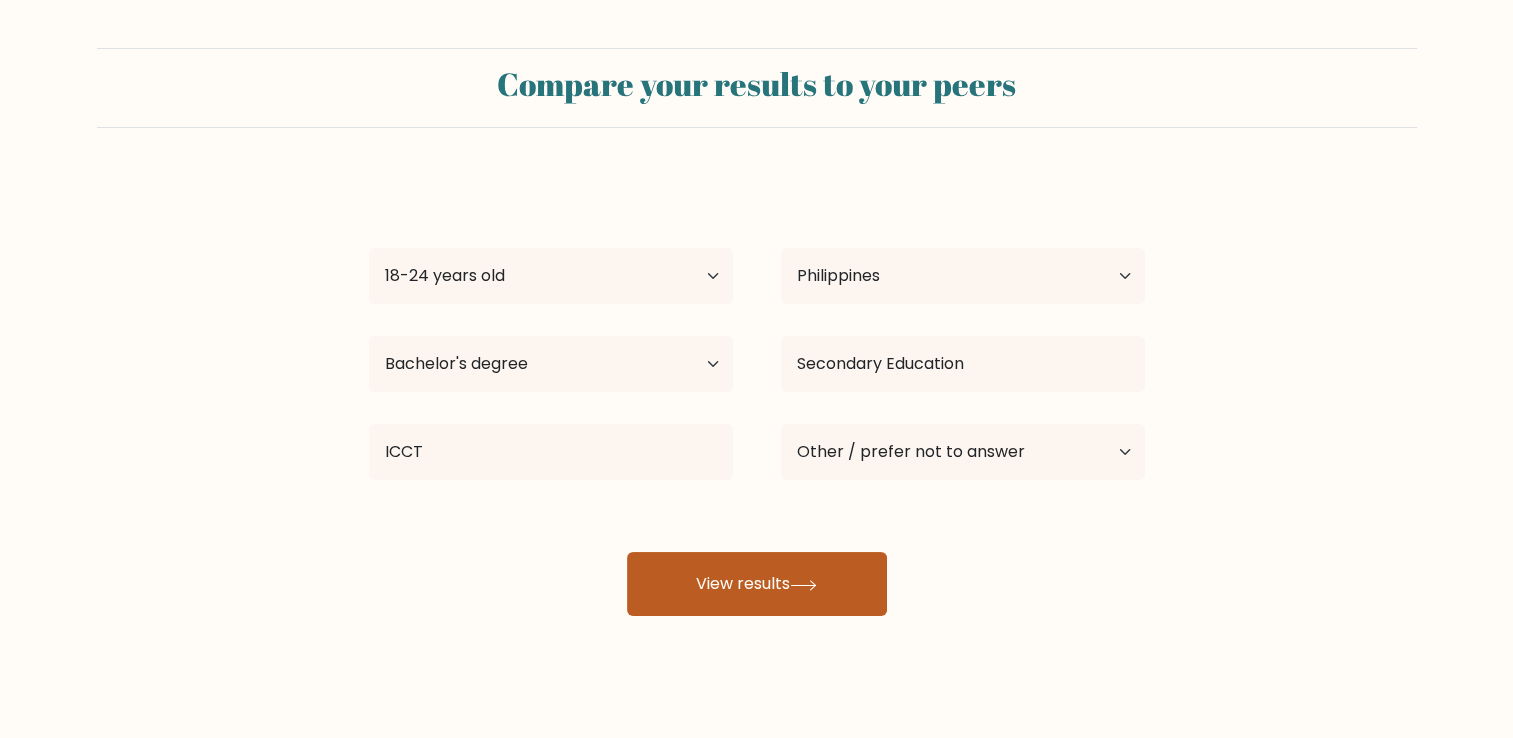 click on "View results" at bounding box center (757, 584) 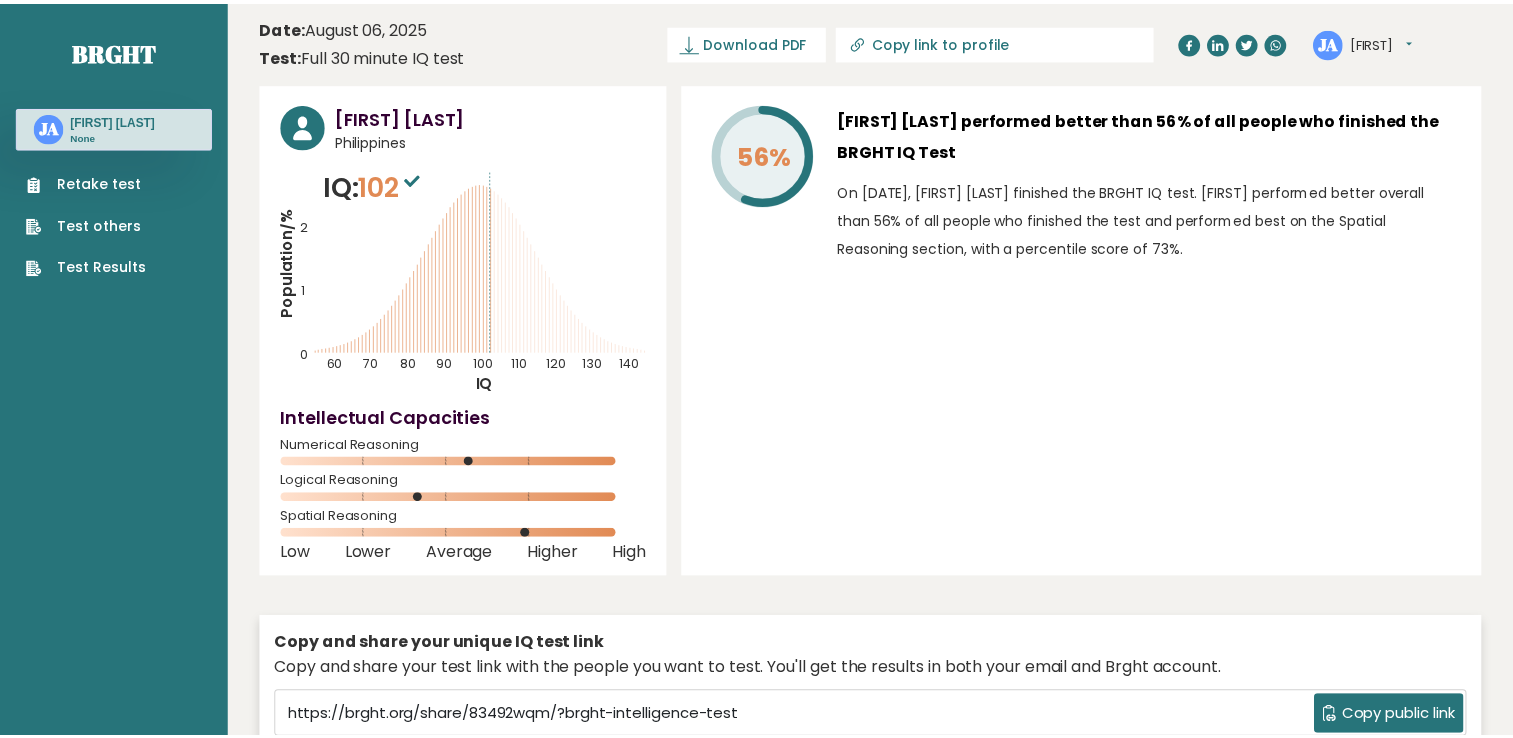 scroll, scrollTop: 0, scrollLeft: 0, axis: both 